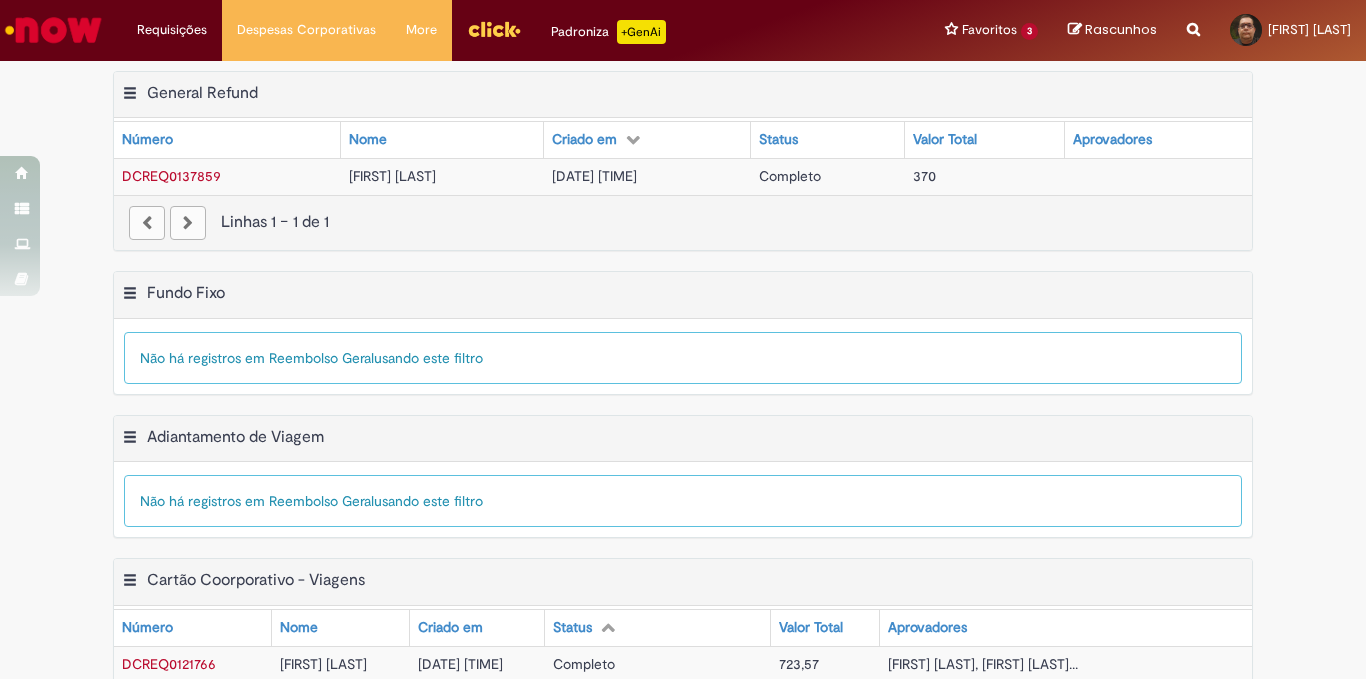 scroll, scrollTop: 0, scrollLeft: 0, axis: both 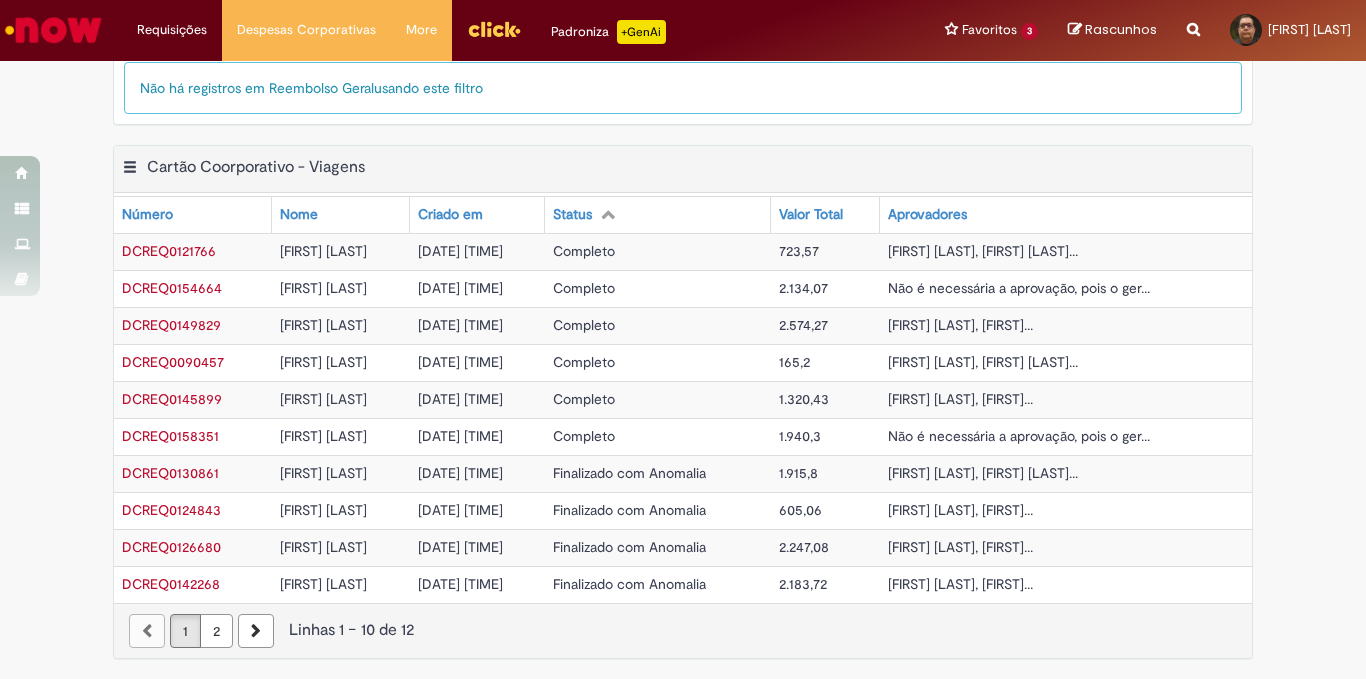 click at bounding box center (494, 29) 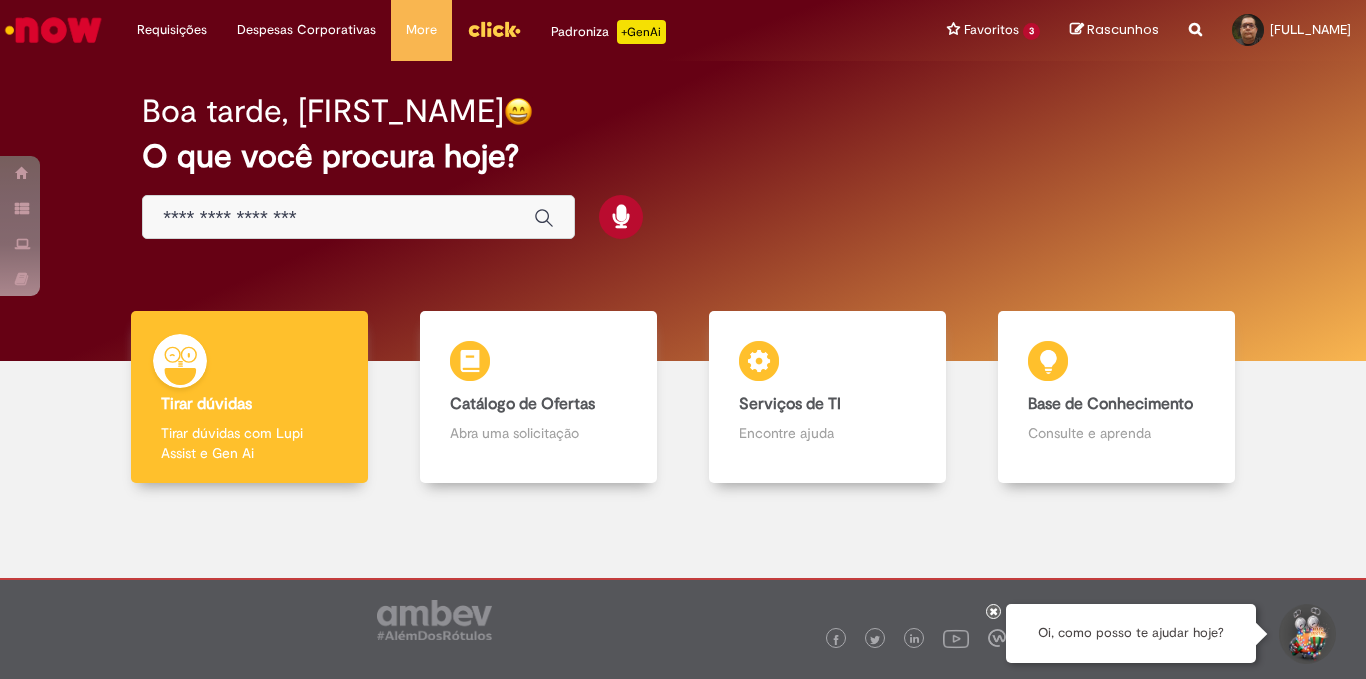 scroll, scrollTop: 0, scrollLeft: 0, axis: both 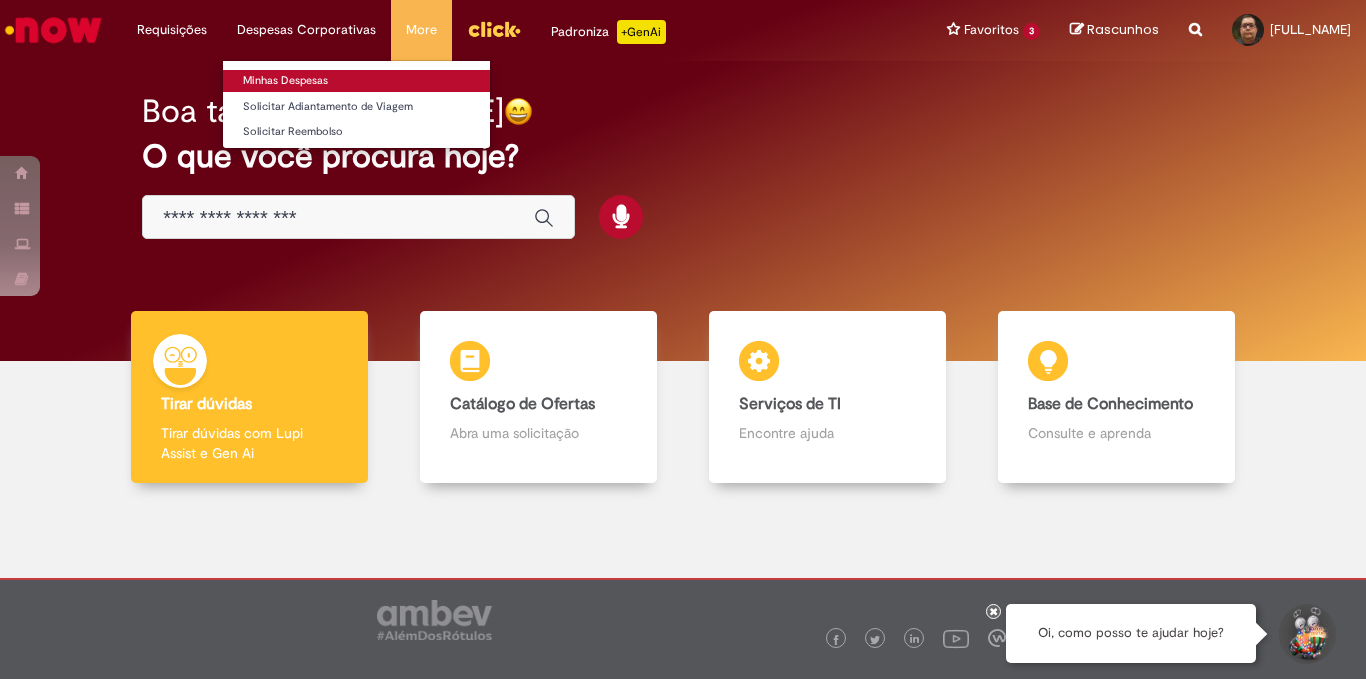 click on "Minhas Despesas" at bounding box center (356, 81) 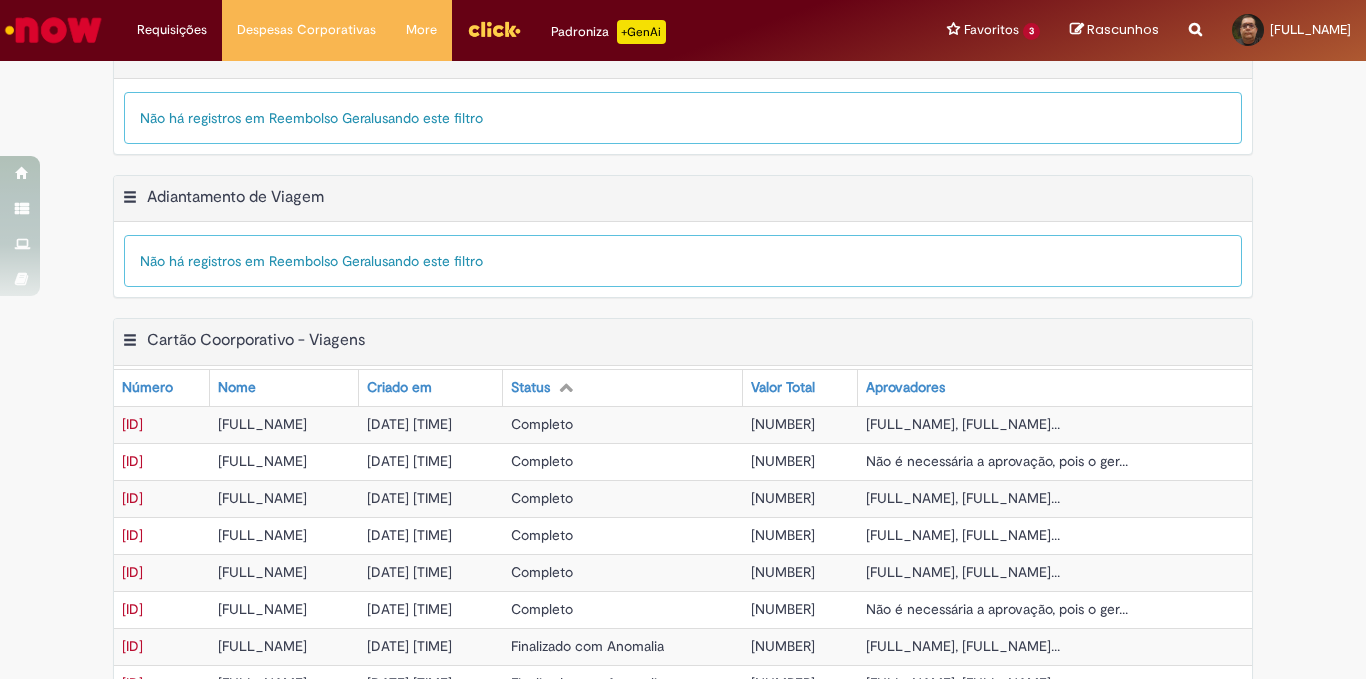 scroll, scrollTop: 360, scrollLeft: 0, axis: vertical 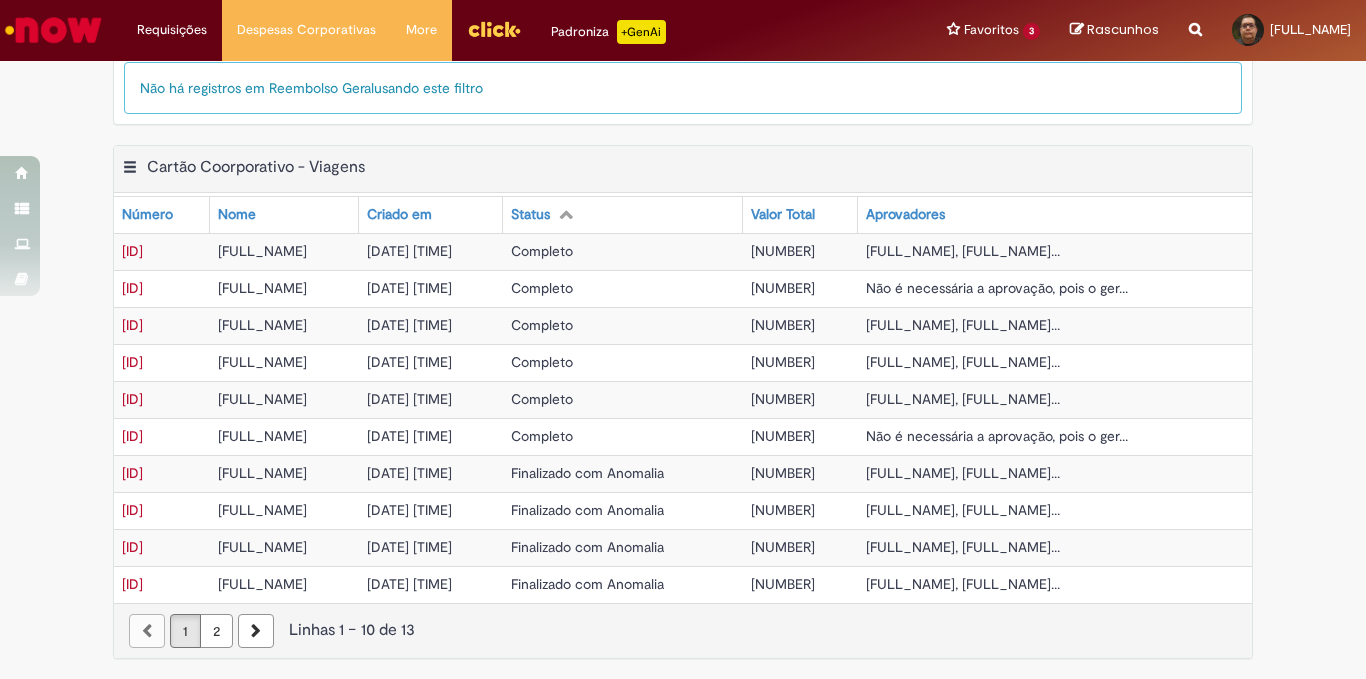 click on "2" at bounding box center [216, 631] 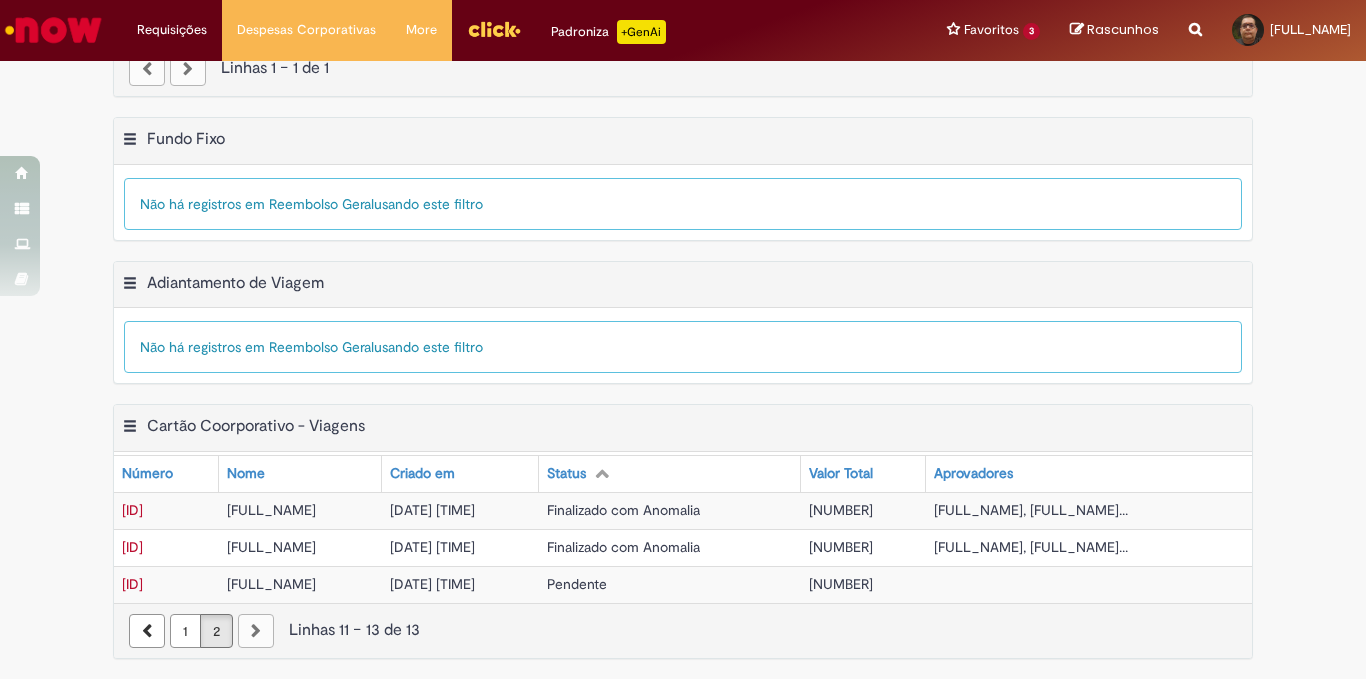 scroll, scrollTop: 154, scrollLeft: 0, axis: vertical 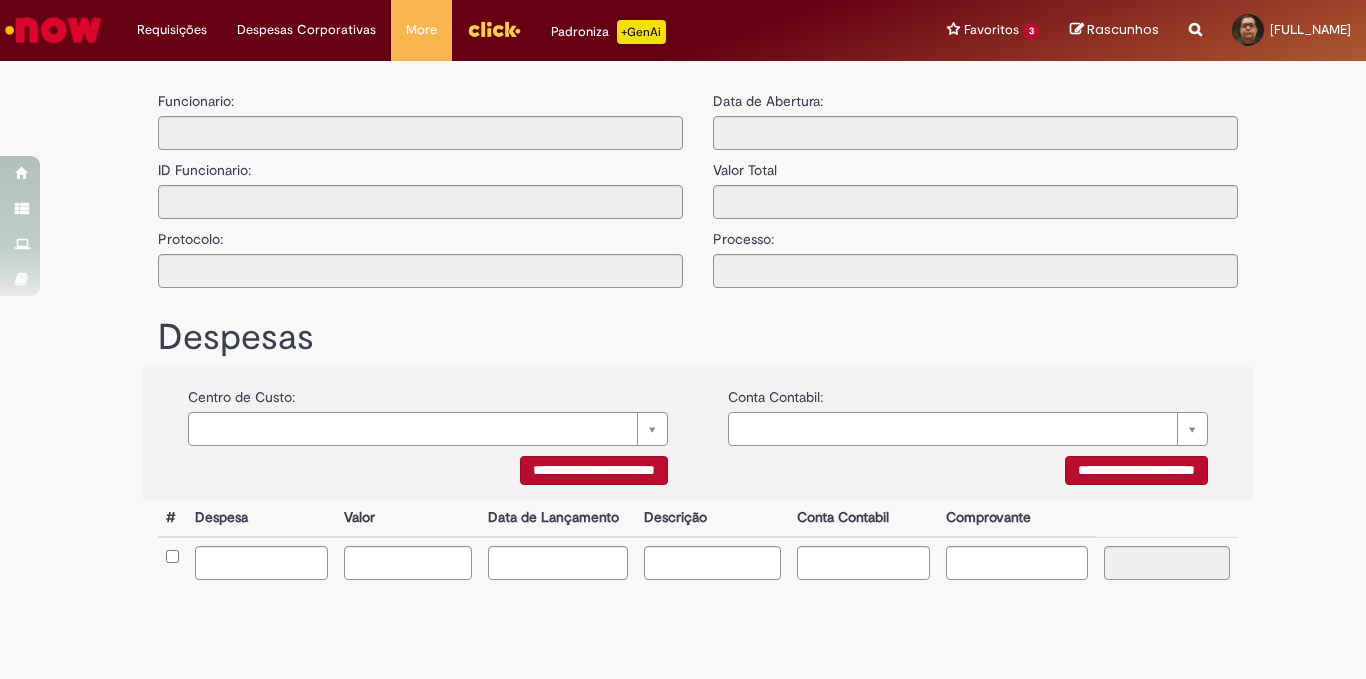 type on "**********" 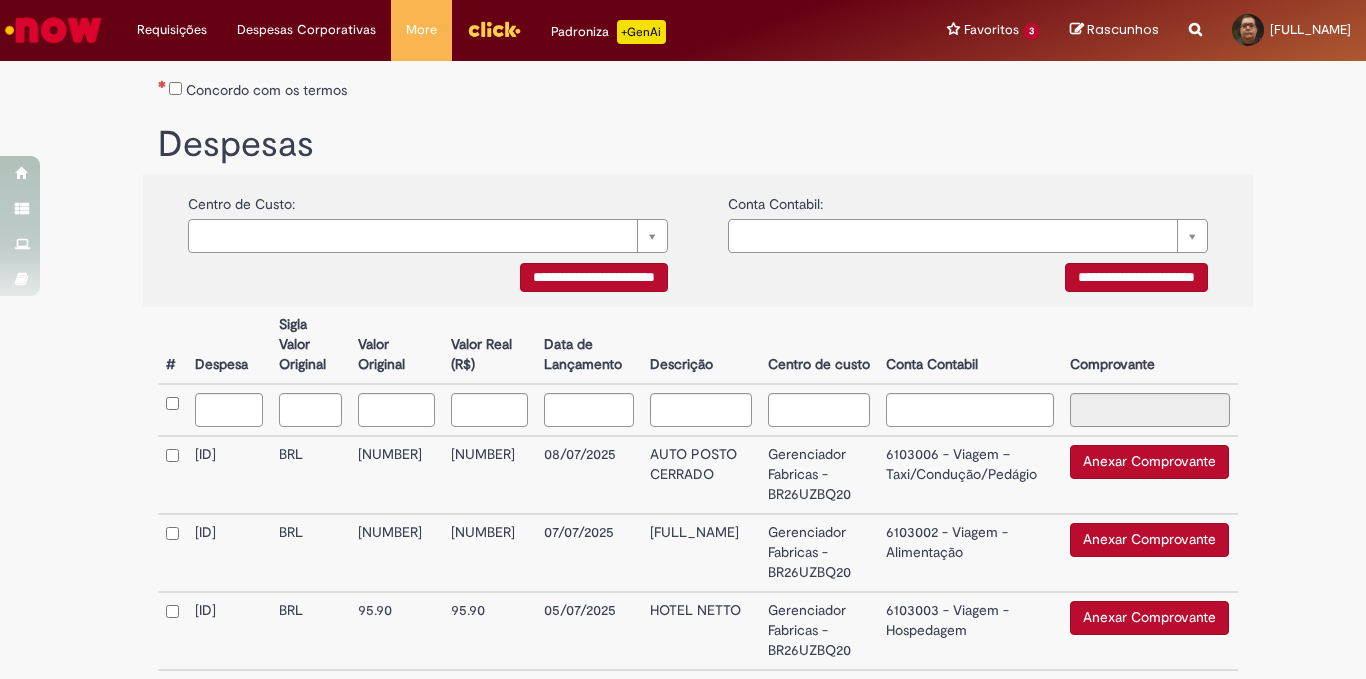 scroll, scrollTop: 360, scrollLeft: 0, axis: vertical 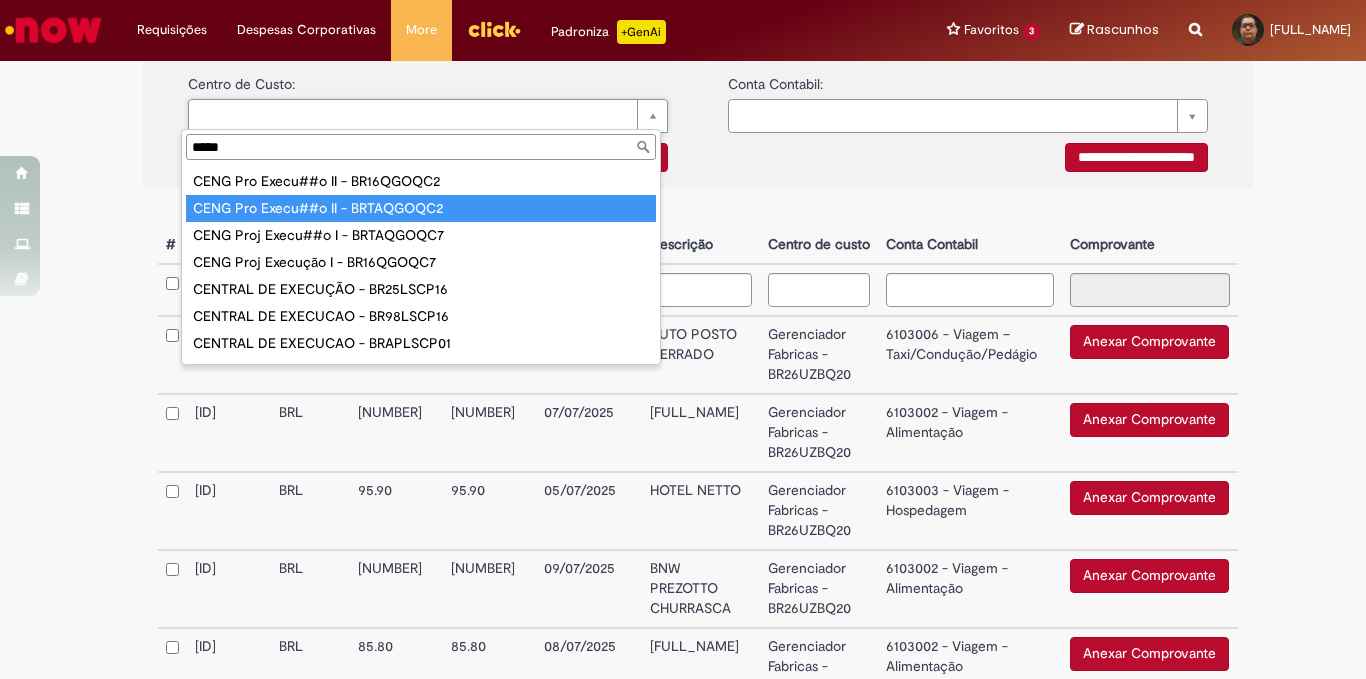 type on "*****" 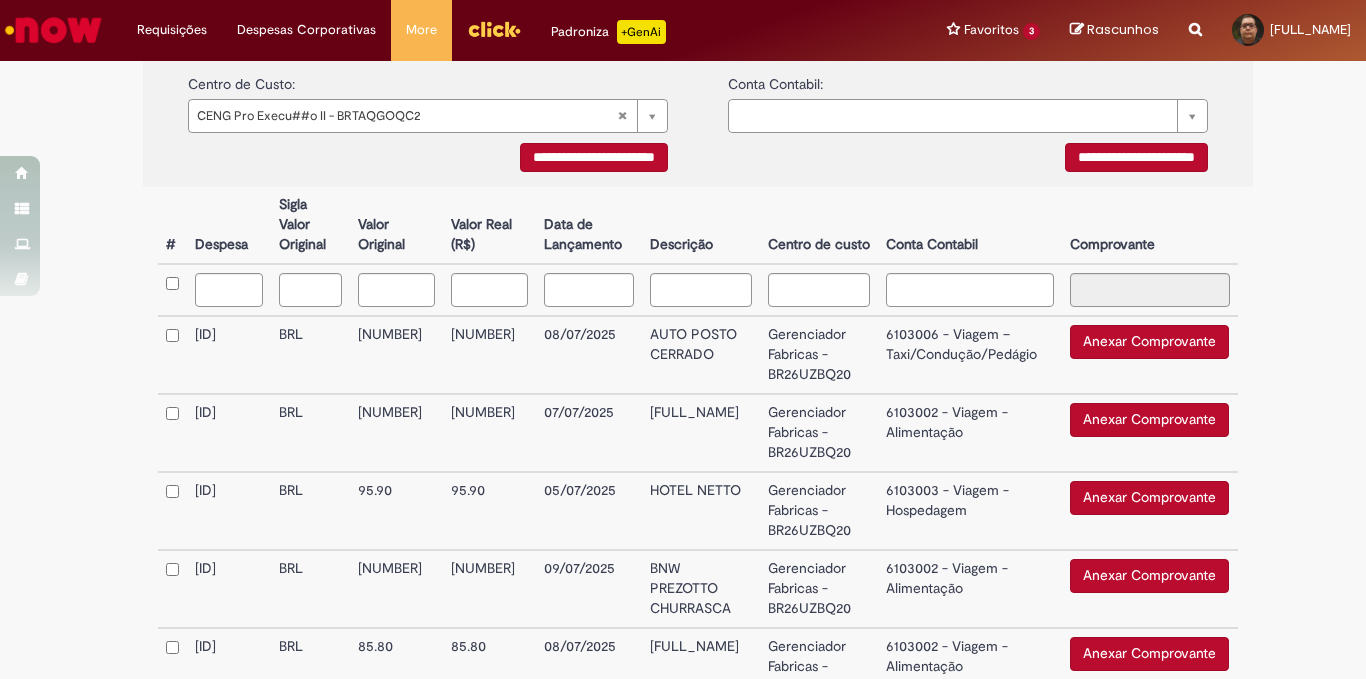 click on "**********" at bounding box center [594, 157] 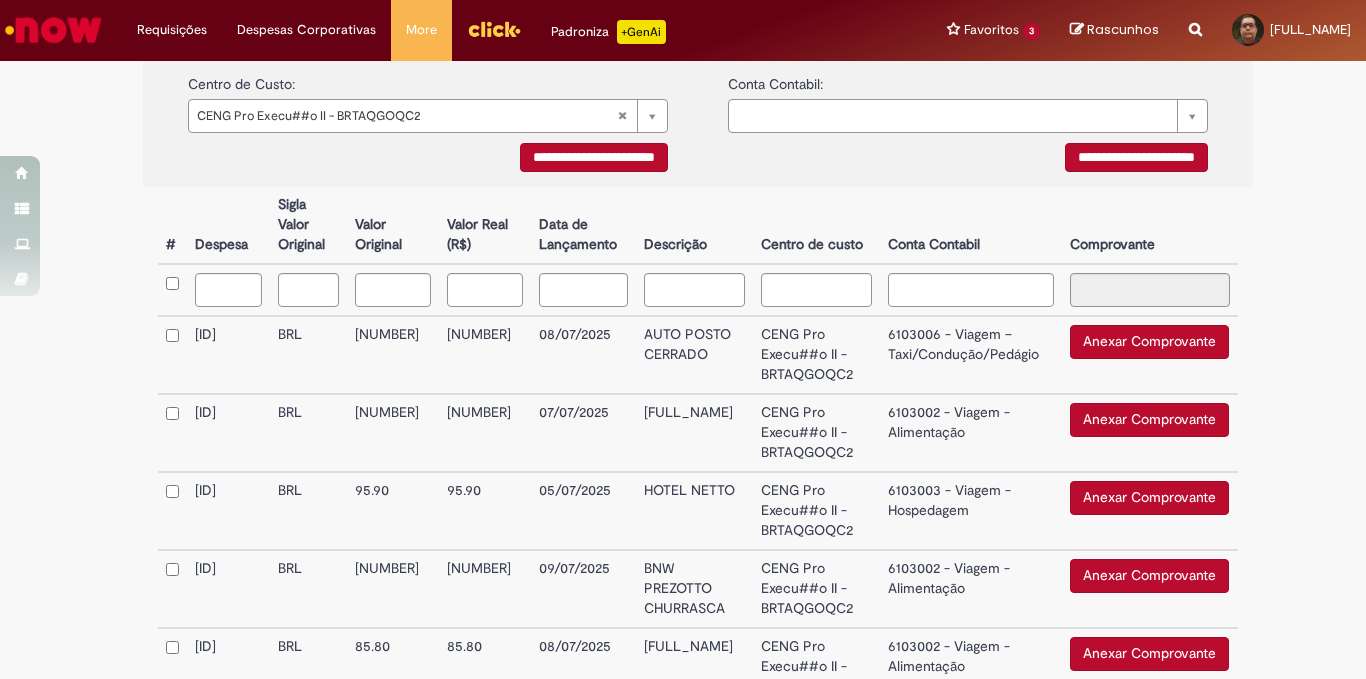 click on "Anexar Comprovante" at bounding box center (1149, 342) 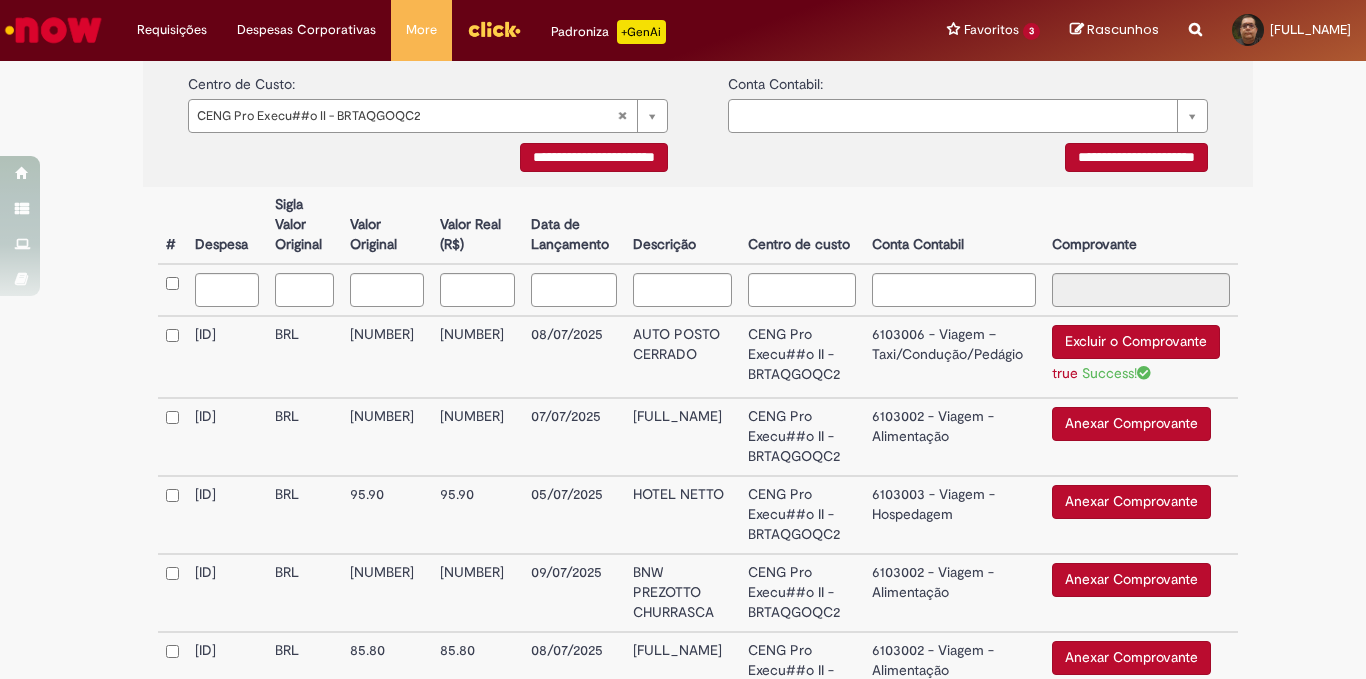click on "6103006 - Viagem – Taxi/Condução/Pedágio" at bounding box center (954, 357) 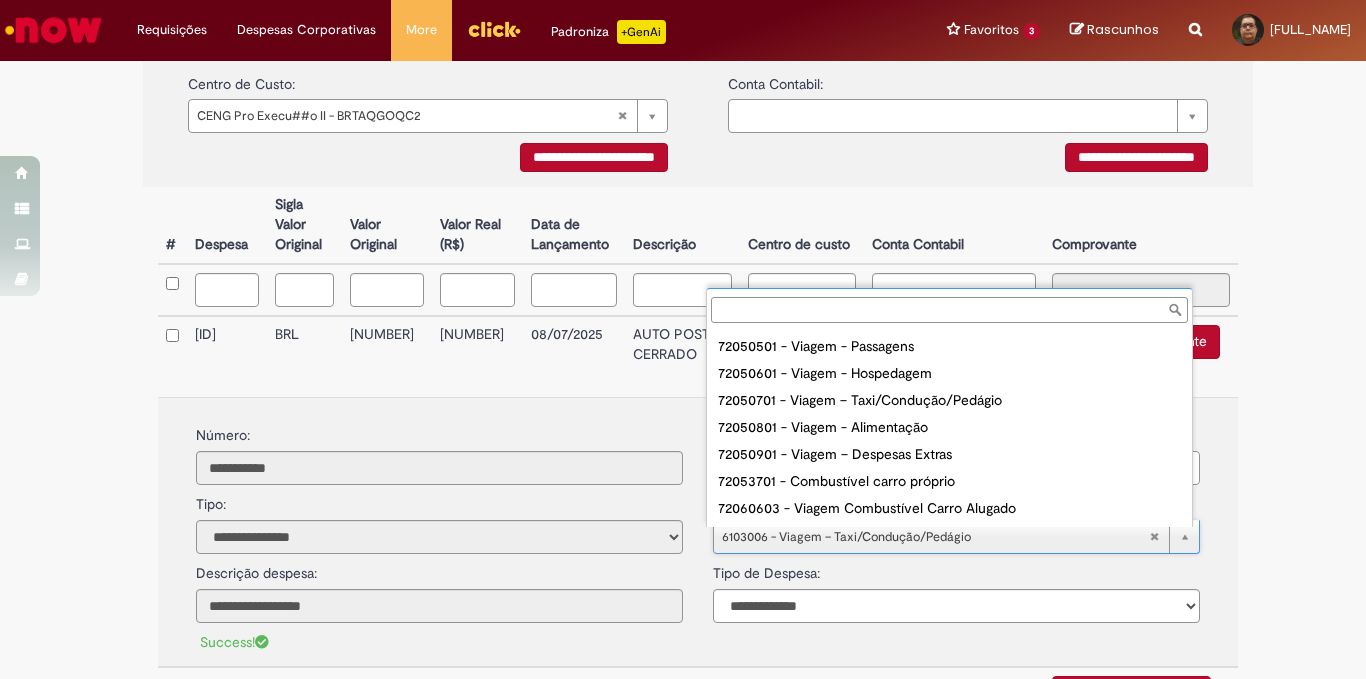 scroll, scrollTop: 120, scrollLeft: 0, axis: vertical 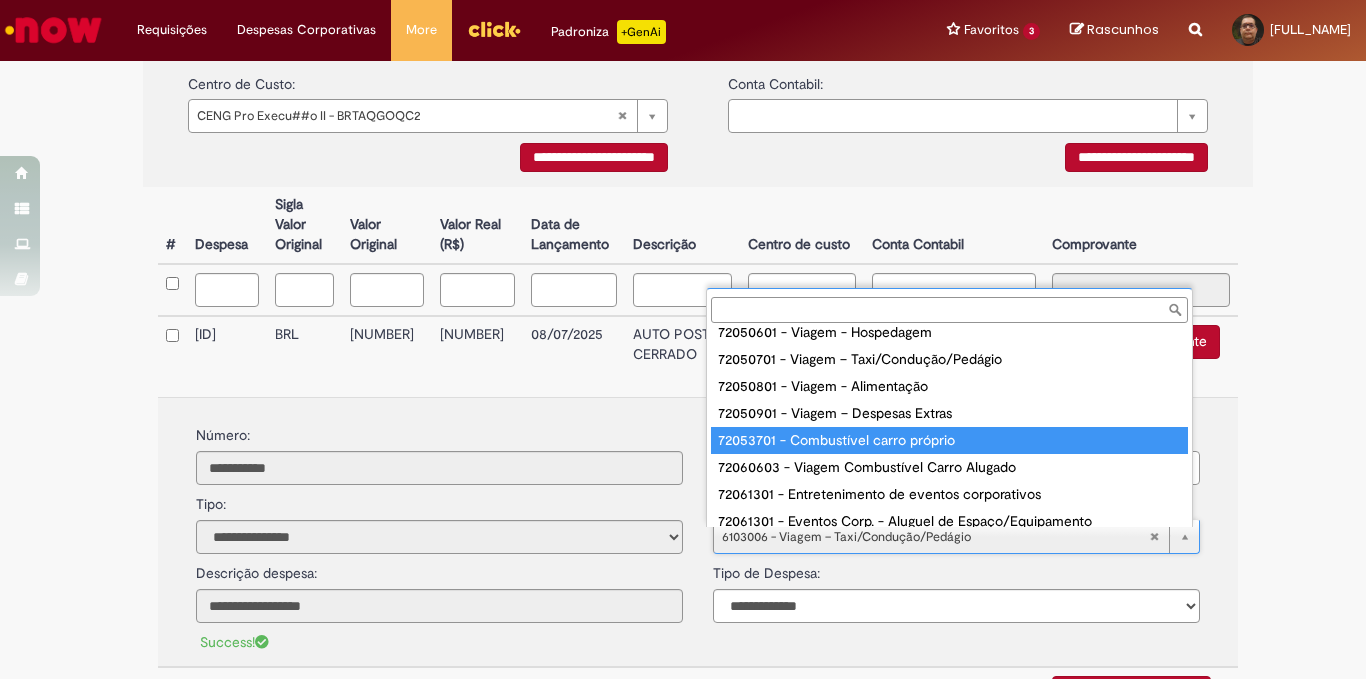 type on "**********" 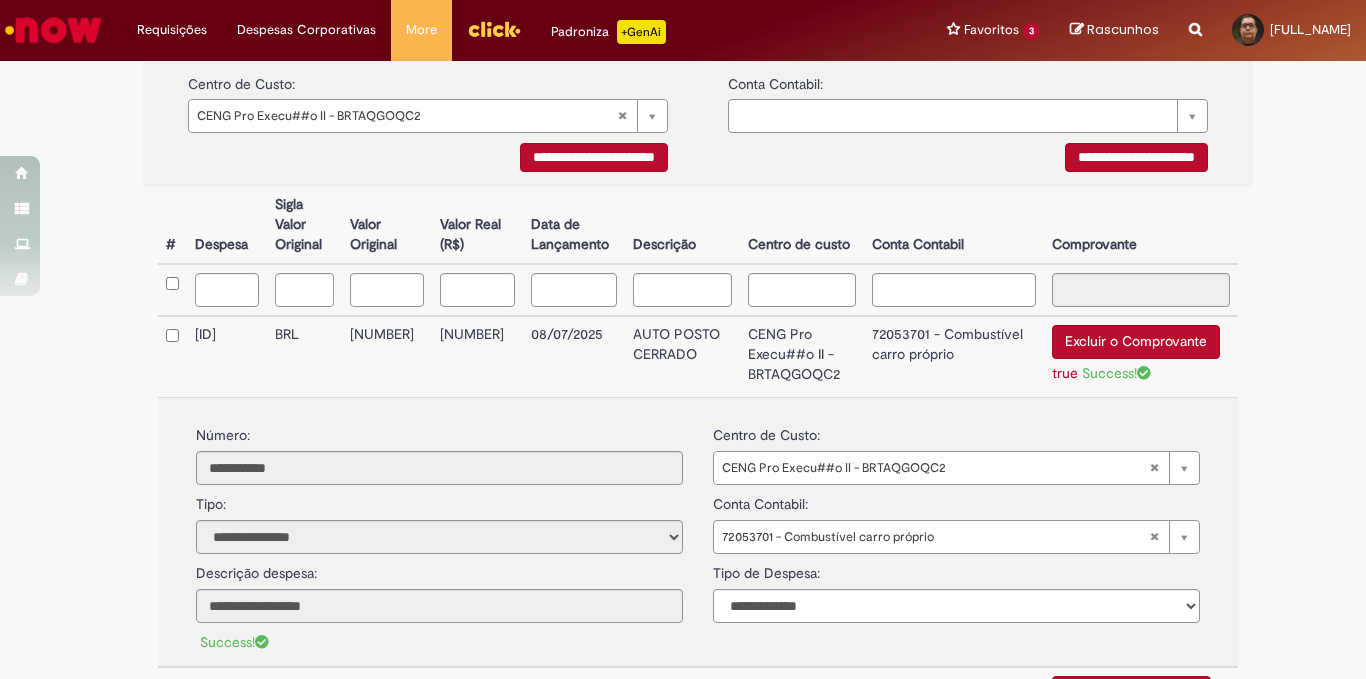 click on "Success!" at bounding box center (1116, 373) 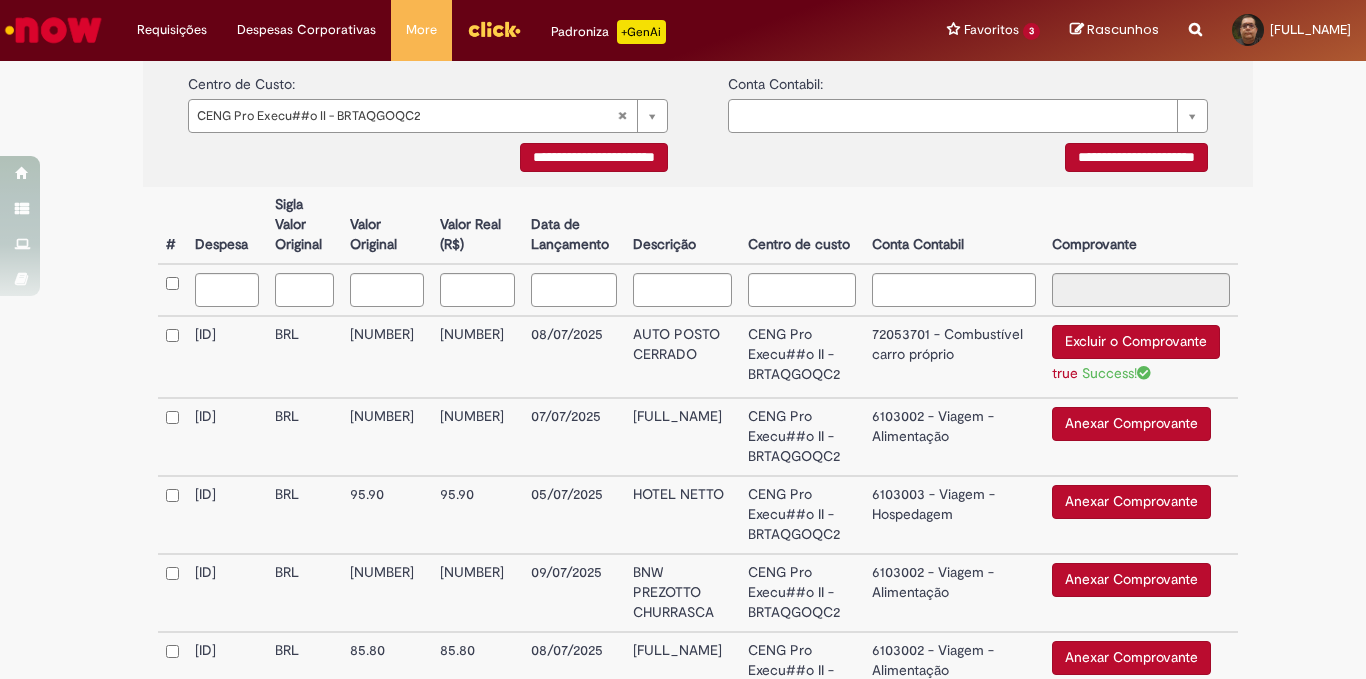 click on "Success!" at bounding box center [1116, 373] 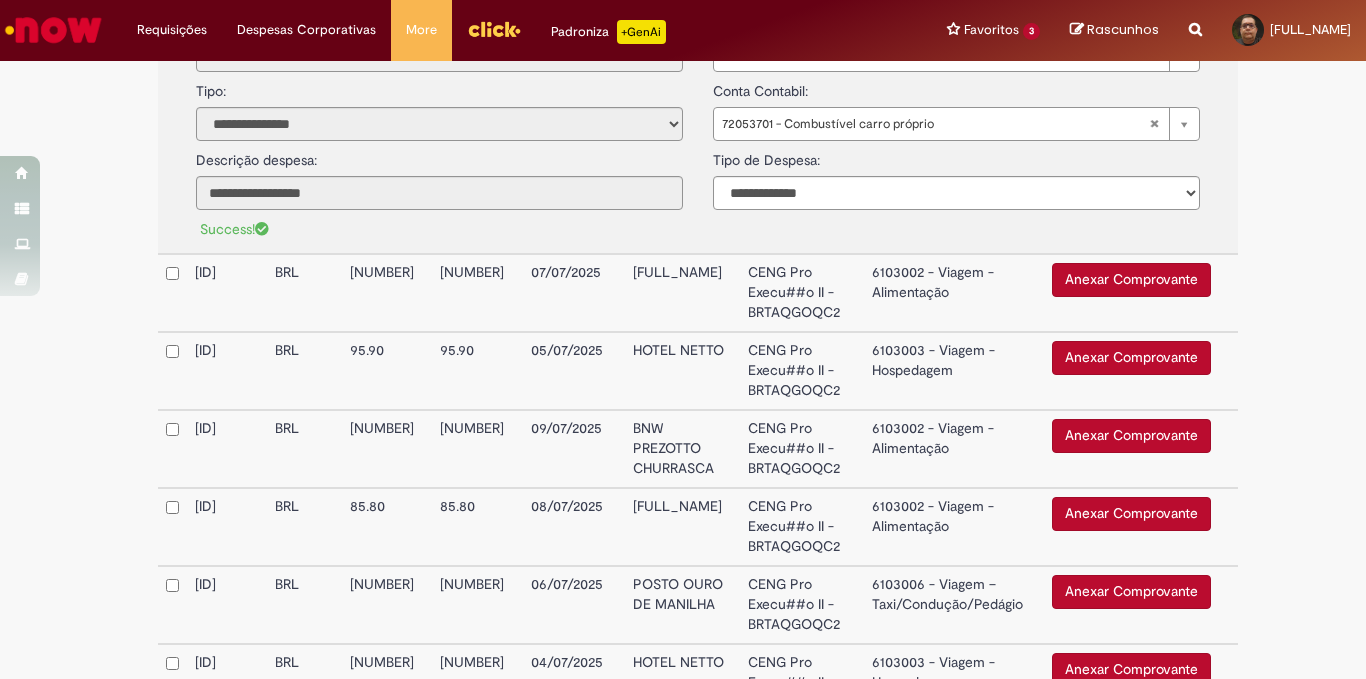 scroll, scrollTop: 933, scrollLeft: 0, axis: vertical 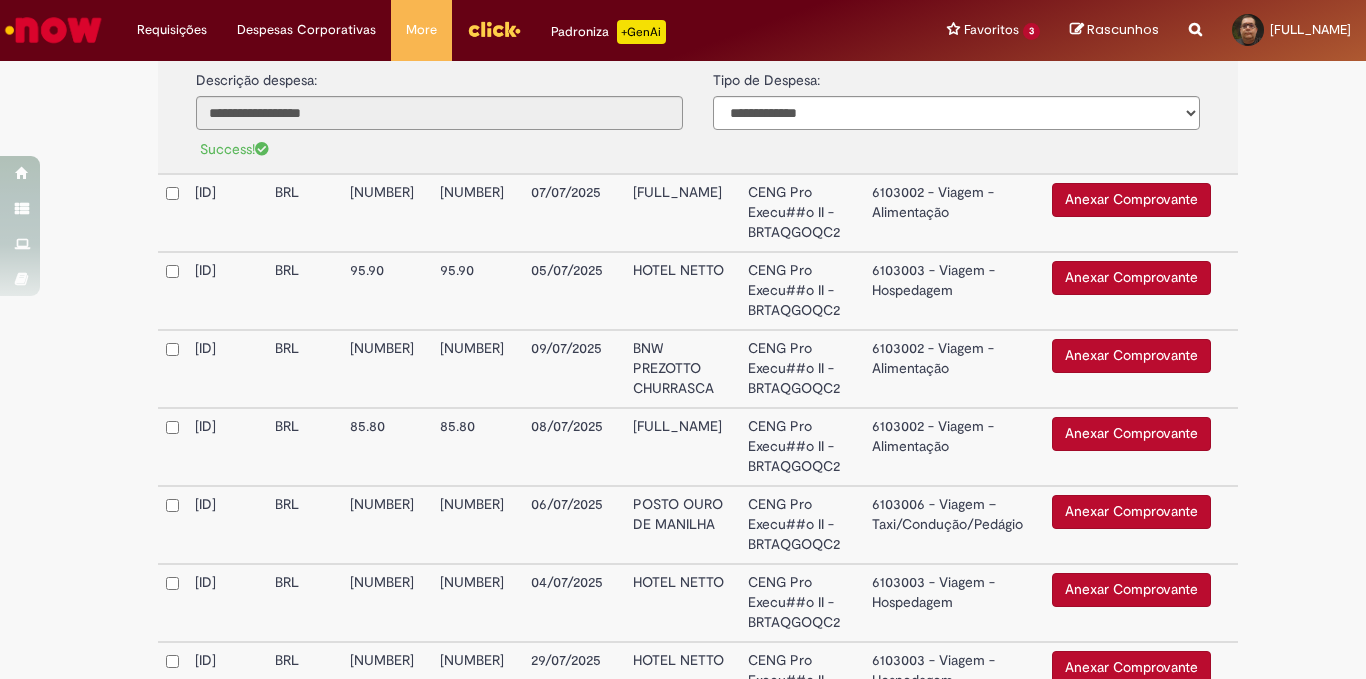 click on "Anexar Comprovante" at bounding box center (1131, 200) 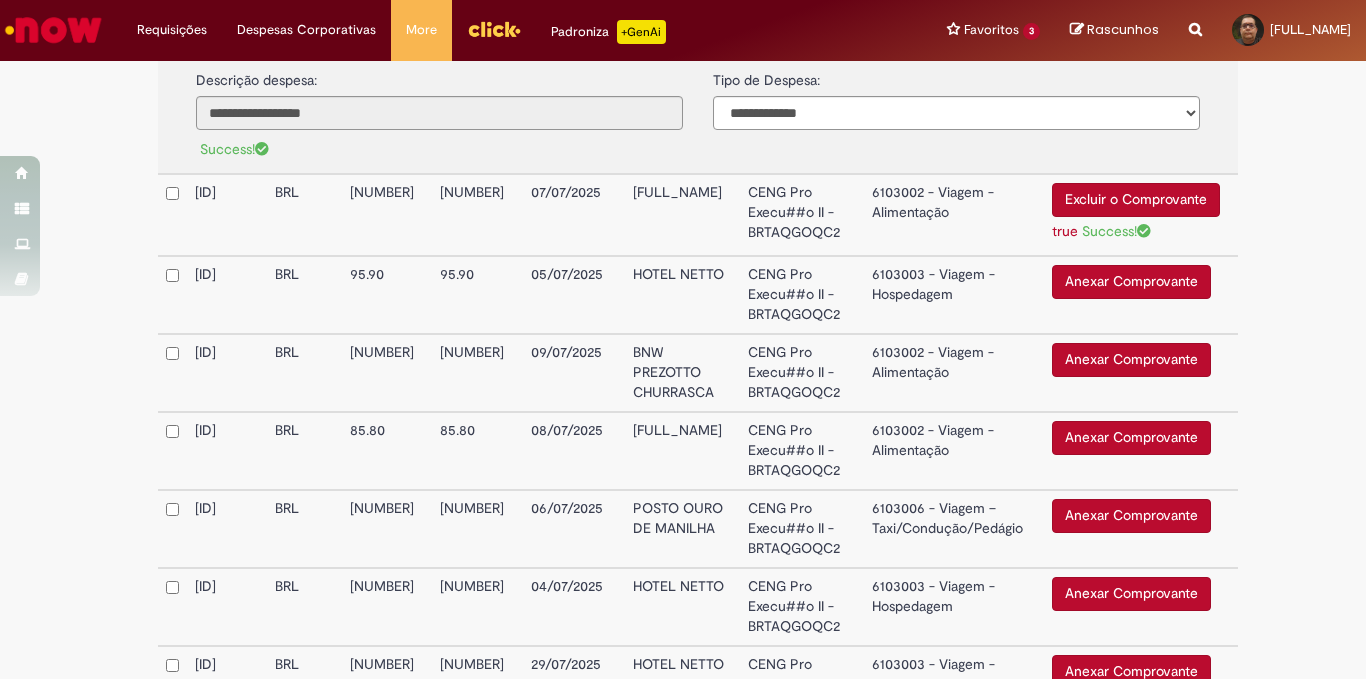 click on "6103002 - Viagem - Alimentação" at bounding box center [954, 215] 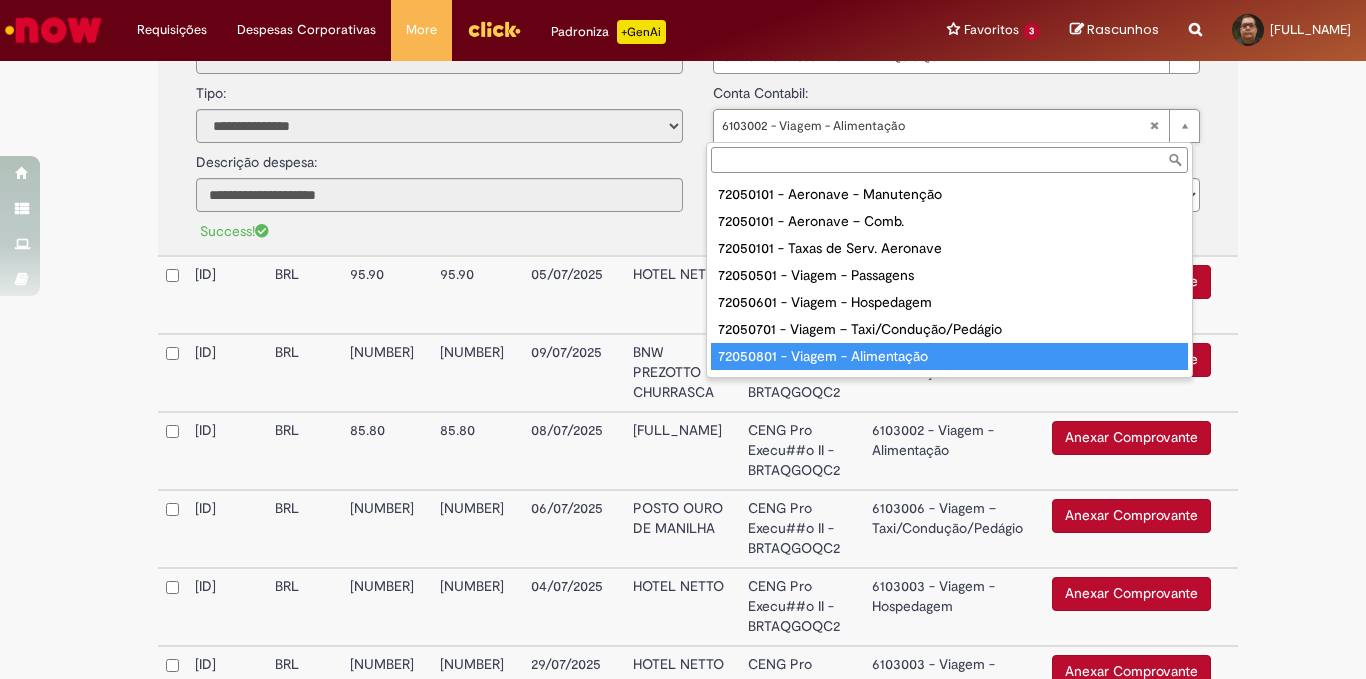 type on "**********" 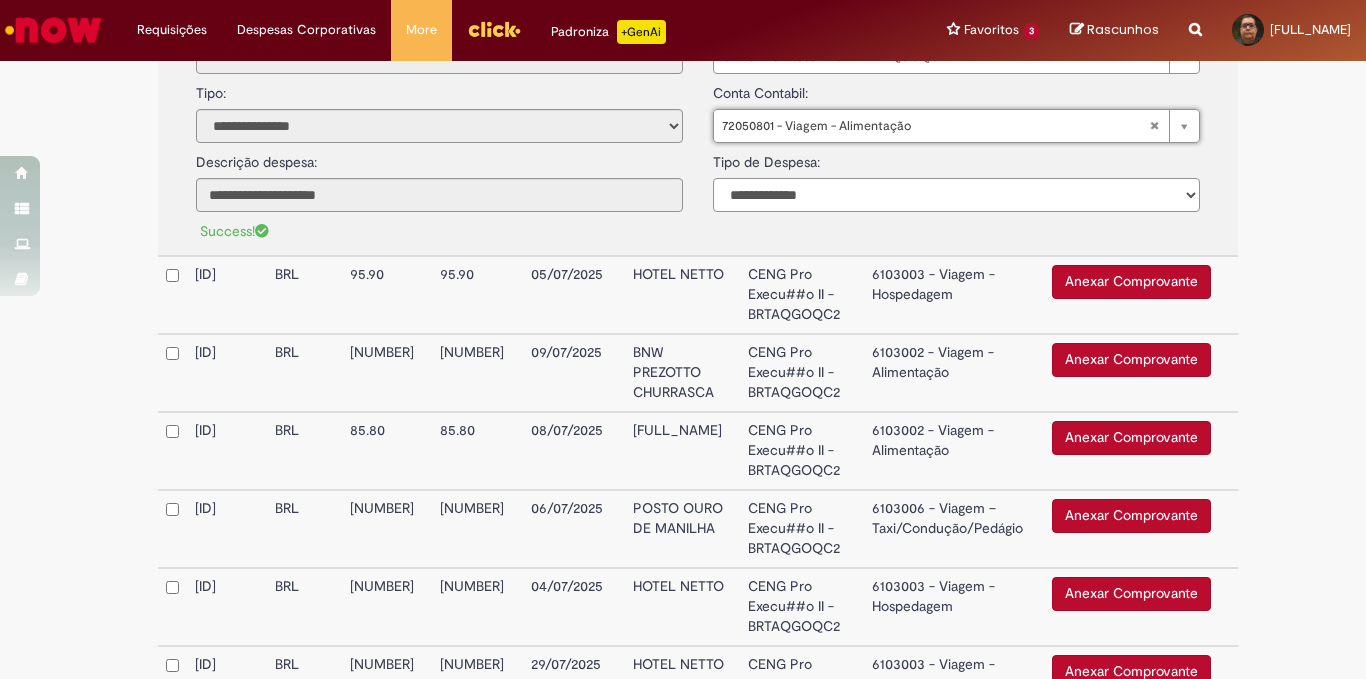 click on "**********" at bounding box center [956, 195] 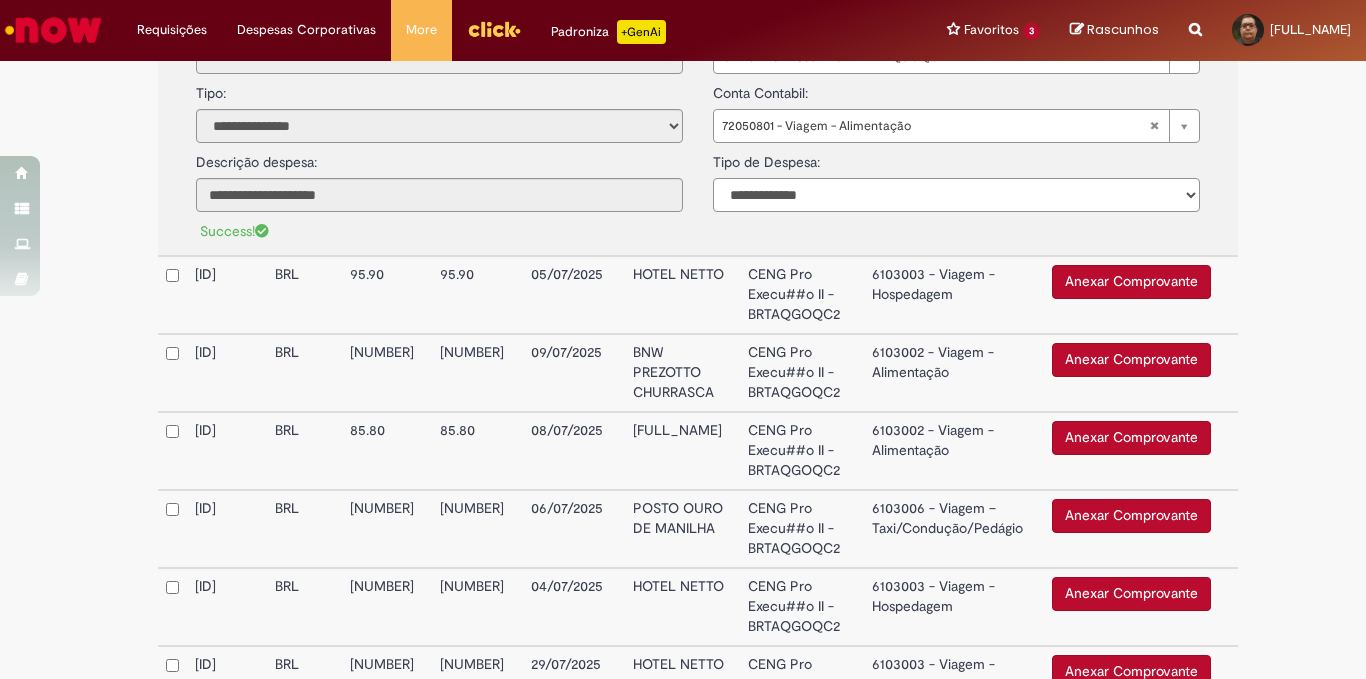 select on "*" 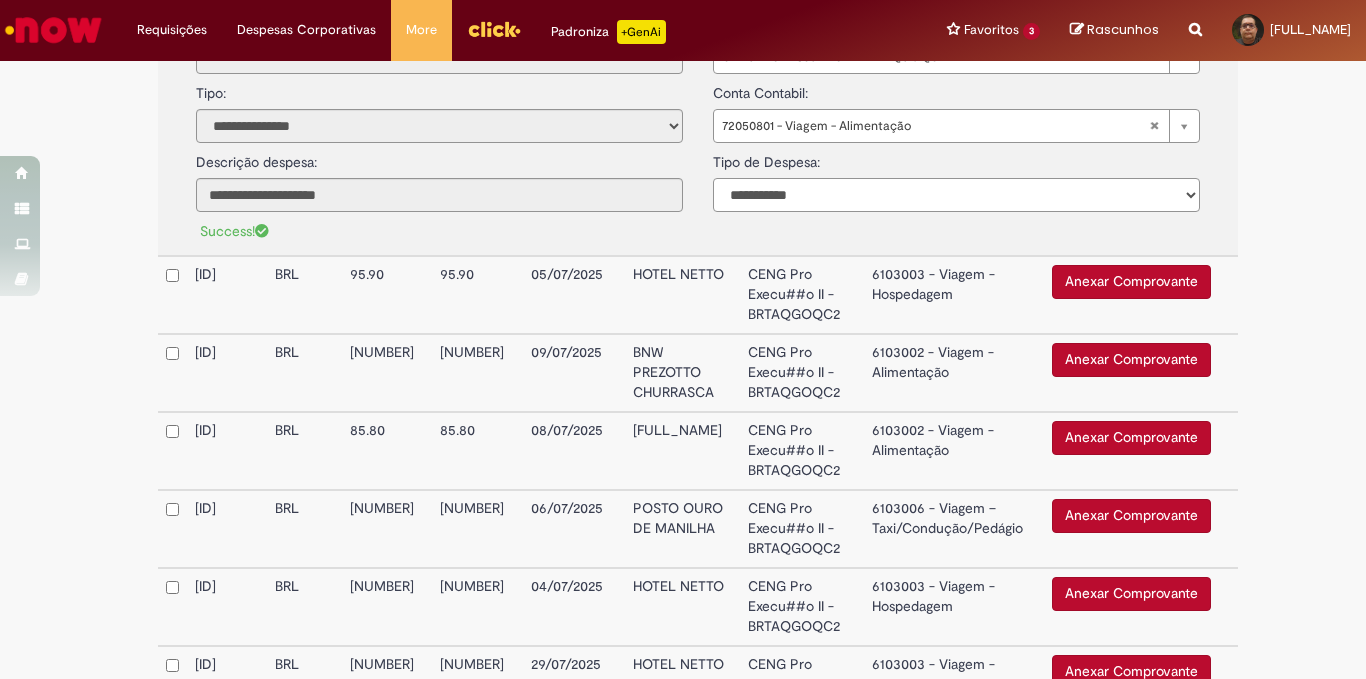 click on "**********" at bounding box center (956, 195) 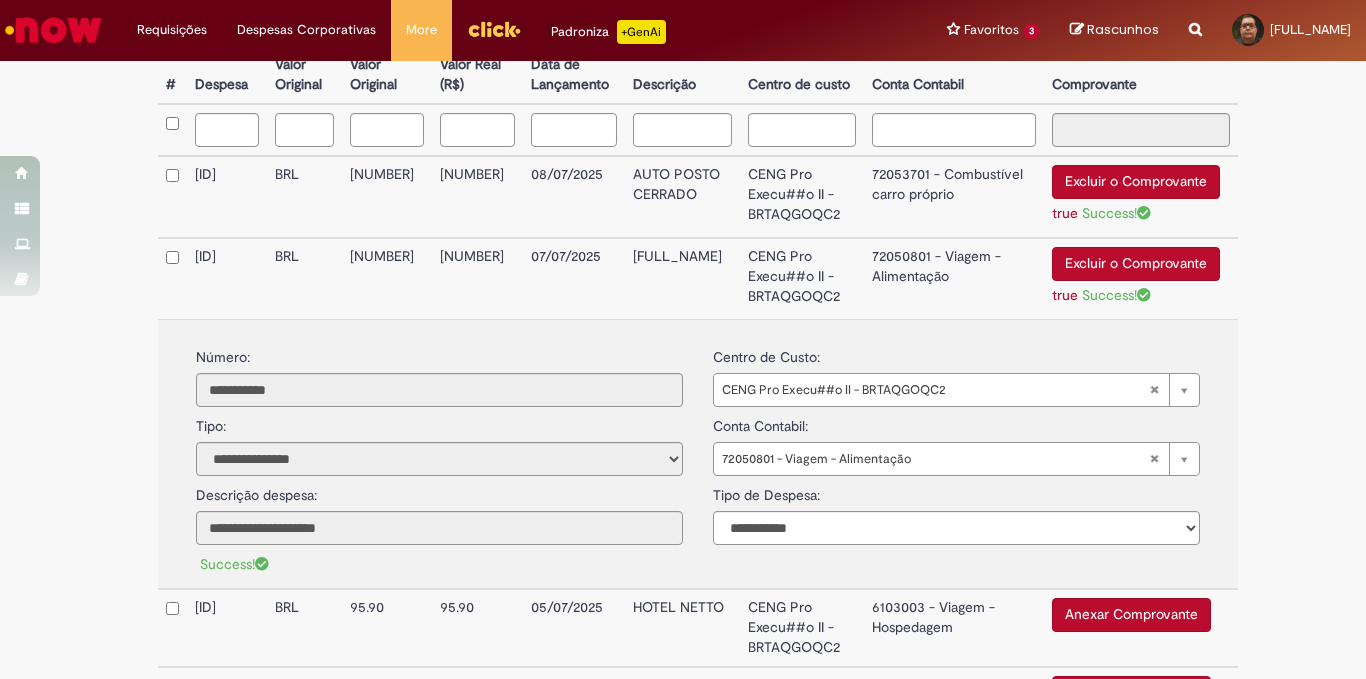 scroll, scrollTop: 560, scrollLeft: 0, axis: vertical 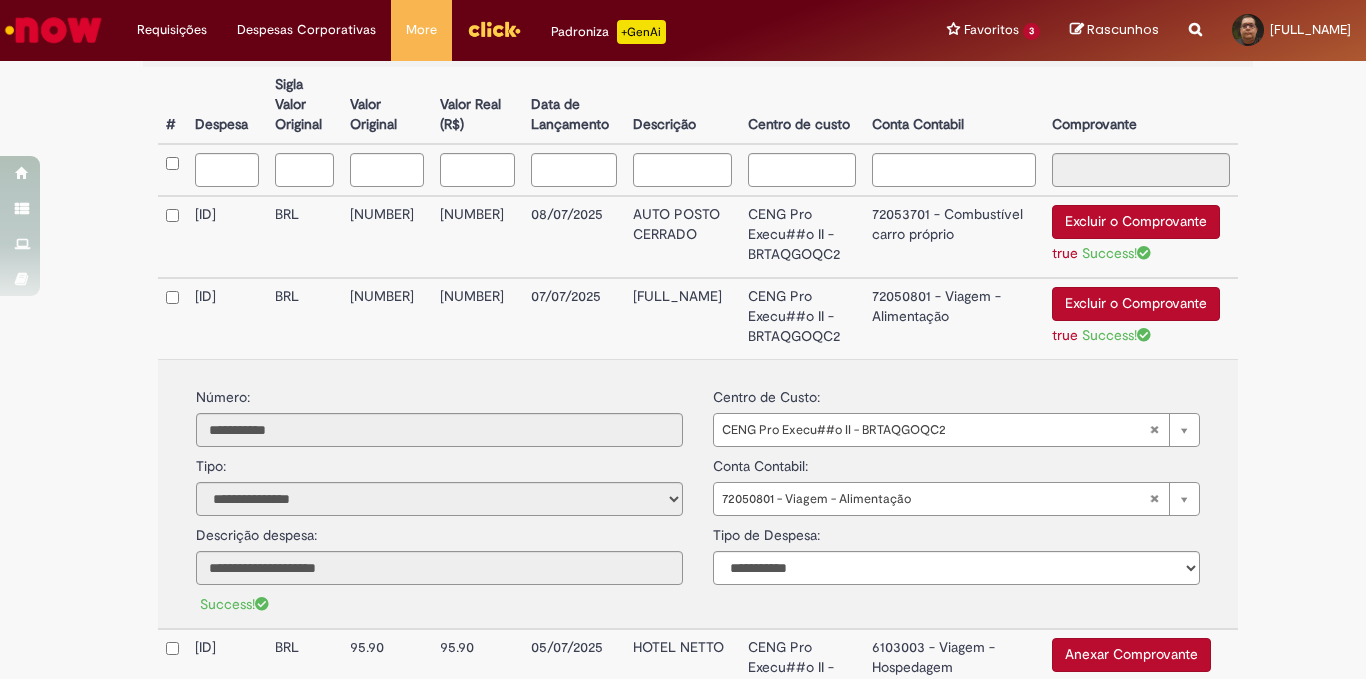 click on "72053701 - Combustível carro próprio" at bounding box center (954, 237) 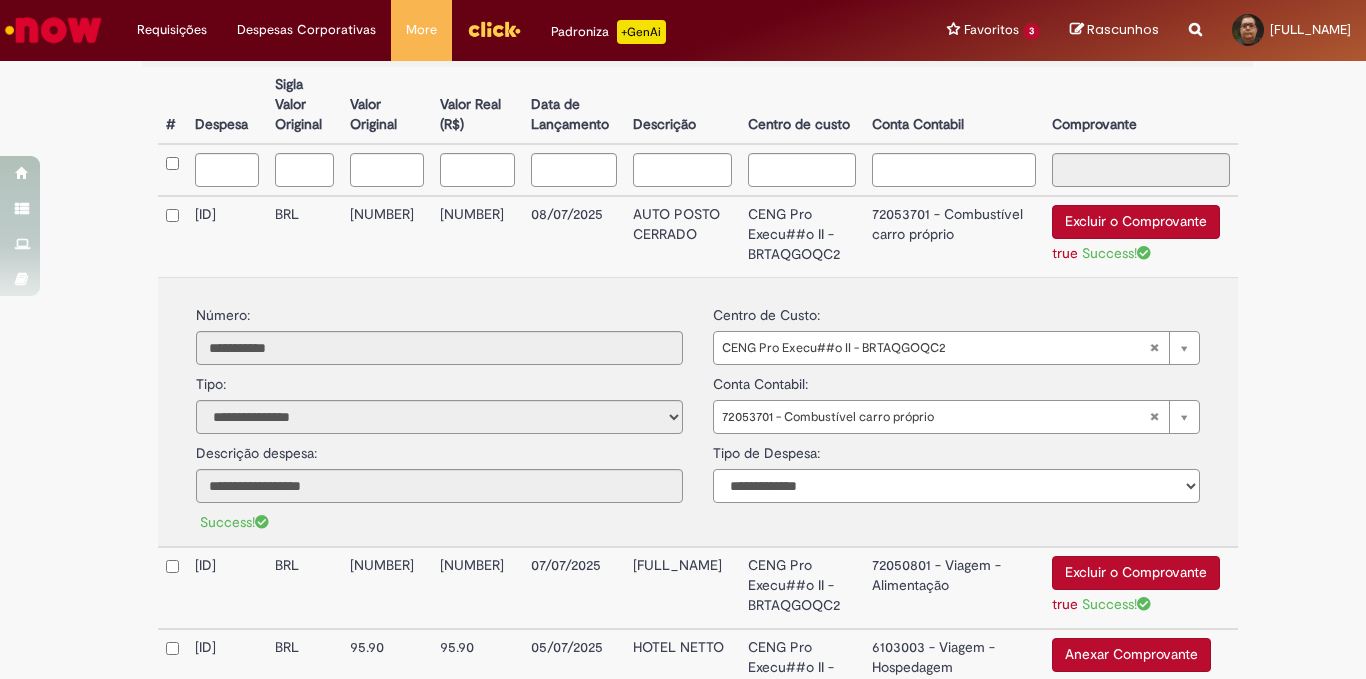 click on "**********" at bounding box center (956, 486) 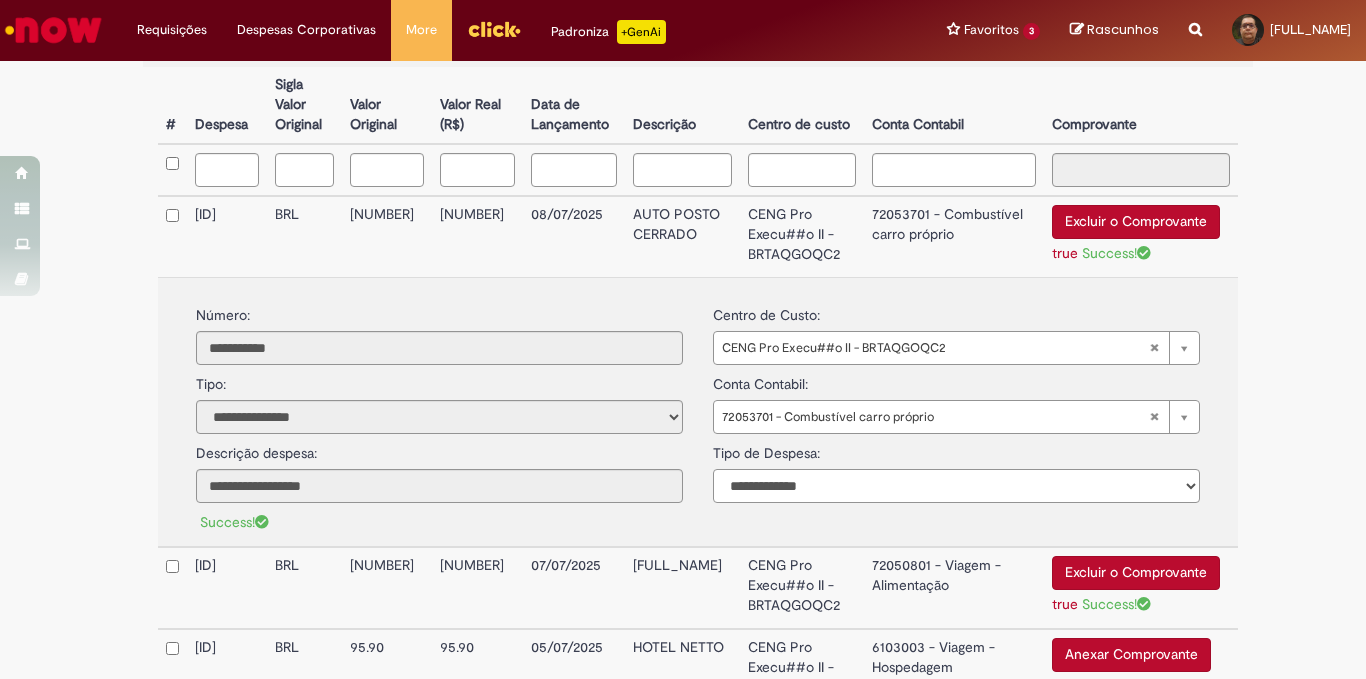 select on "*" 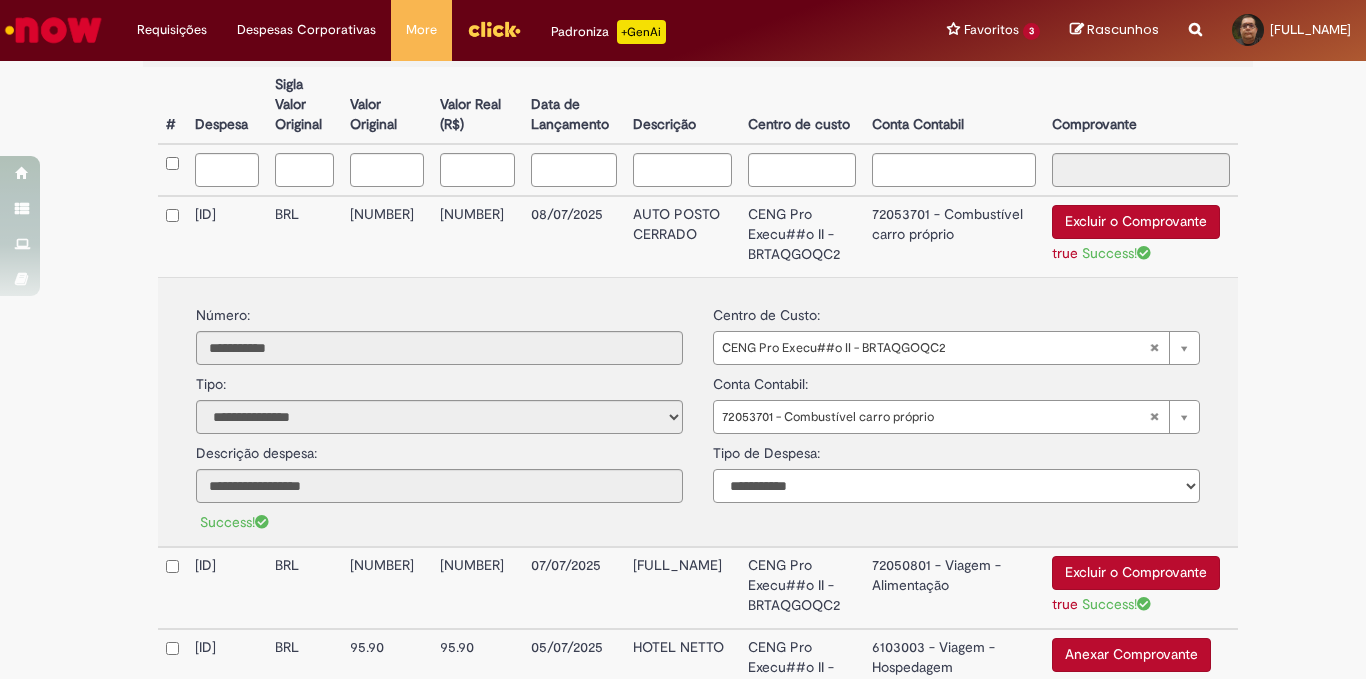 click on "**********" at bounding box center [956, 486] 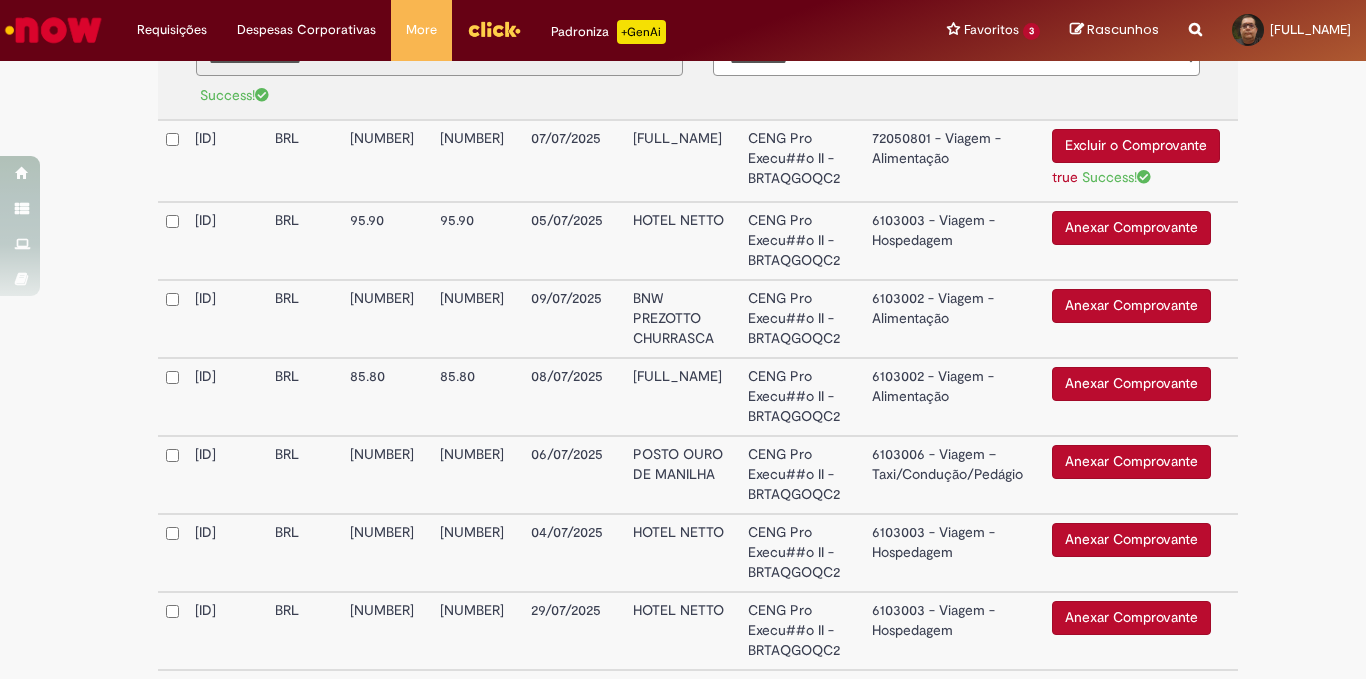 scroll, scrollTop: 1080, scrollLeft: 0, axis: vertical 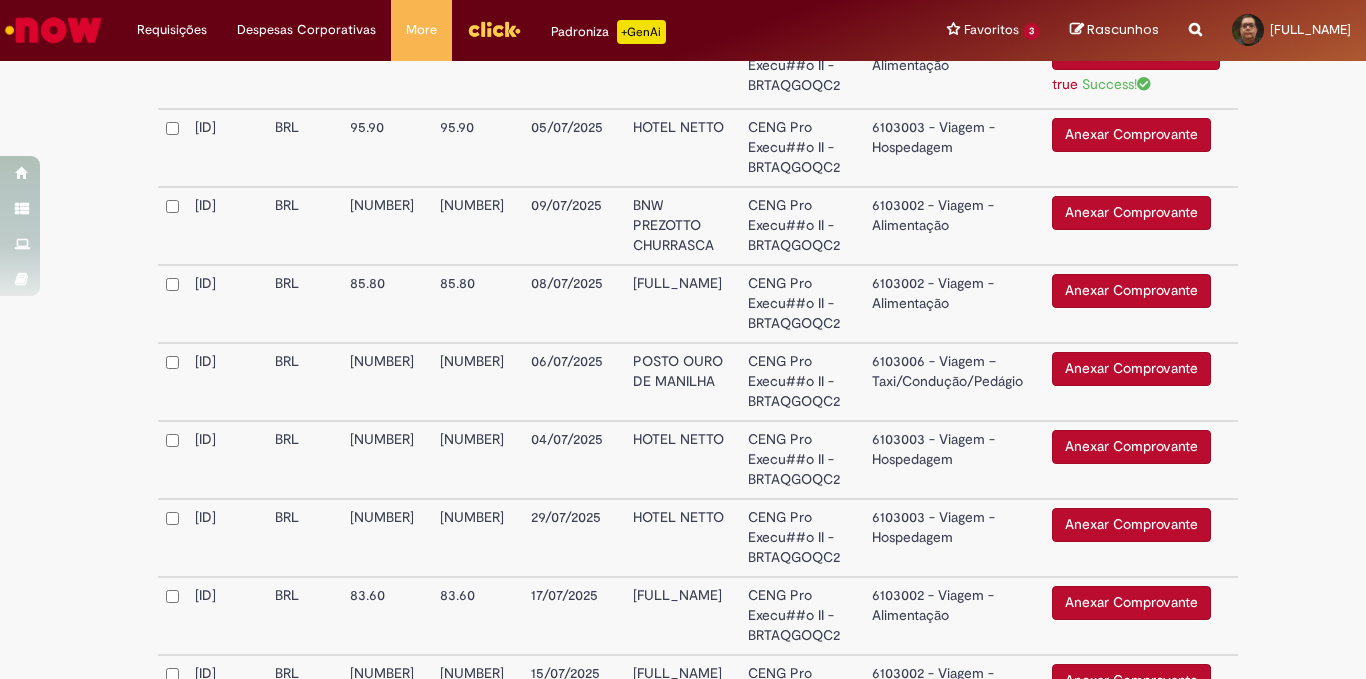 click on "Anexar Comprovante" at bounding box center [1131, 135] 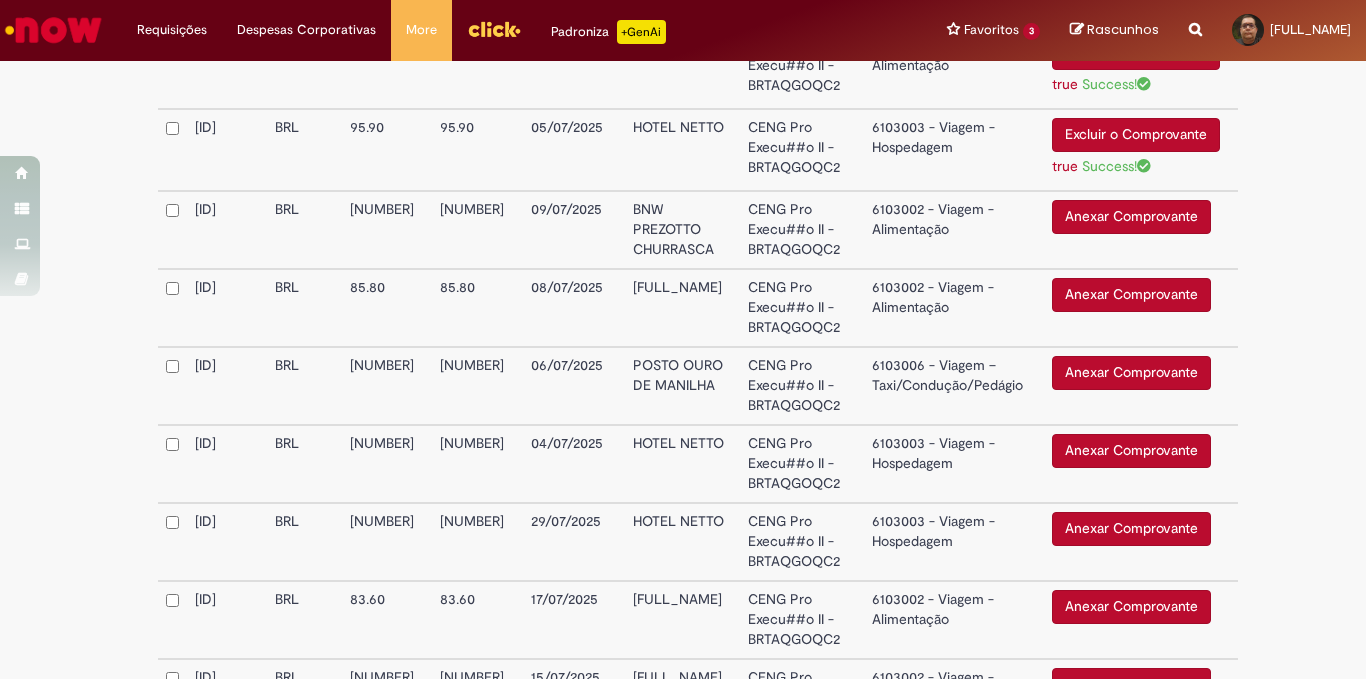 click on "6103003 - Viagem - Hospedagem" at bounding box center [954, 150] 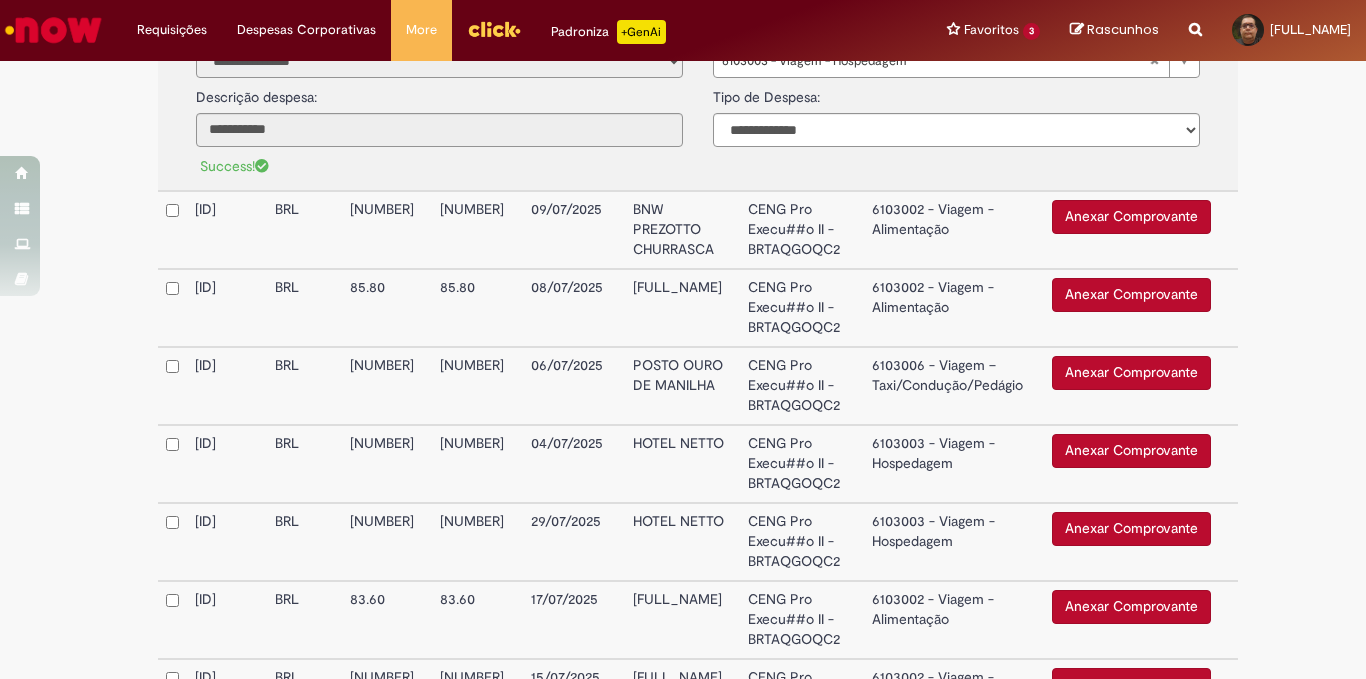 scroll, scrollTop: 812, scrollLeft: 0, axis: vertical 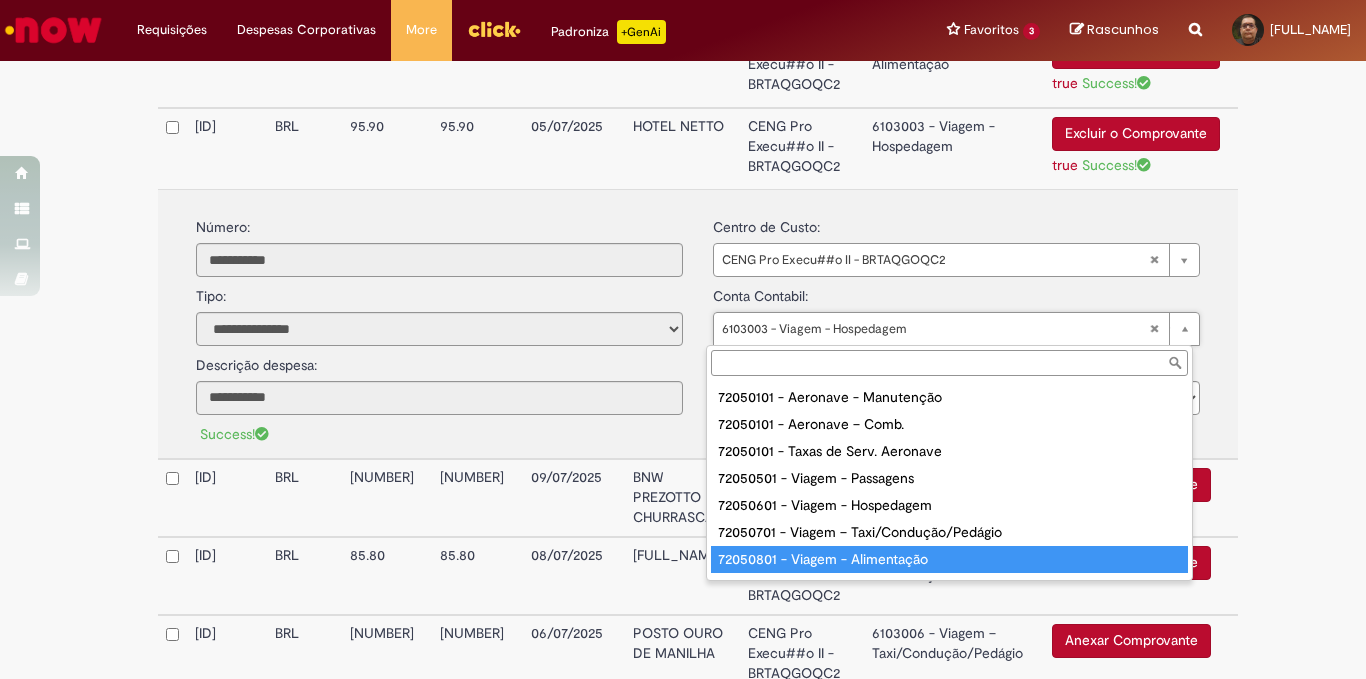 type on "**********" 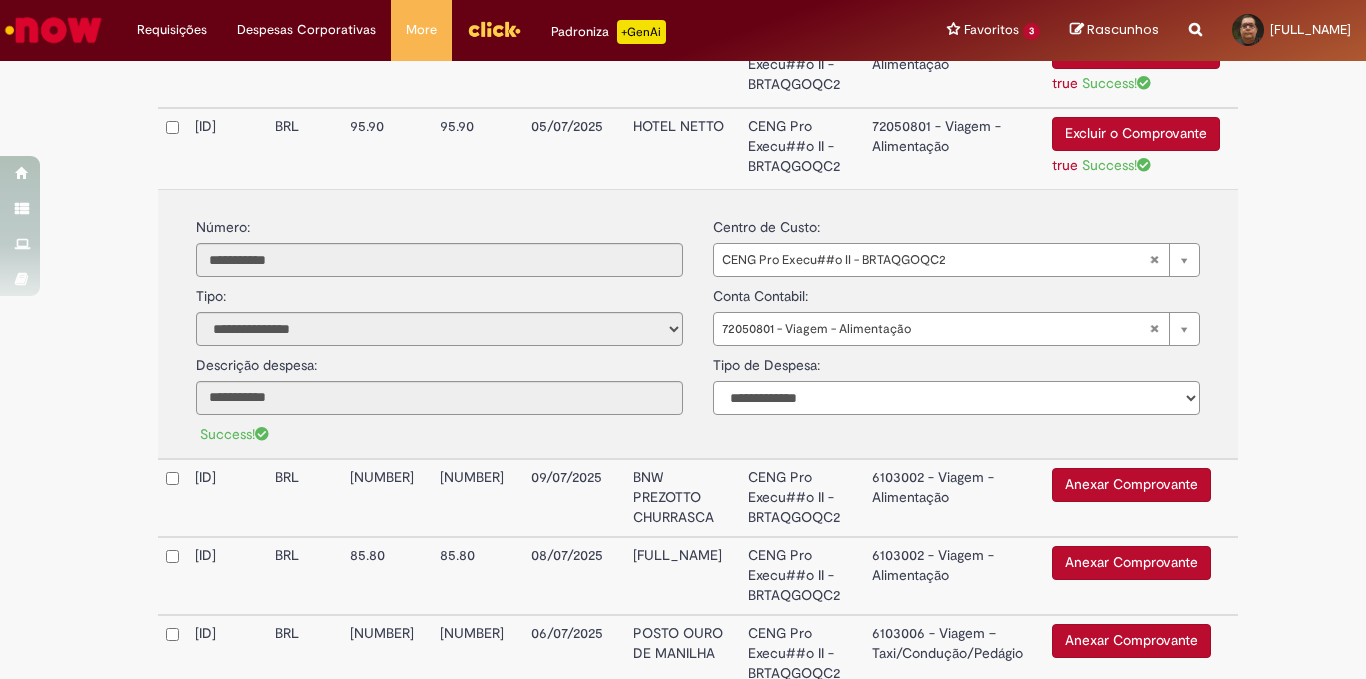 click on "**********" at bounding box center (956, 398) 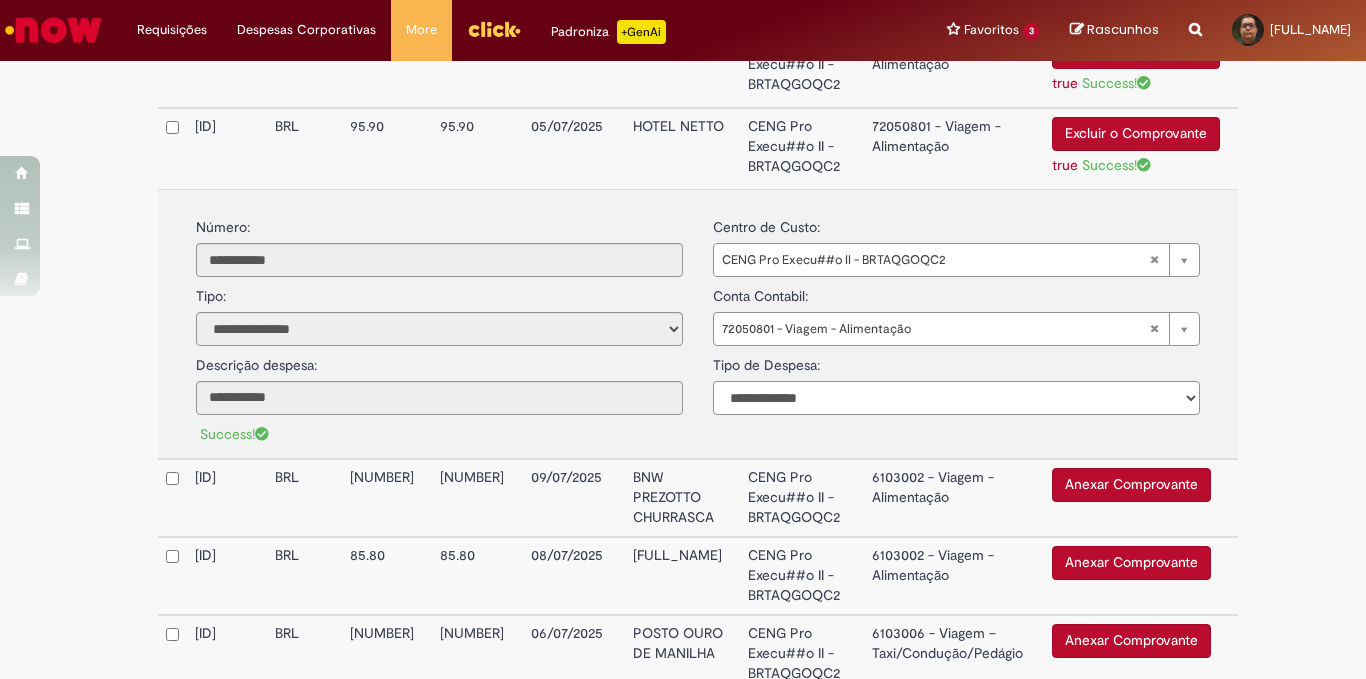 select on "*" 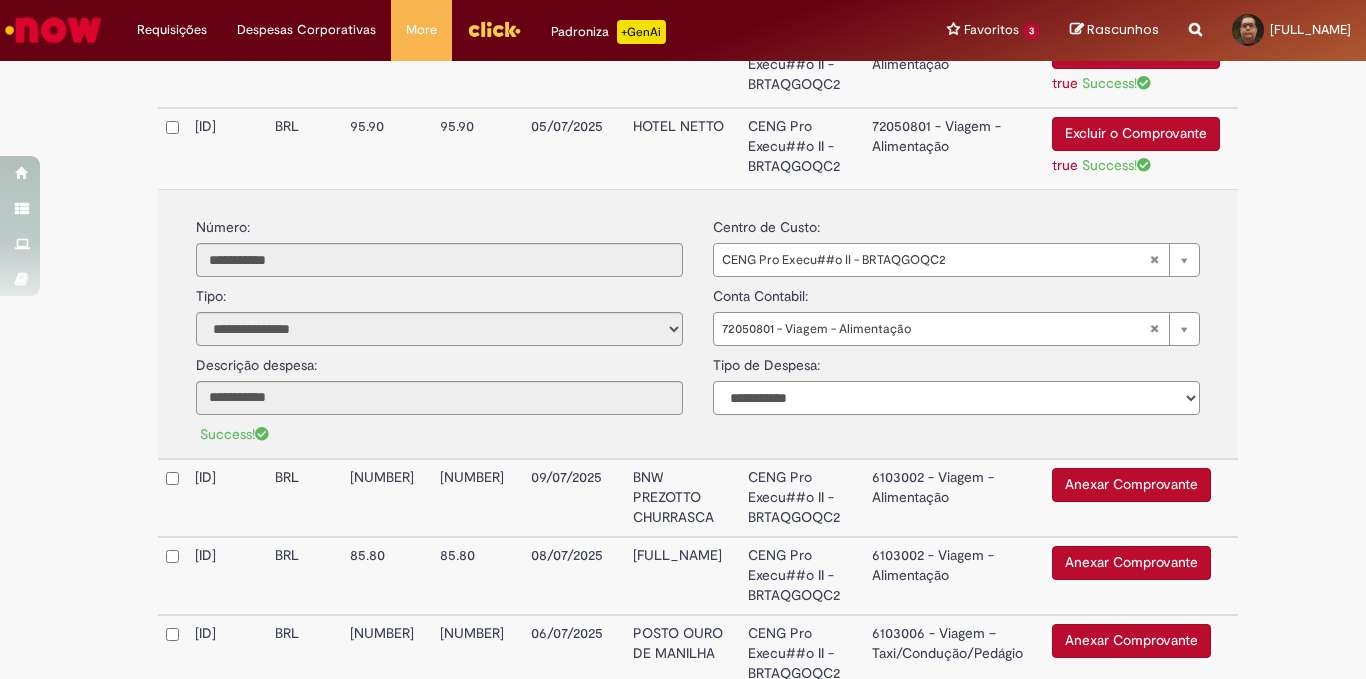 click on "**********" at bounding box center (956, 398) 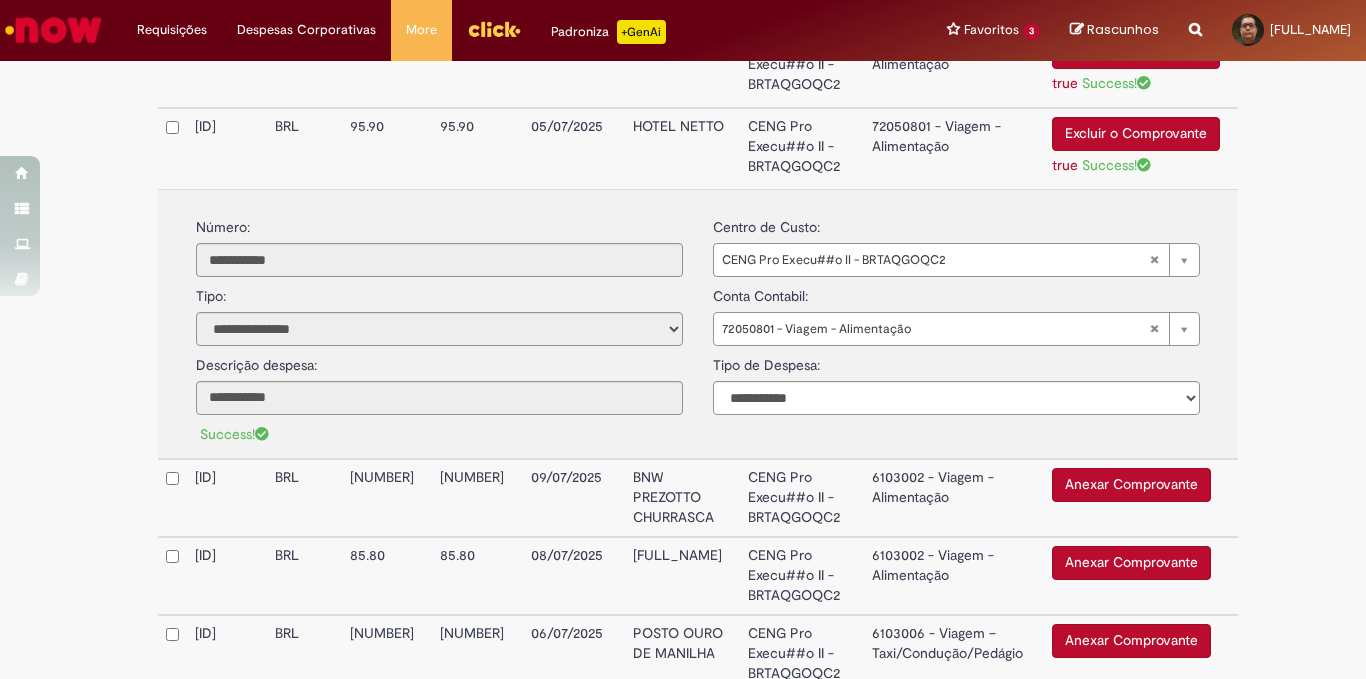 click on "Anexar Comprovante" at bounding box center [1131, 485] 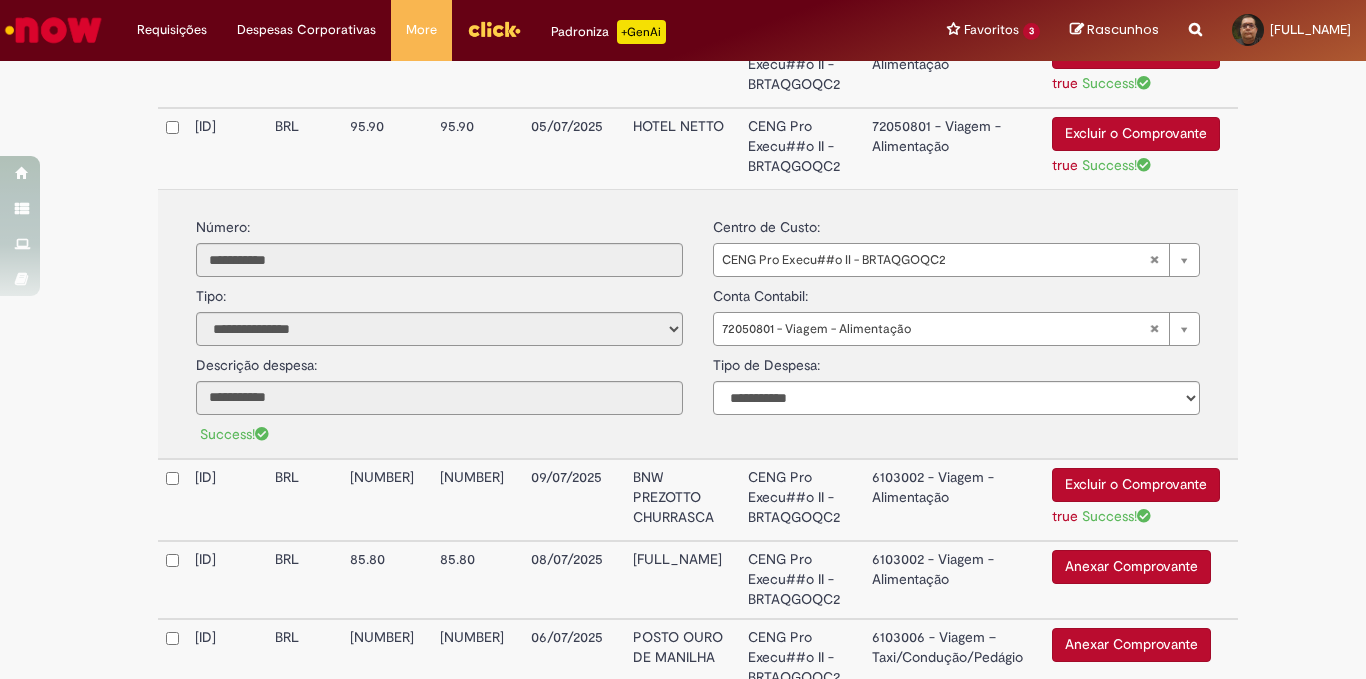 click on "6103002 - Viagem - Alimentação" at bounding box center (954, 500) 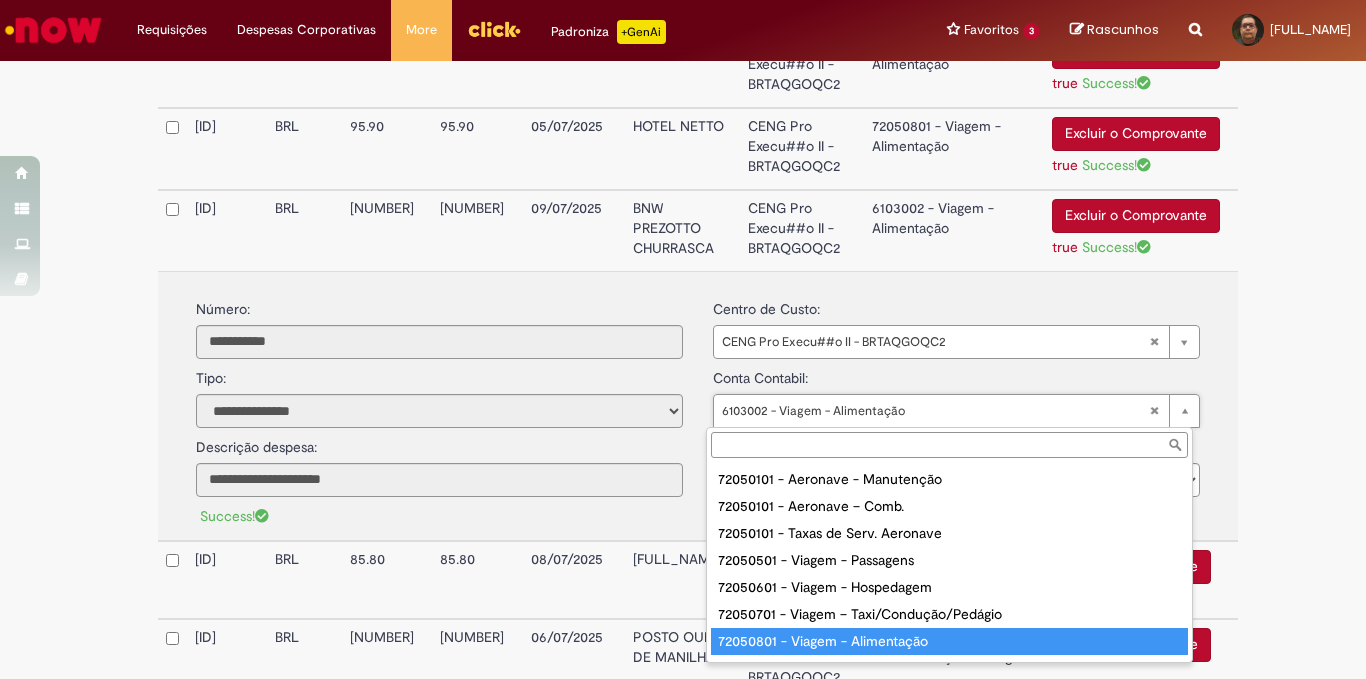 type on "**********" 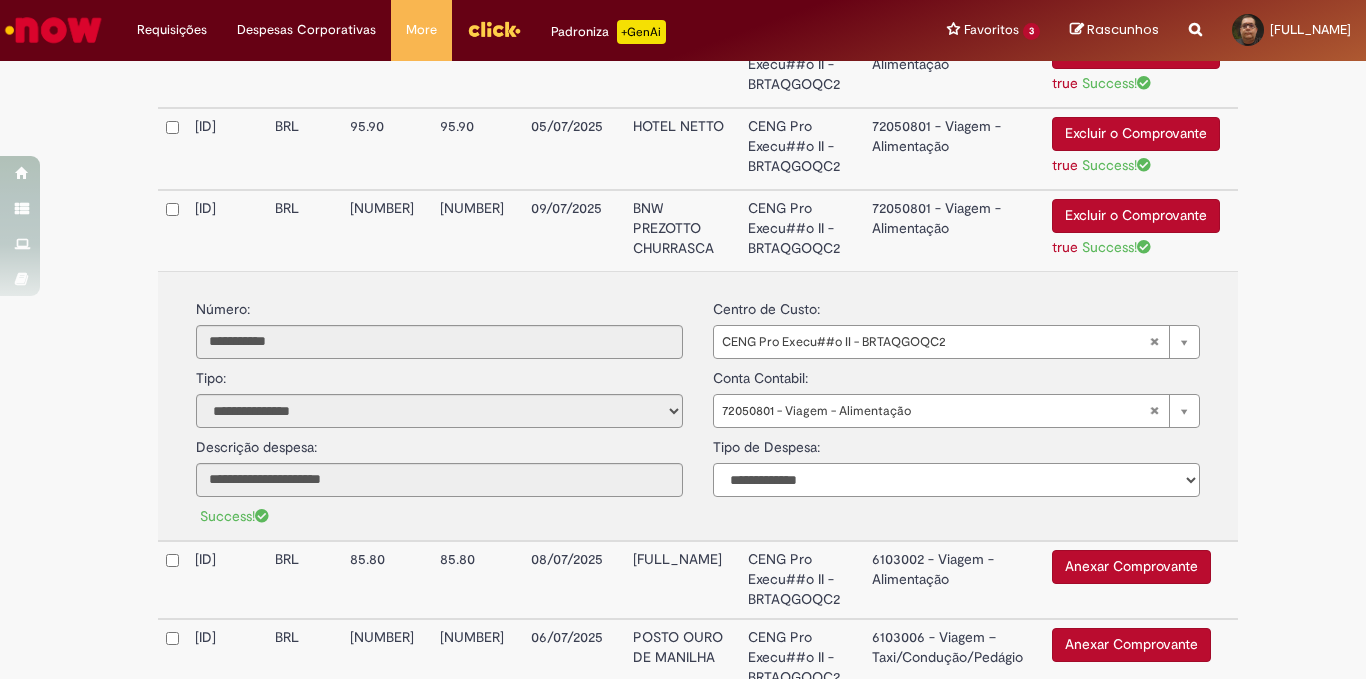click on "**********" at bounding box center (956, 480) 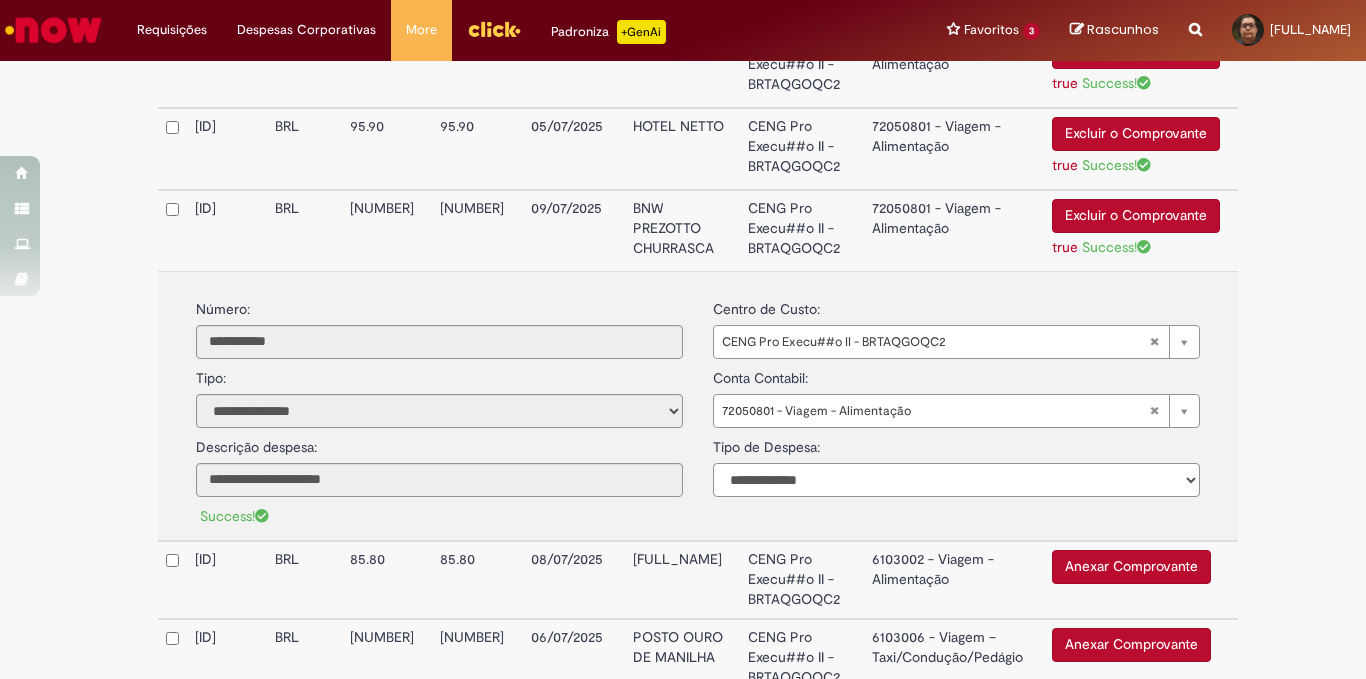 select on "*" 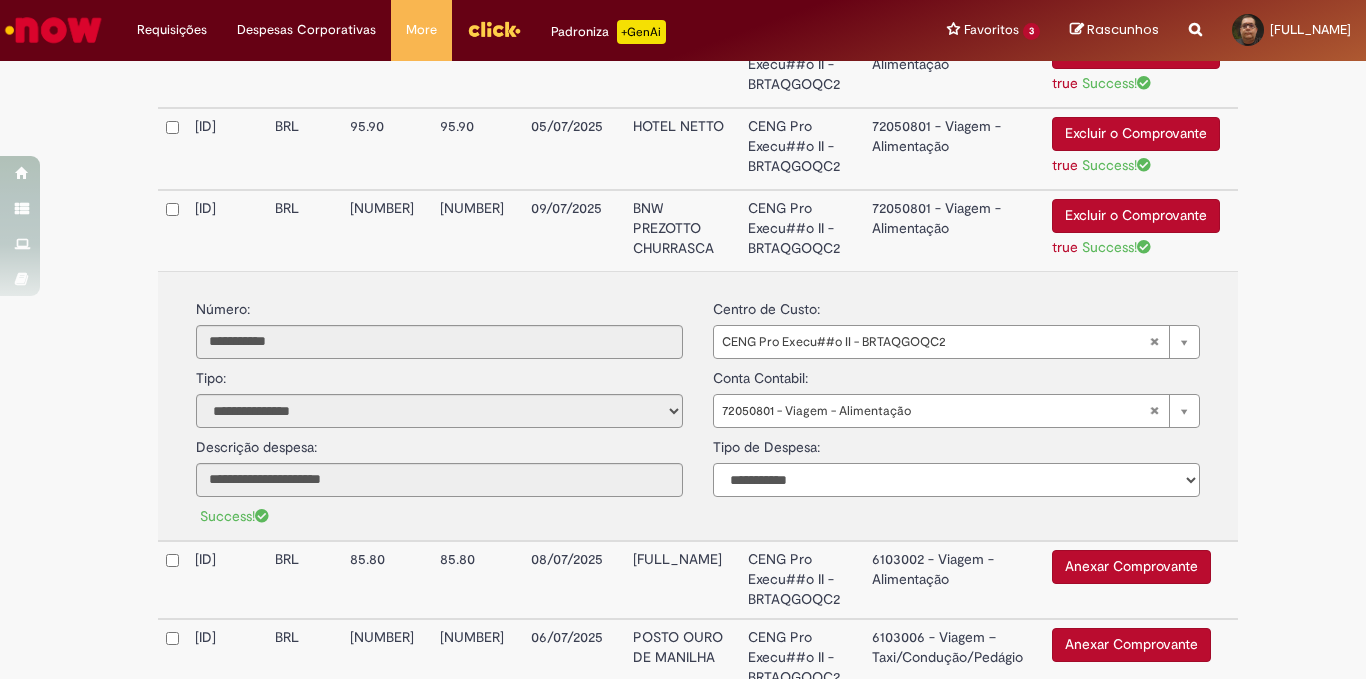 click on "**********" at bounding box center (956, 480) 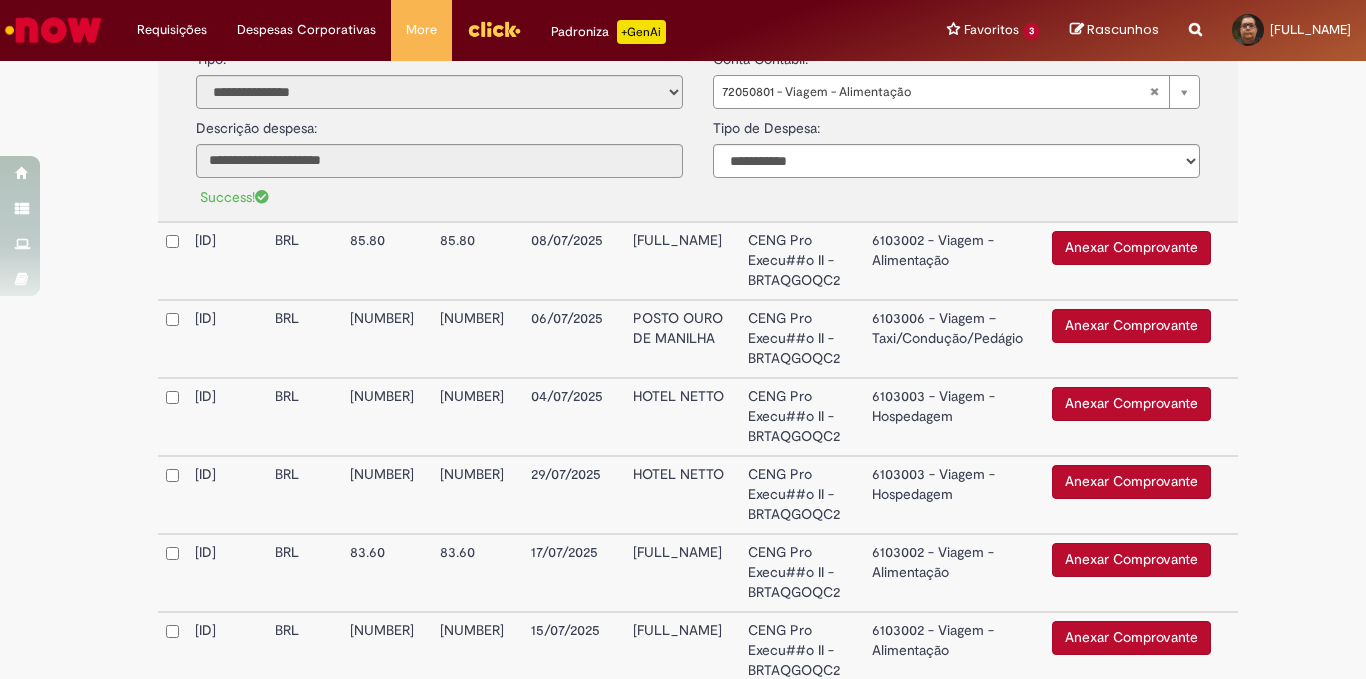 scroll, scrollTop: 1172, scrollLeft: 0, axis: vertical 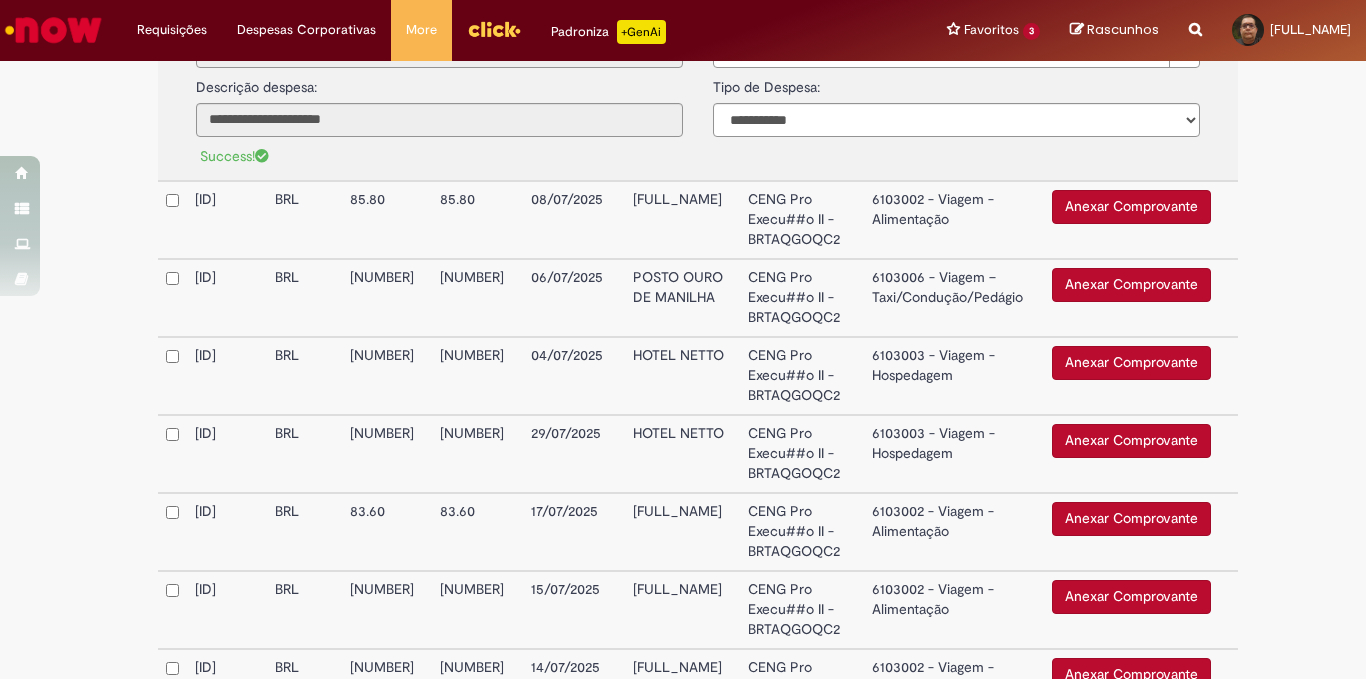 click on "Anexar Comprovante" at bounding box center (1131, 207) 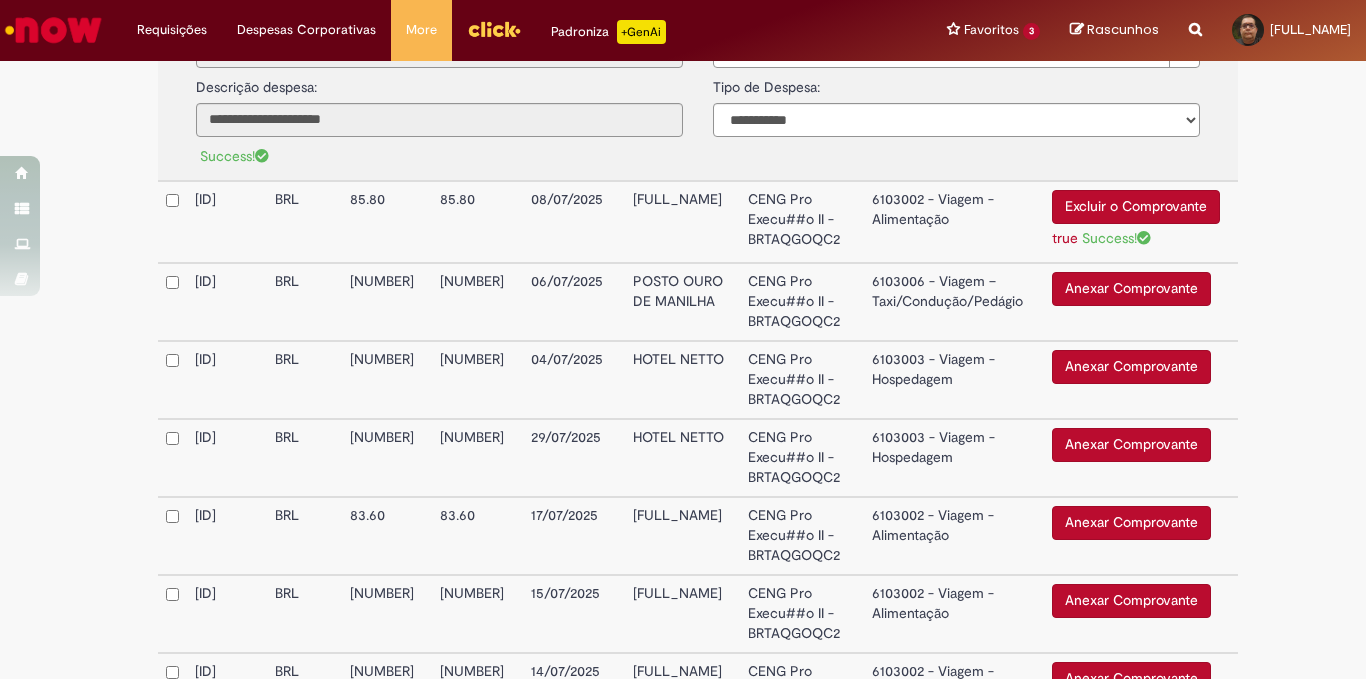 click on "6103002 - Viagem - Alimentação" at bounding box center [954, 222] 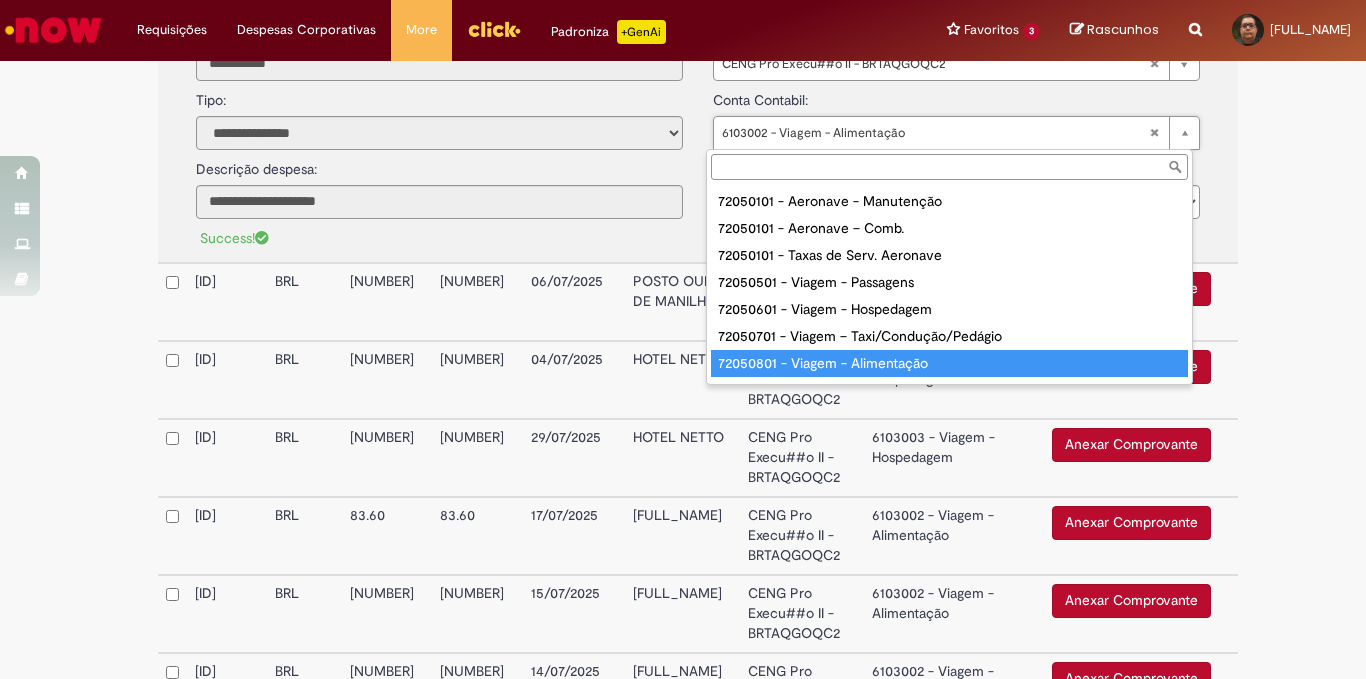 type on "**********" 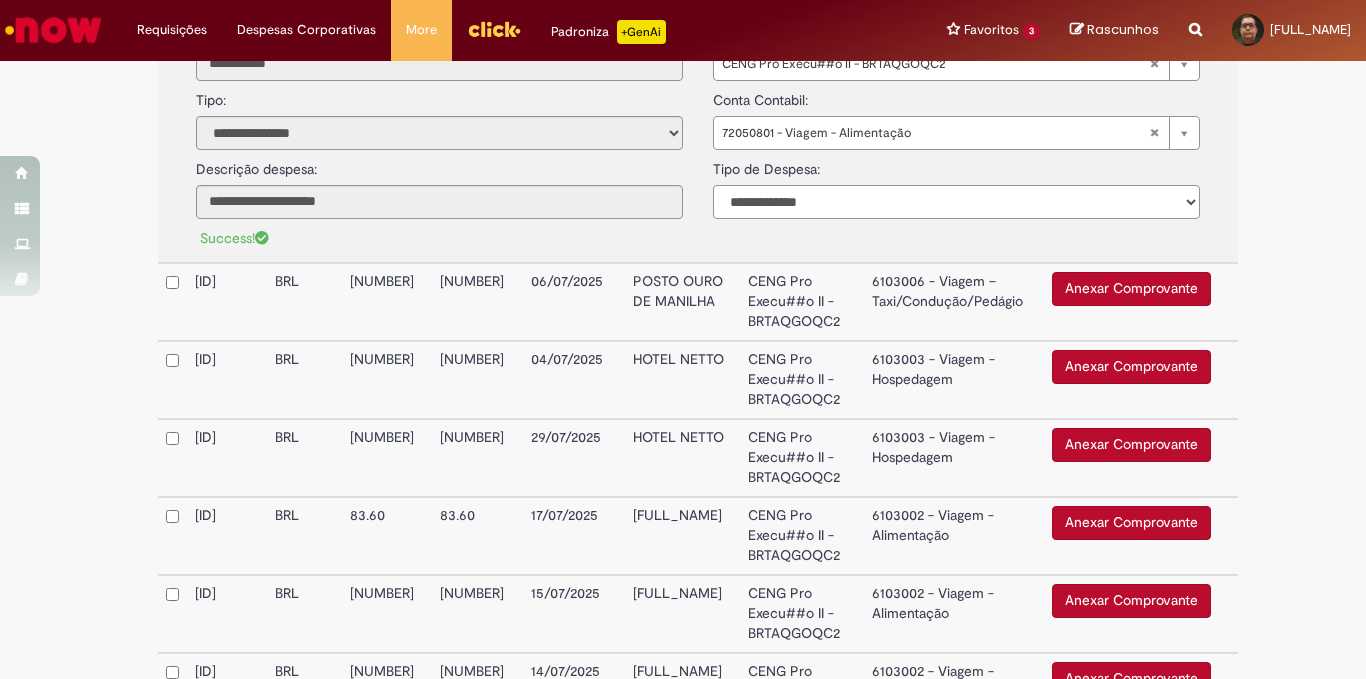 click on "**********" at bounding box center [956, 202] 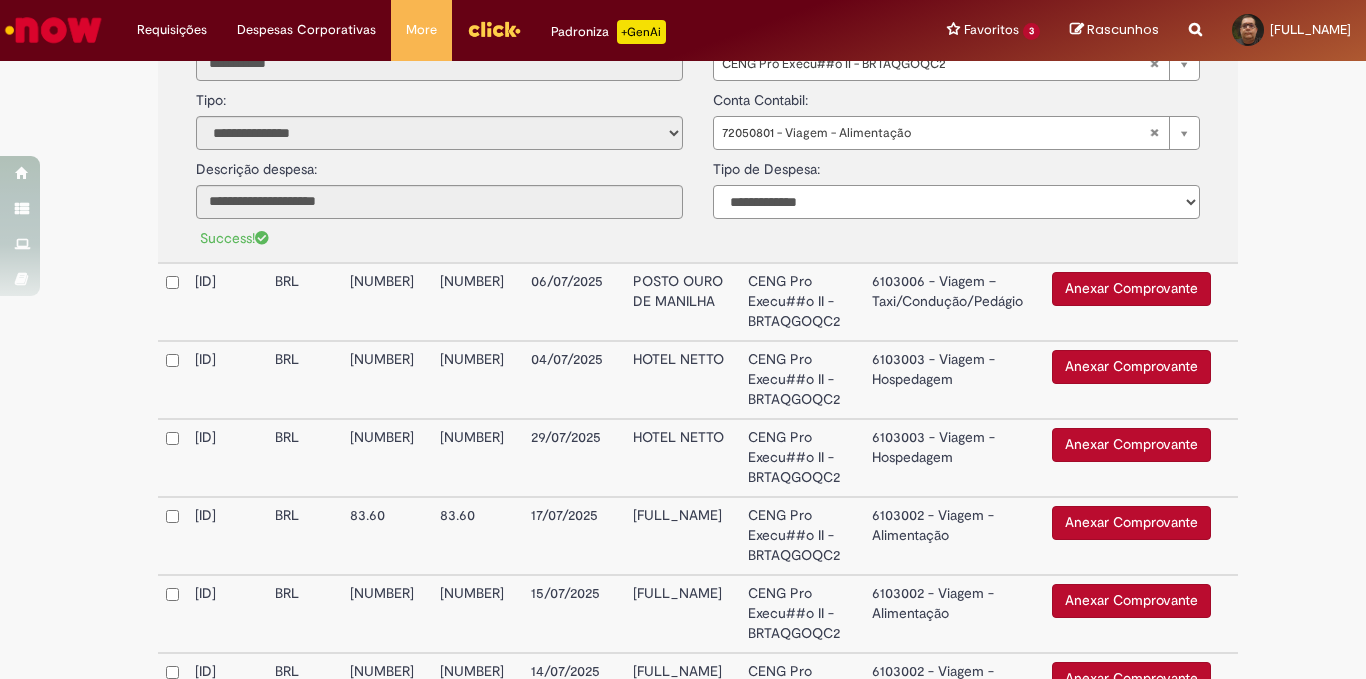 select on "*" 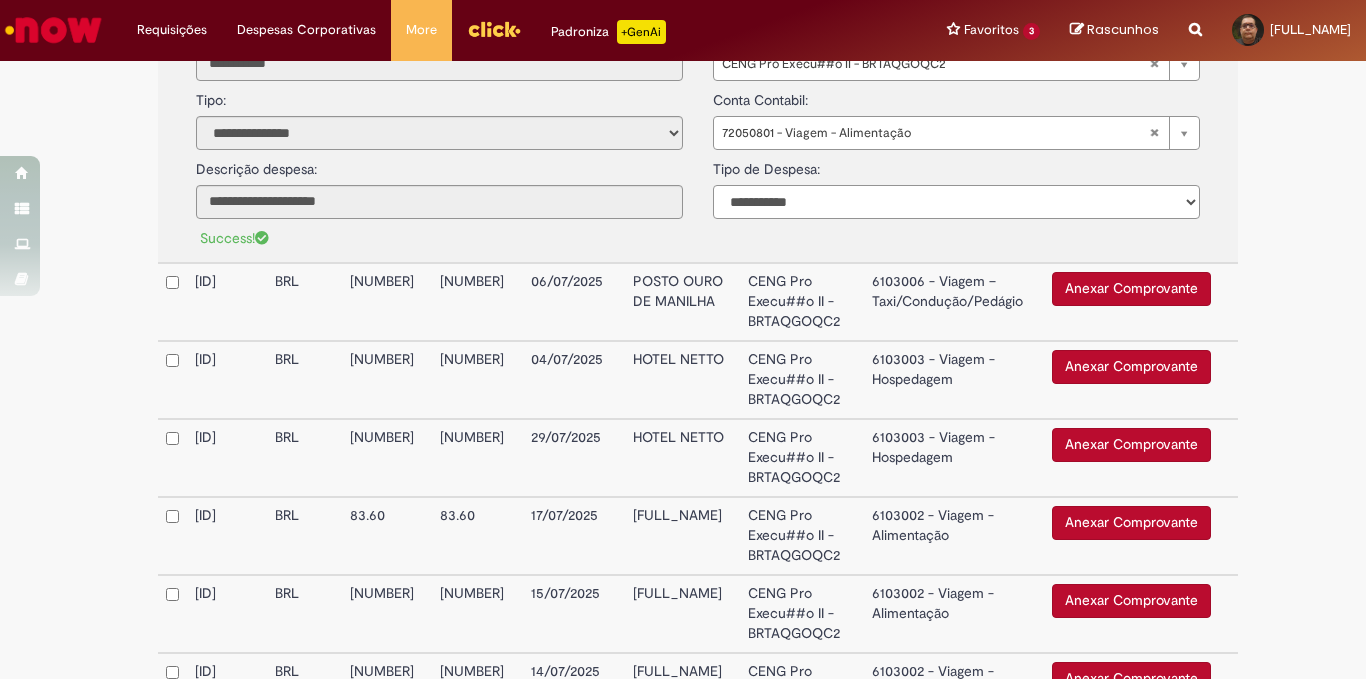 click on "**********" at bounding box center [956, 202] 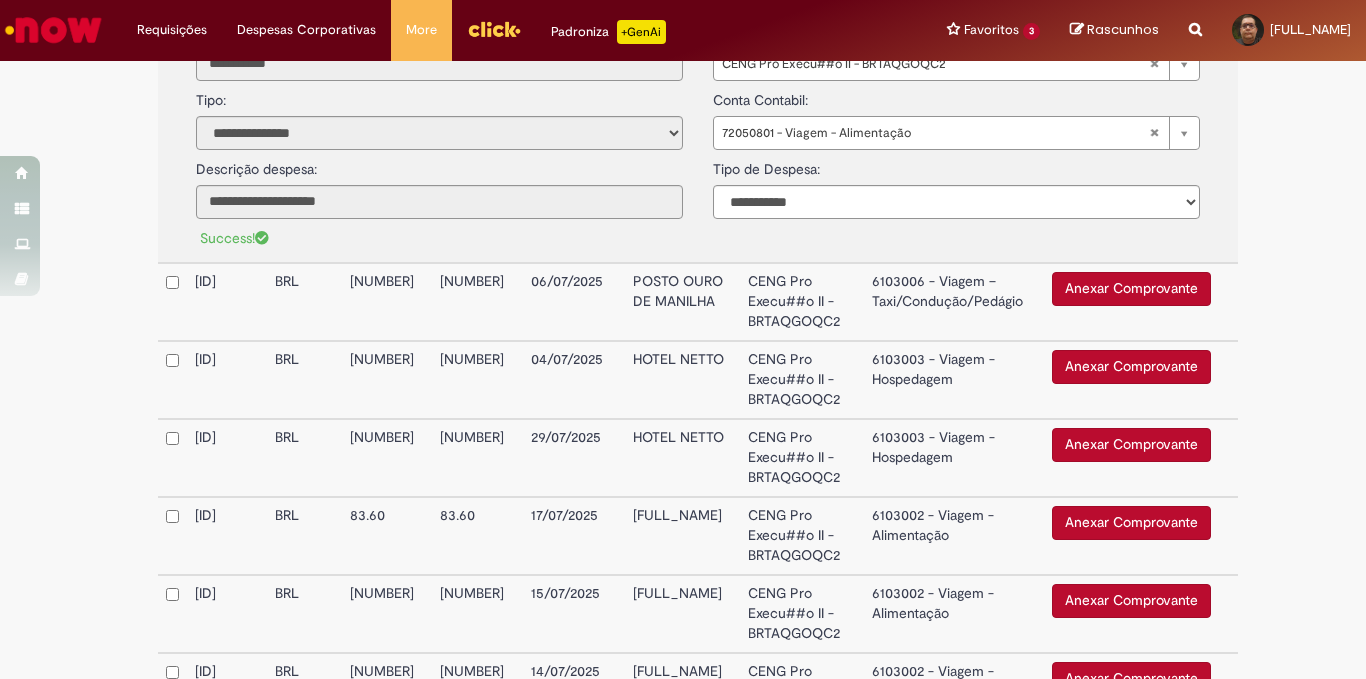 click on "Anexar Comprovante" at bounding box center (1131, 289) 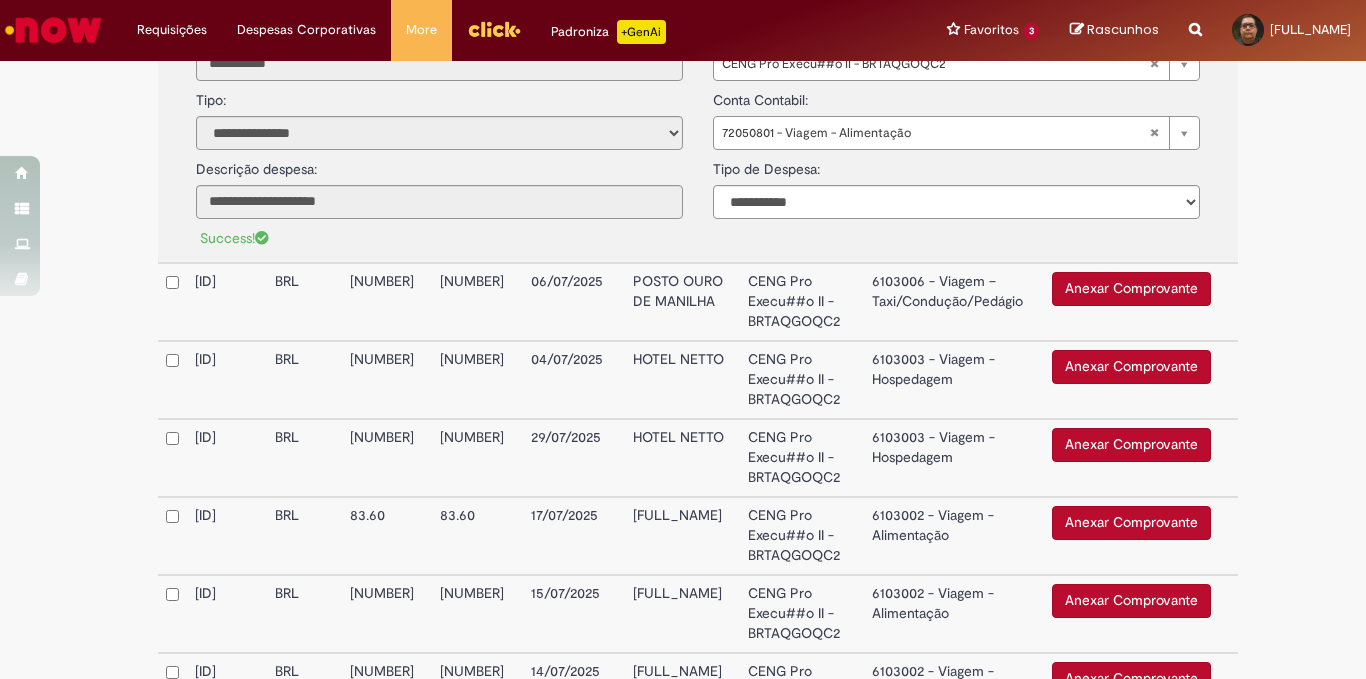 click on "Anexar Comprovante" at bounding box center [1131, 289] 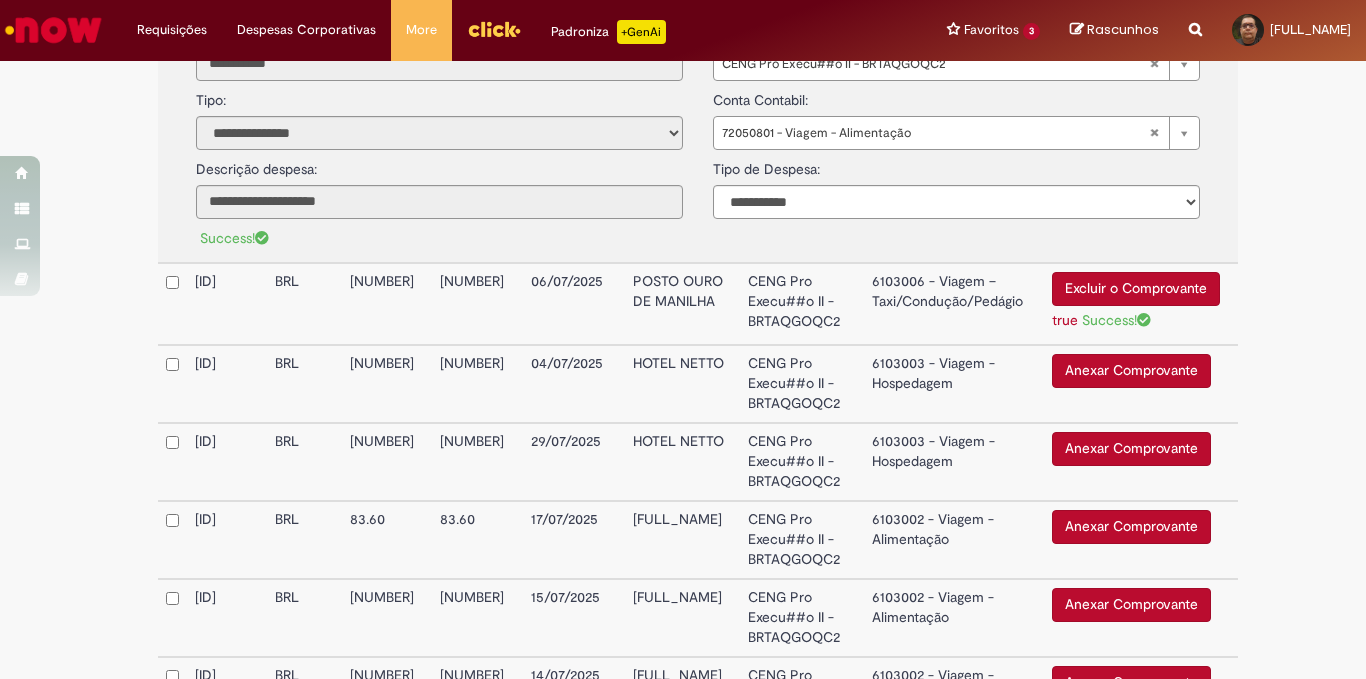 click on "6103006 - Viagem – Taxi/Condução/Pedágio" at bounding box center (954, 304) 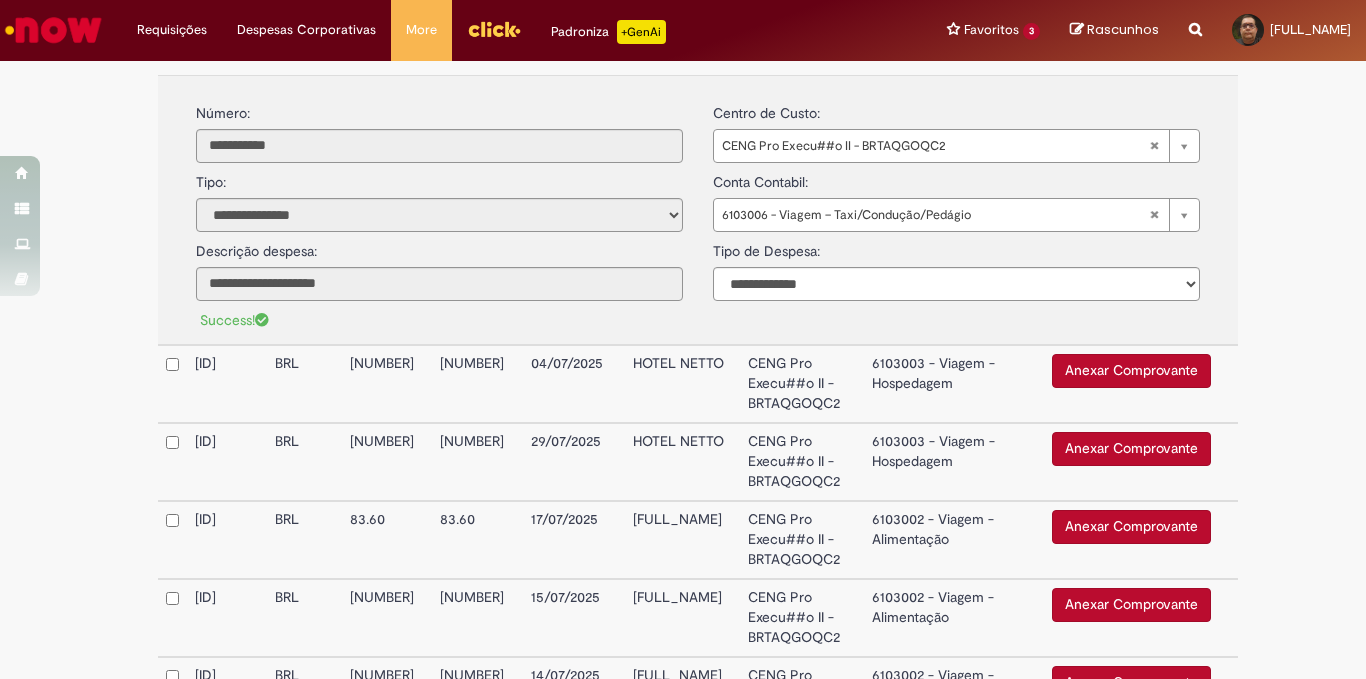 click on "**********" at bounding box center [956, 266] 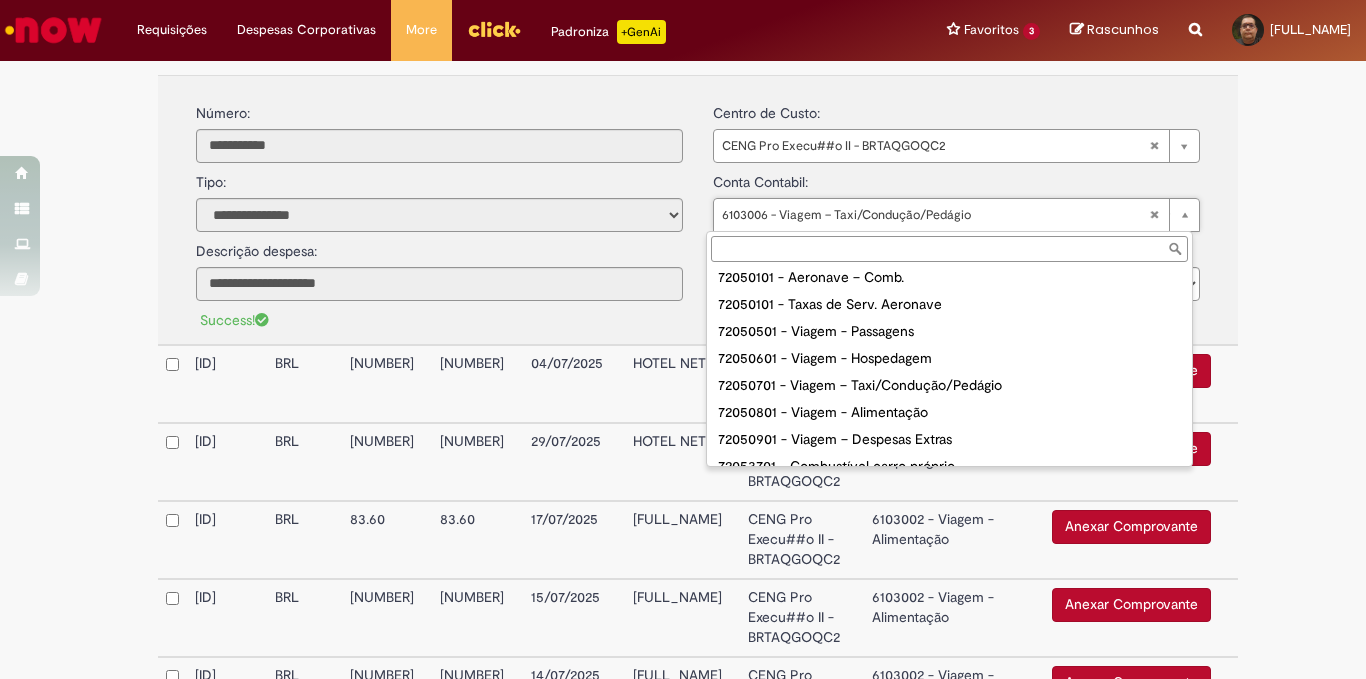 scroll, scrollTop: 46, scrollLeft: 0, axis: vertical 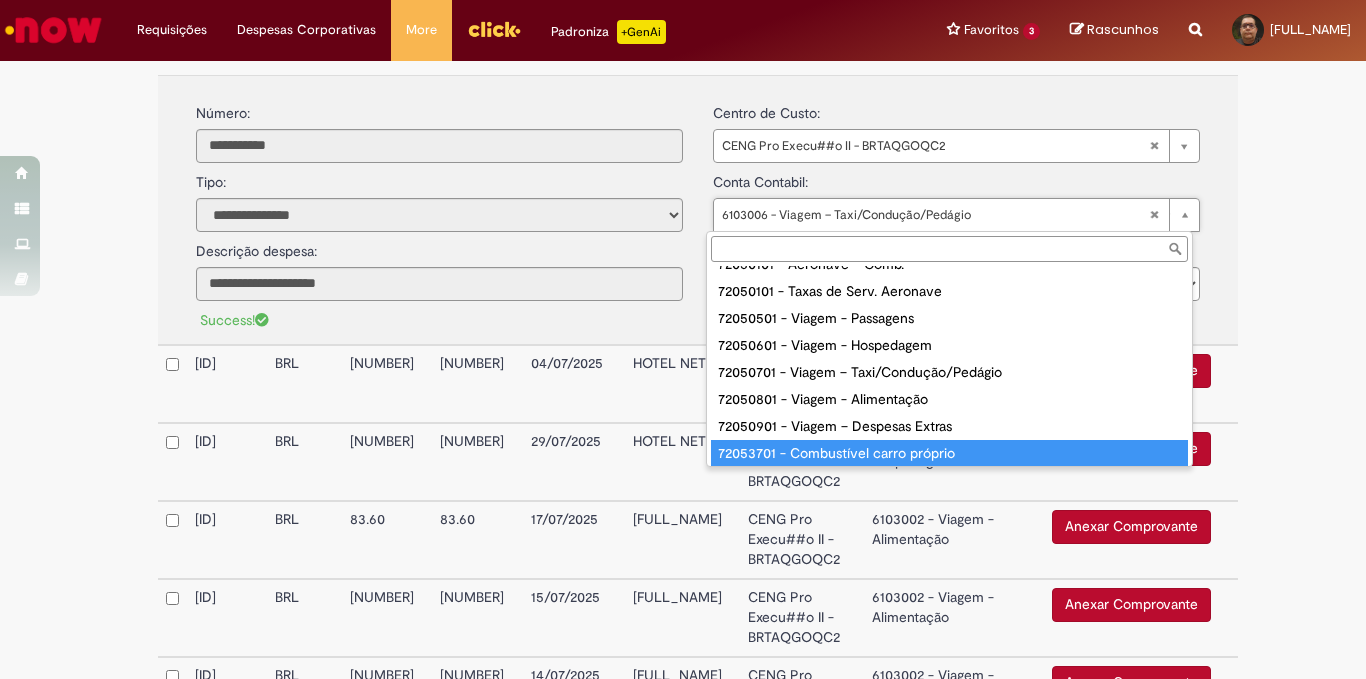 type on "**********" 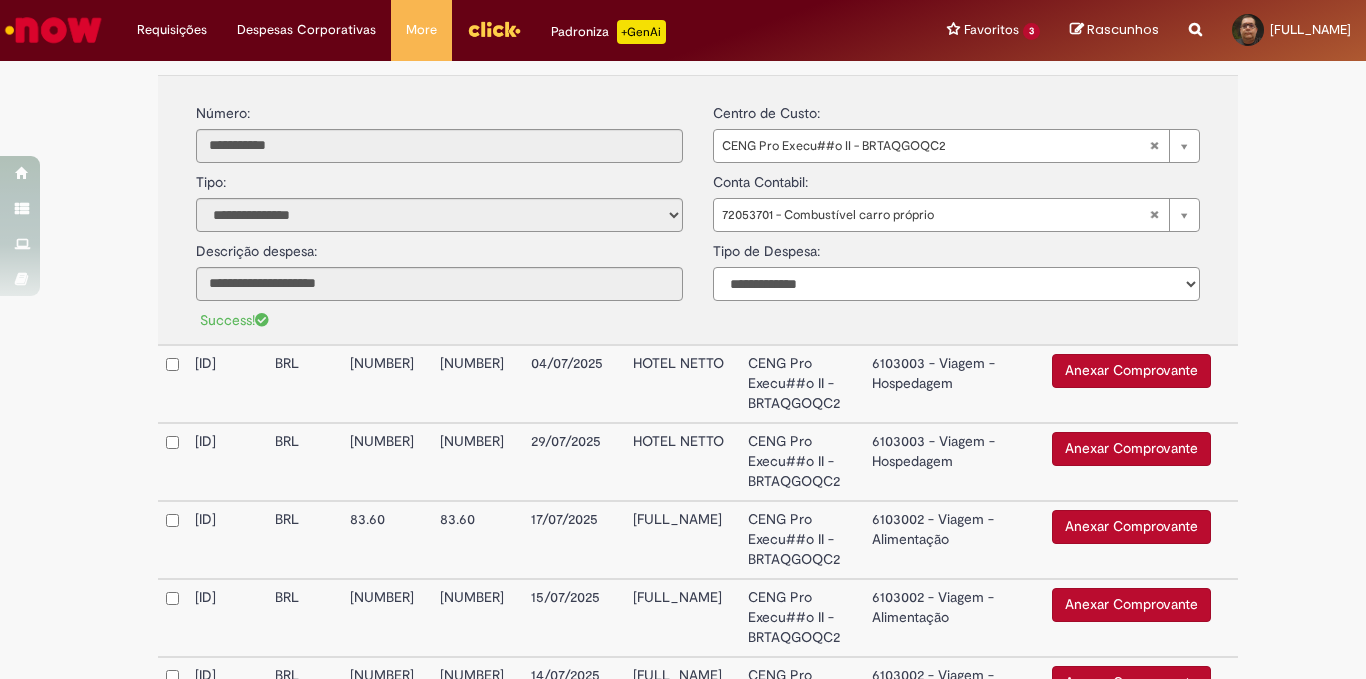 click on "**********" at bounding box center (956, 284) 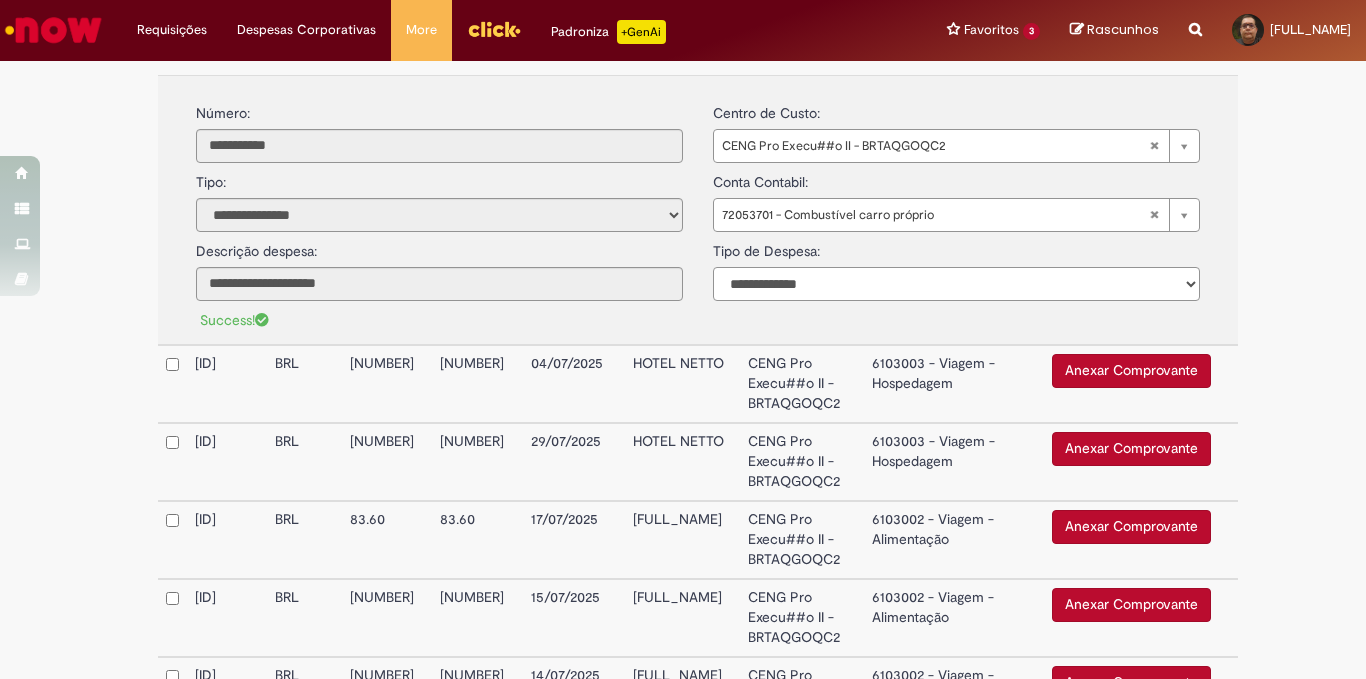 select on "*" 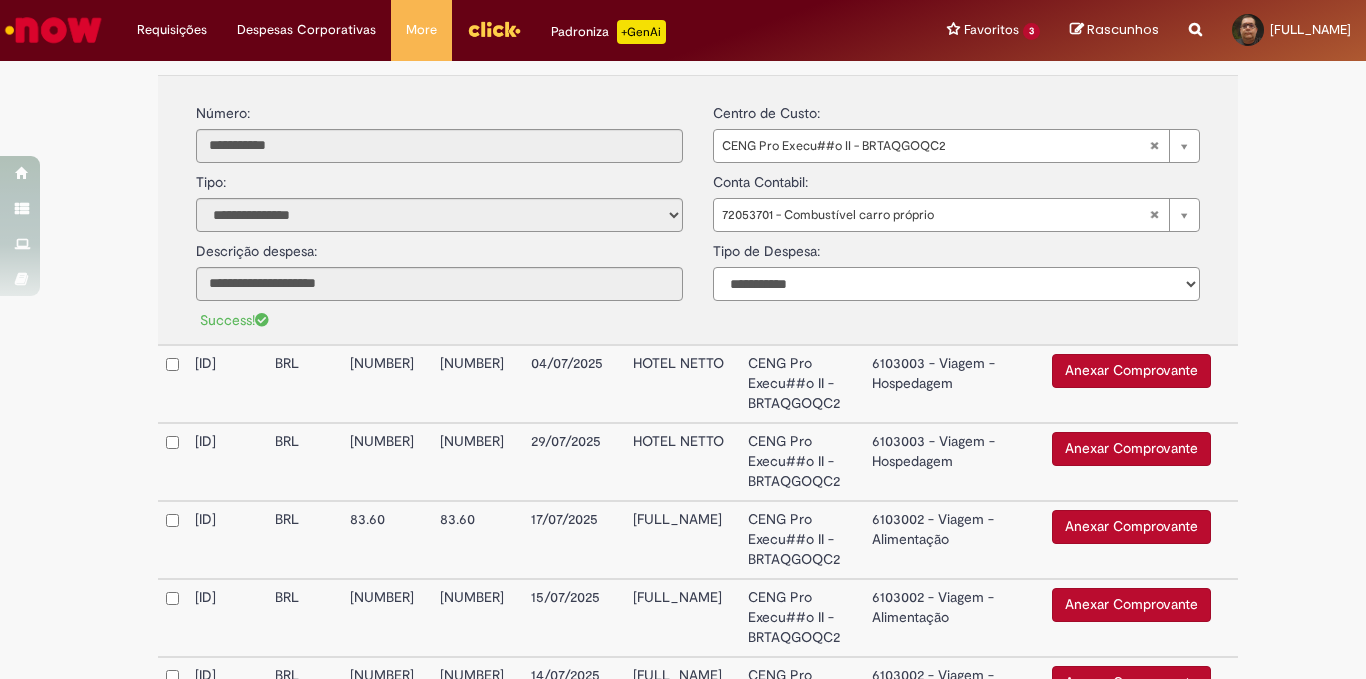 click on "**********" at bounding box center (956, 284) 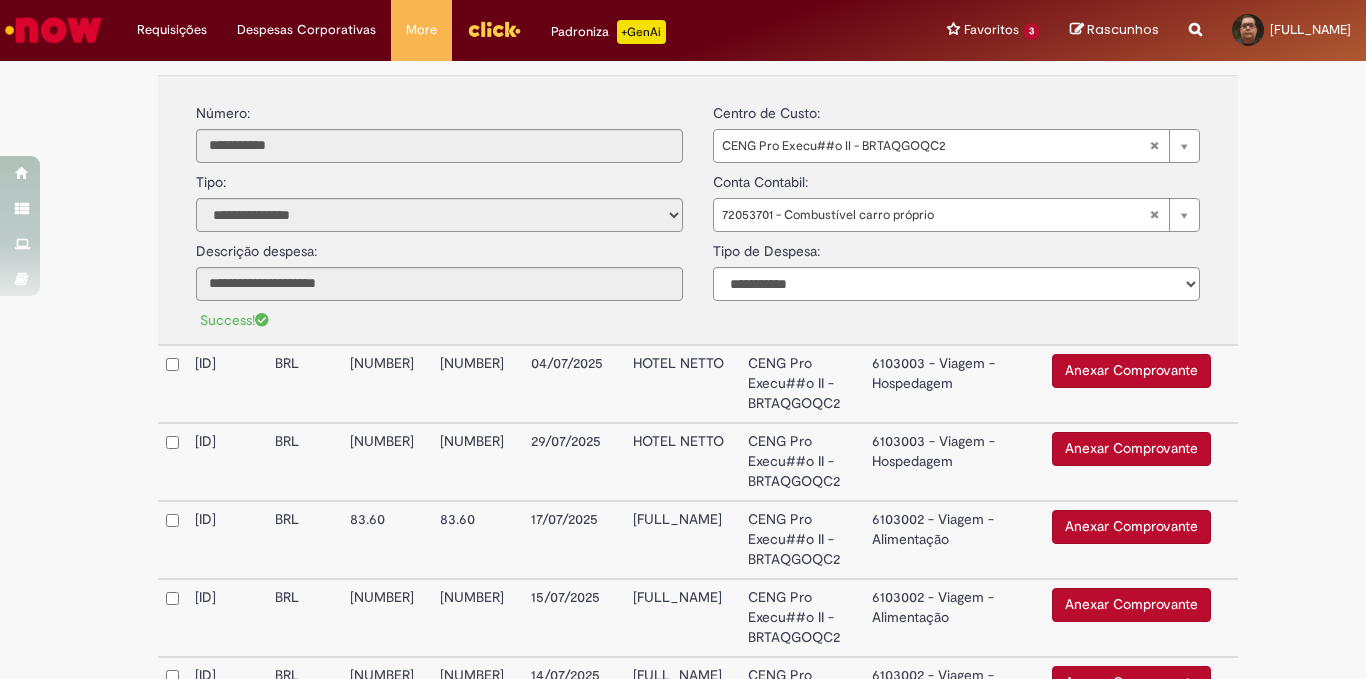 click on "Anexar Comprovante" at bounding box center [1131, 371] 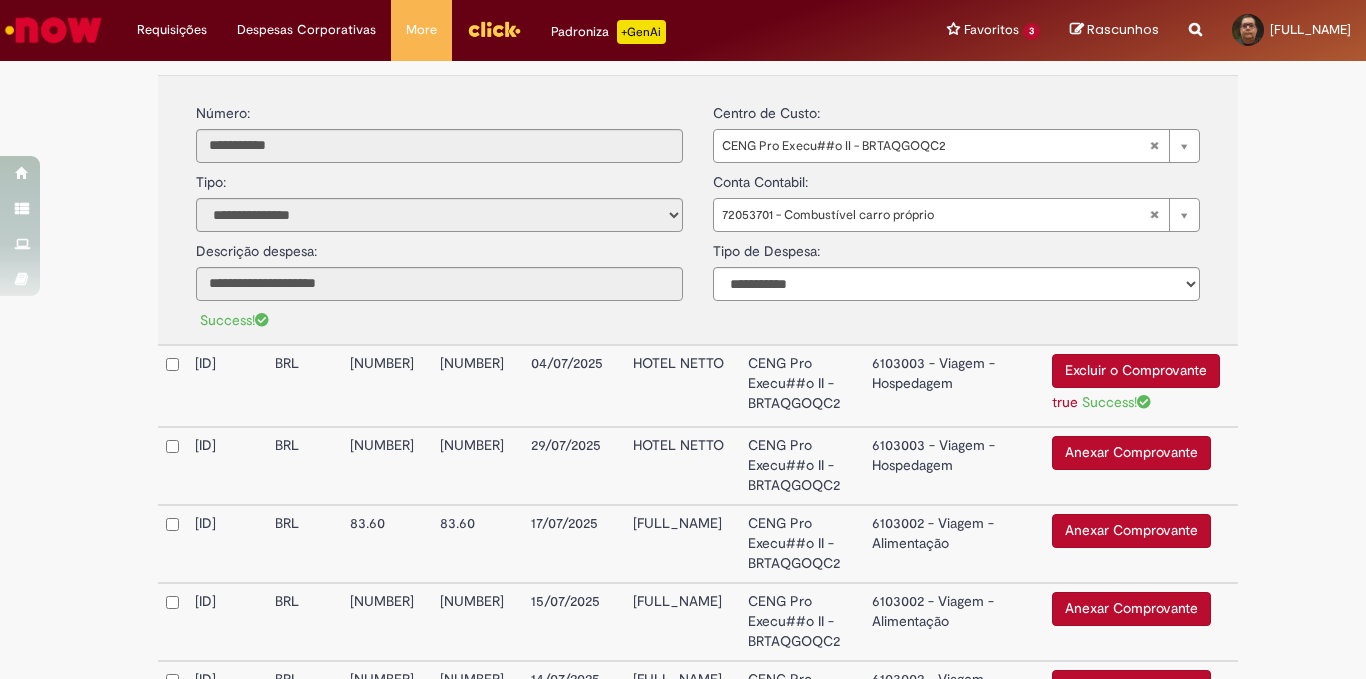 click on "6103003 - Viagem - Hospedagem" at bounding box center [954, 386] 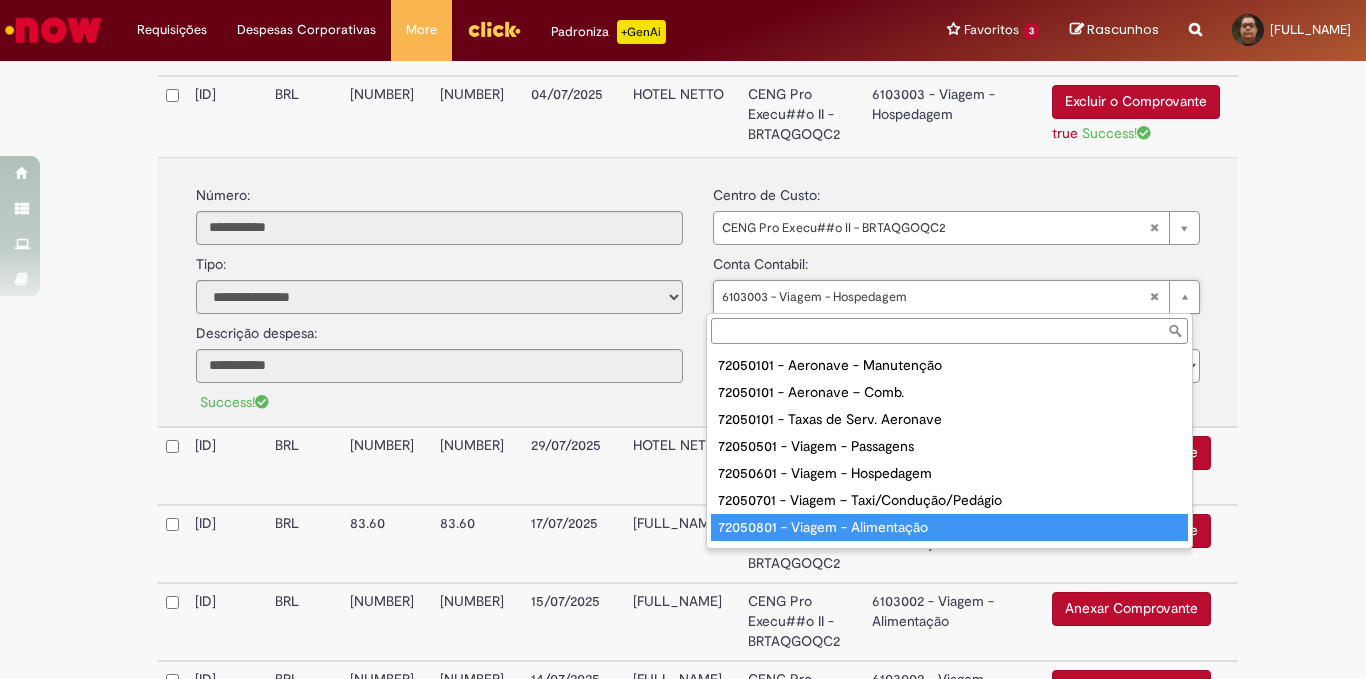 type on "**********" 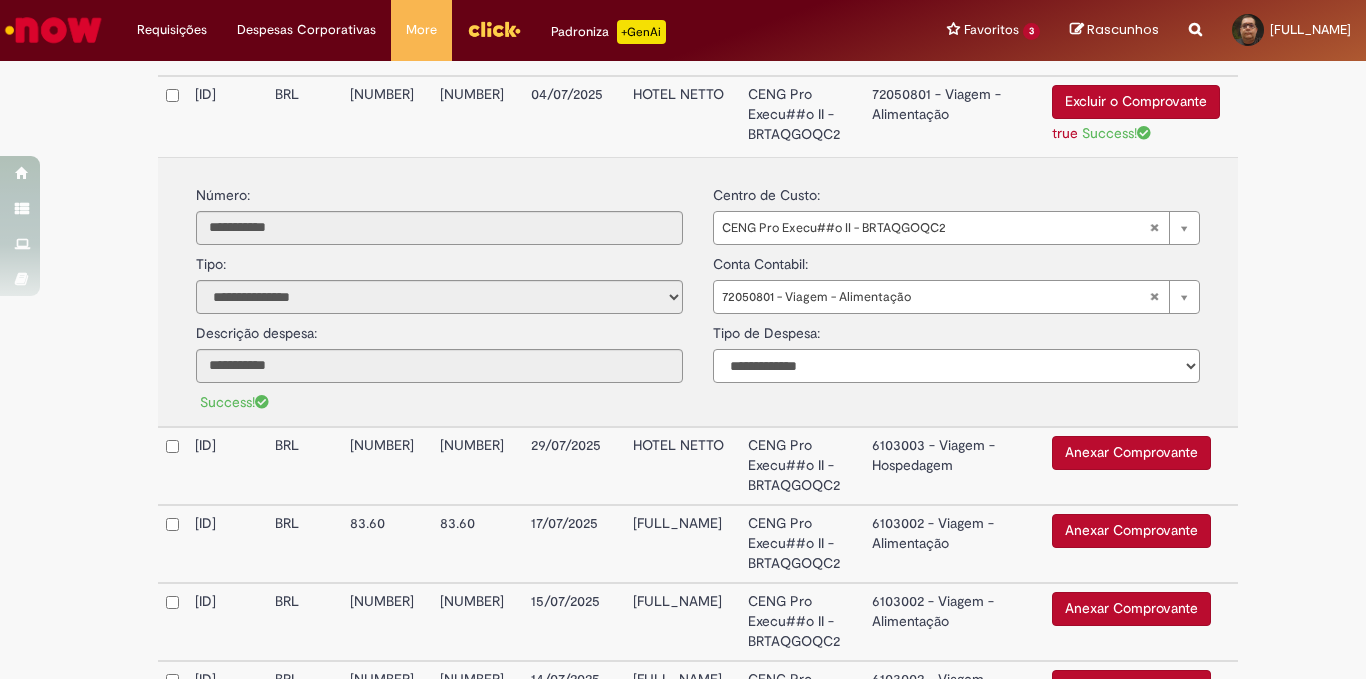 click on "**********" at bounding box center [956, 366] 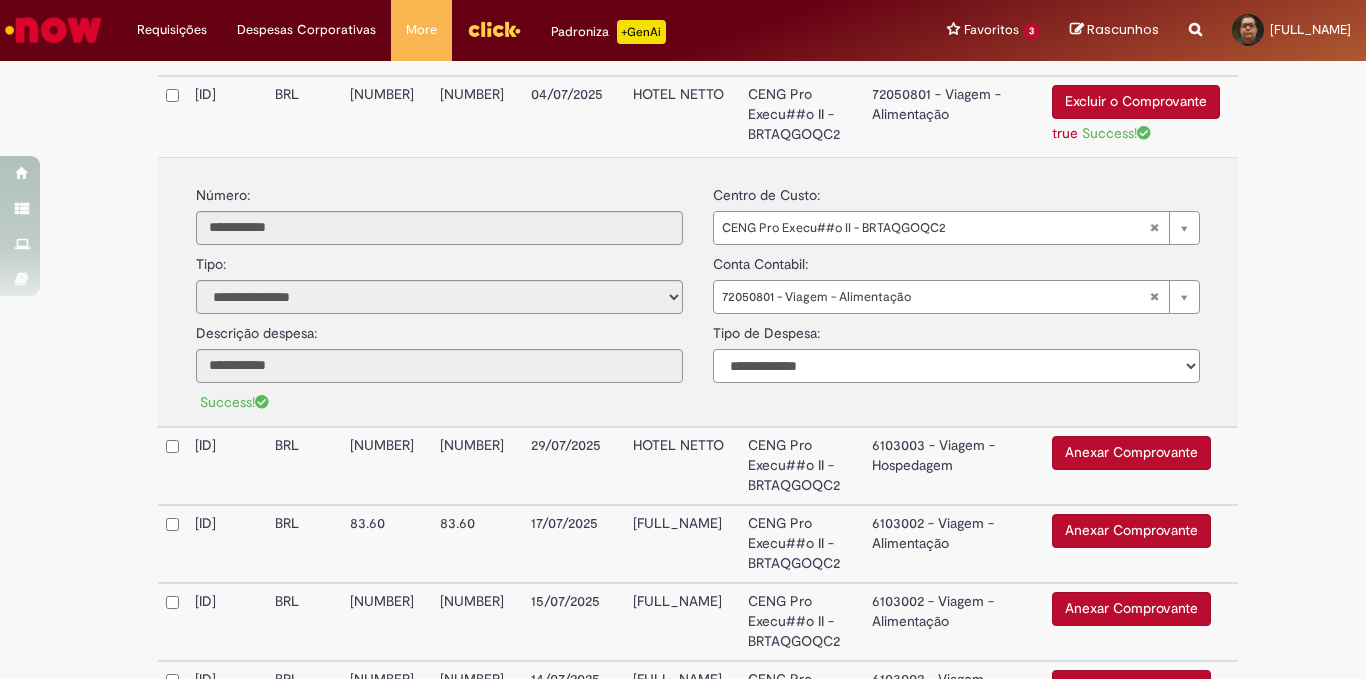 select on "*" 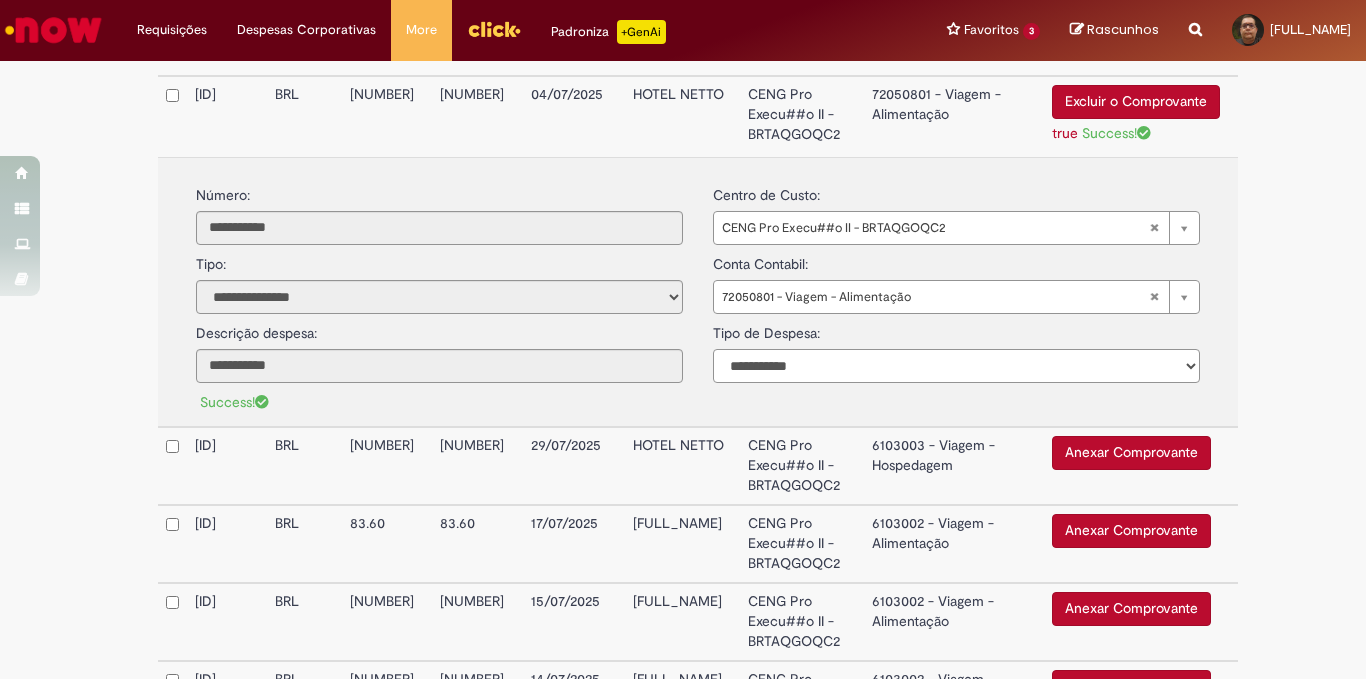 click on "**********" at bounding box center (956, 366) 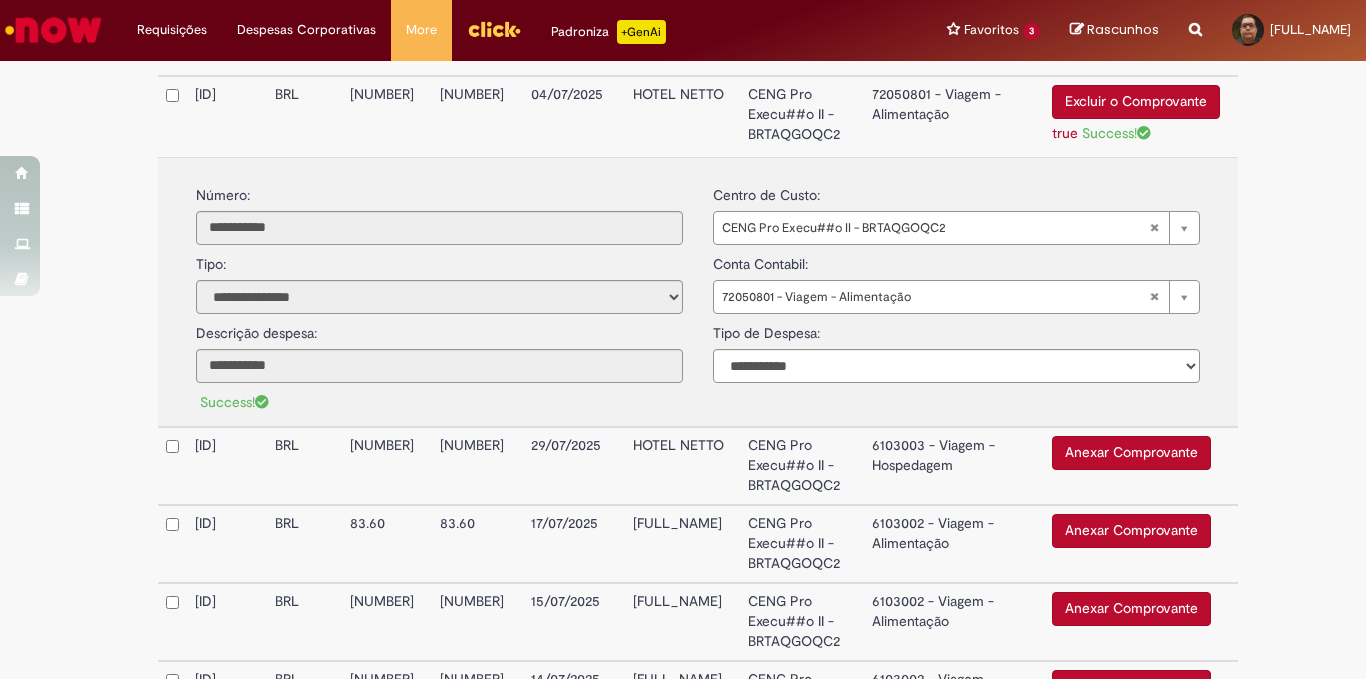 click on "Anexar Comprovante" at bounding box center (1131, 453) 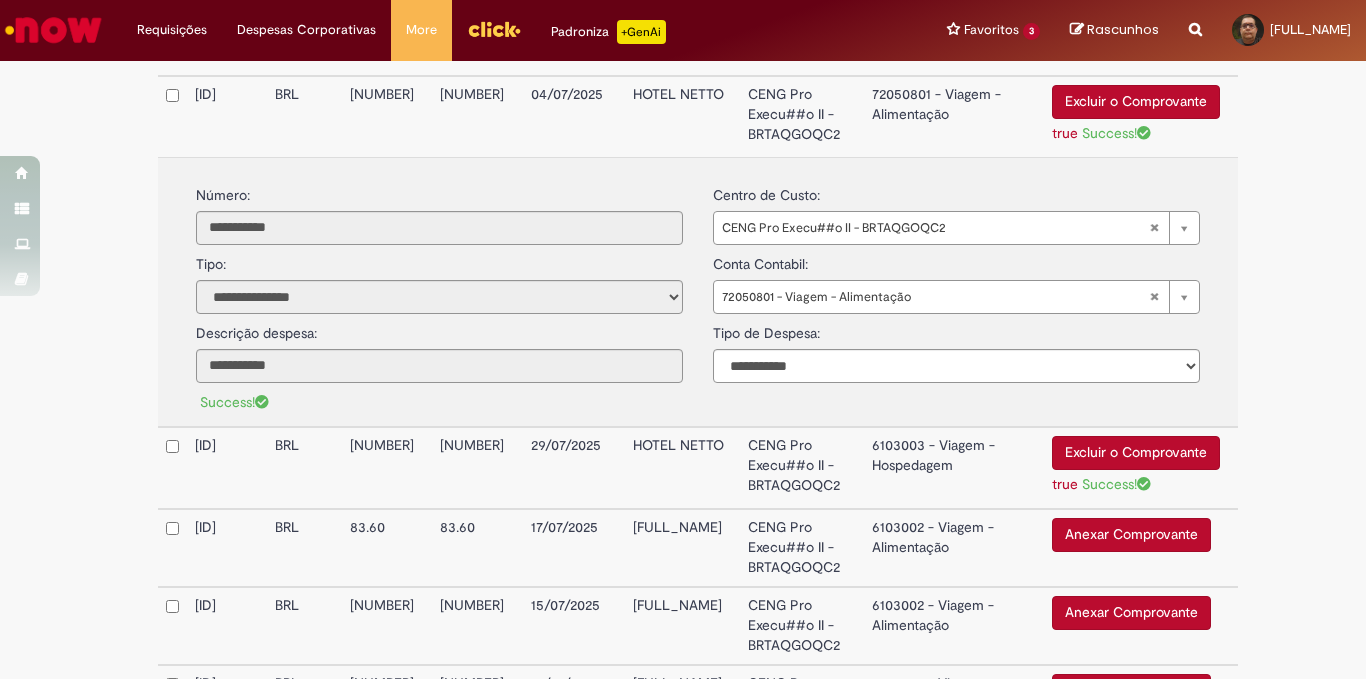 click on "6103003 - Viagem - Hospedagem" at bounding box center [954, 468] 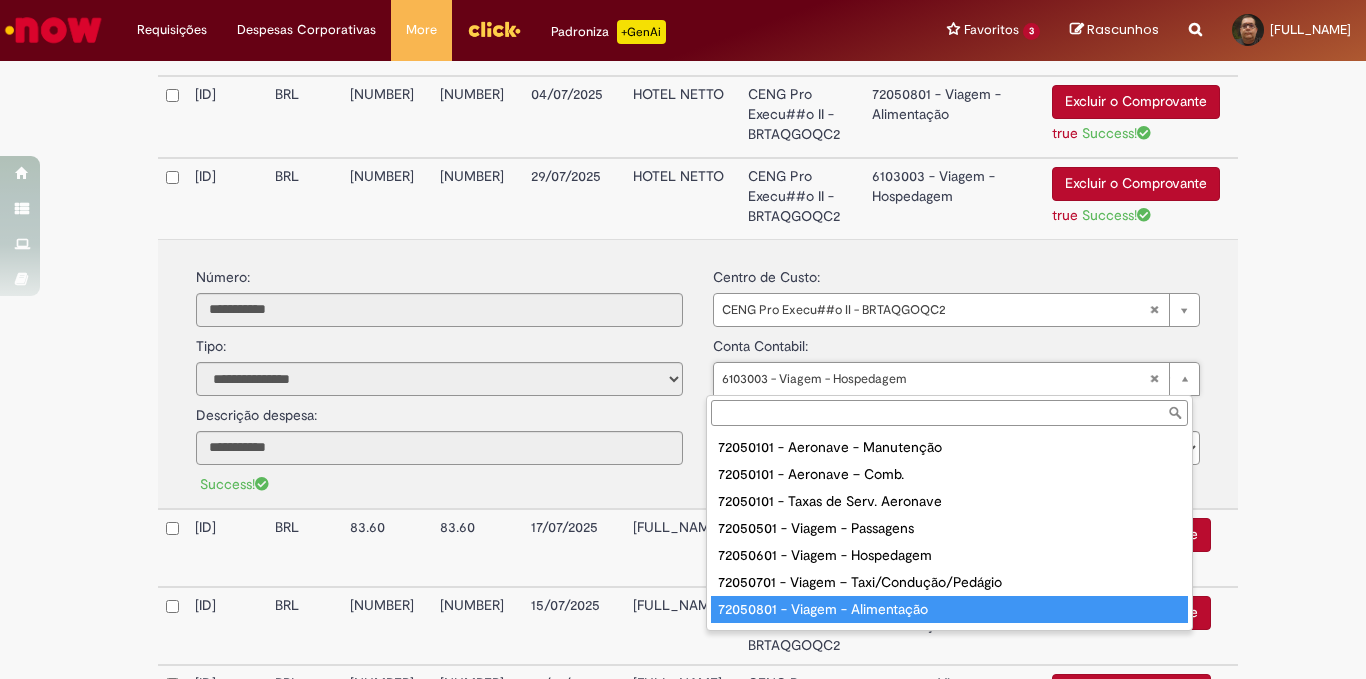 type on "**********" 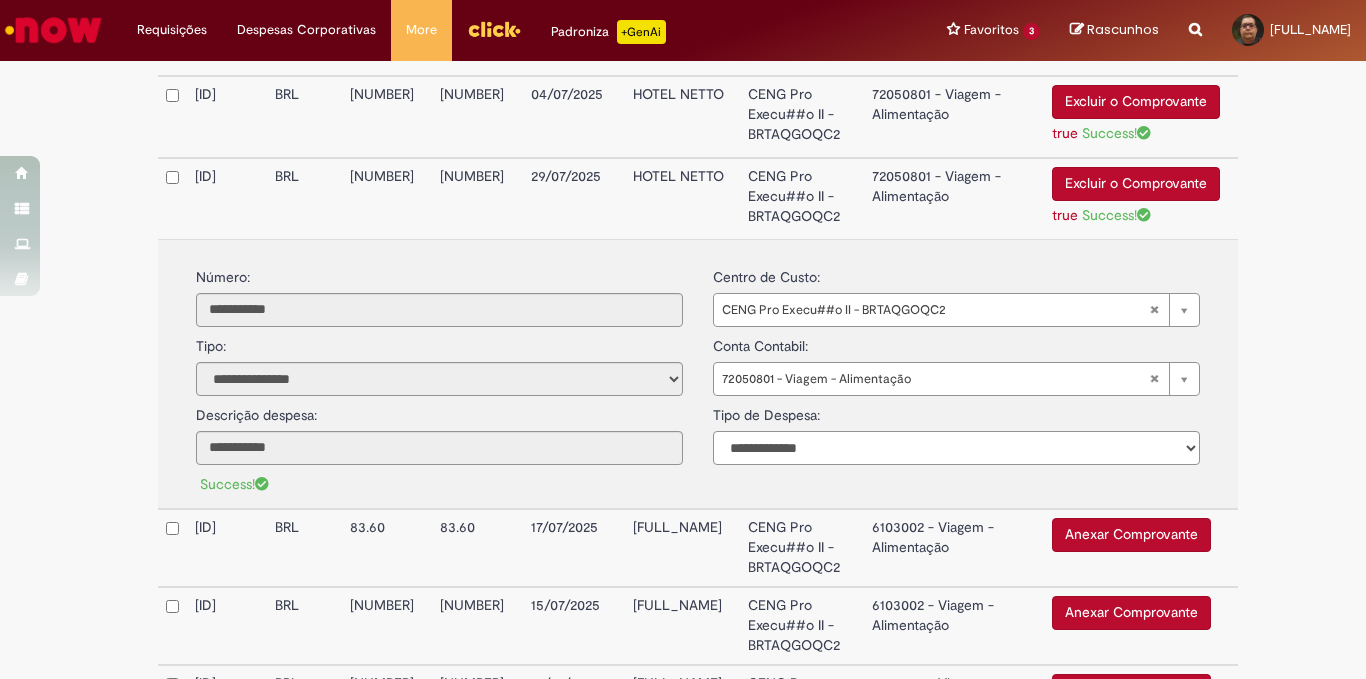 click on "**********" at bounding box center (956, 448) 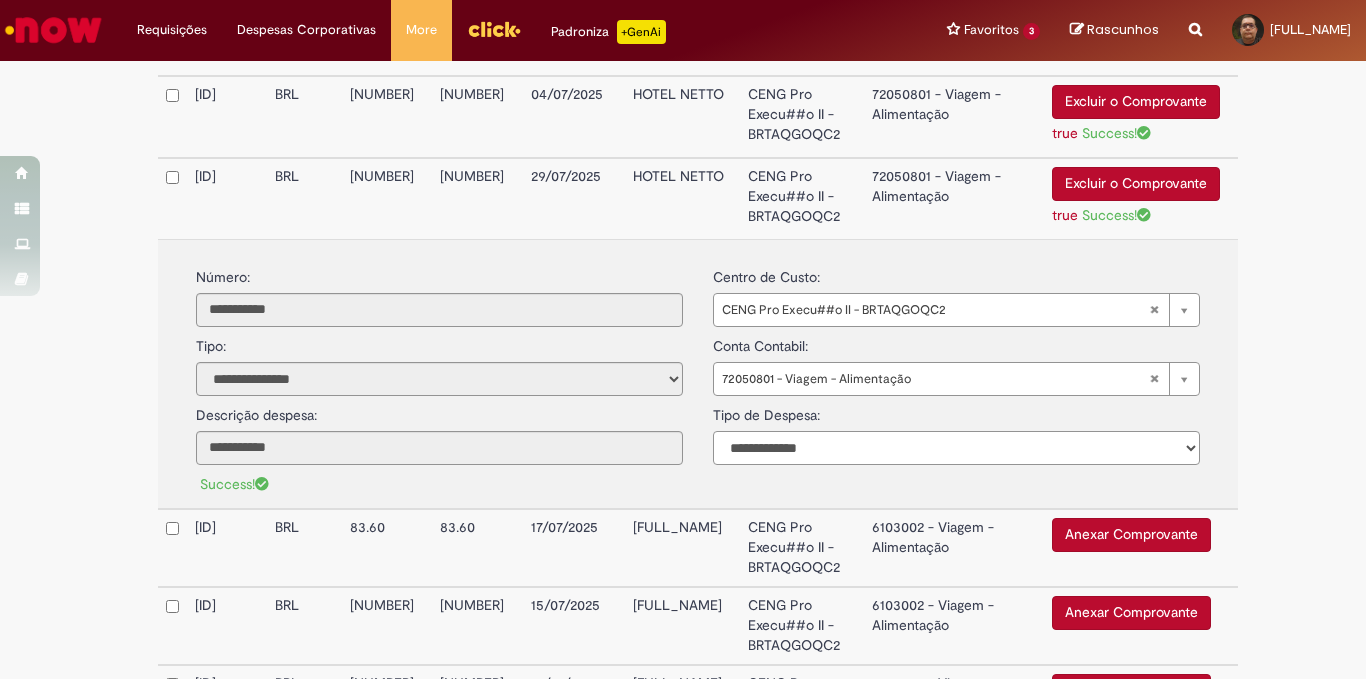 select on "*" 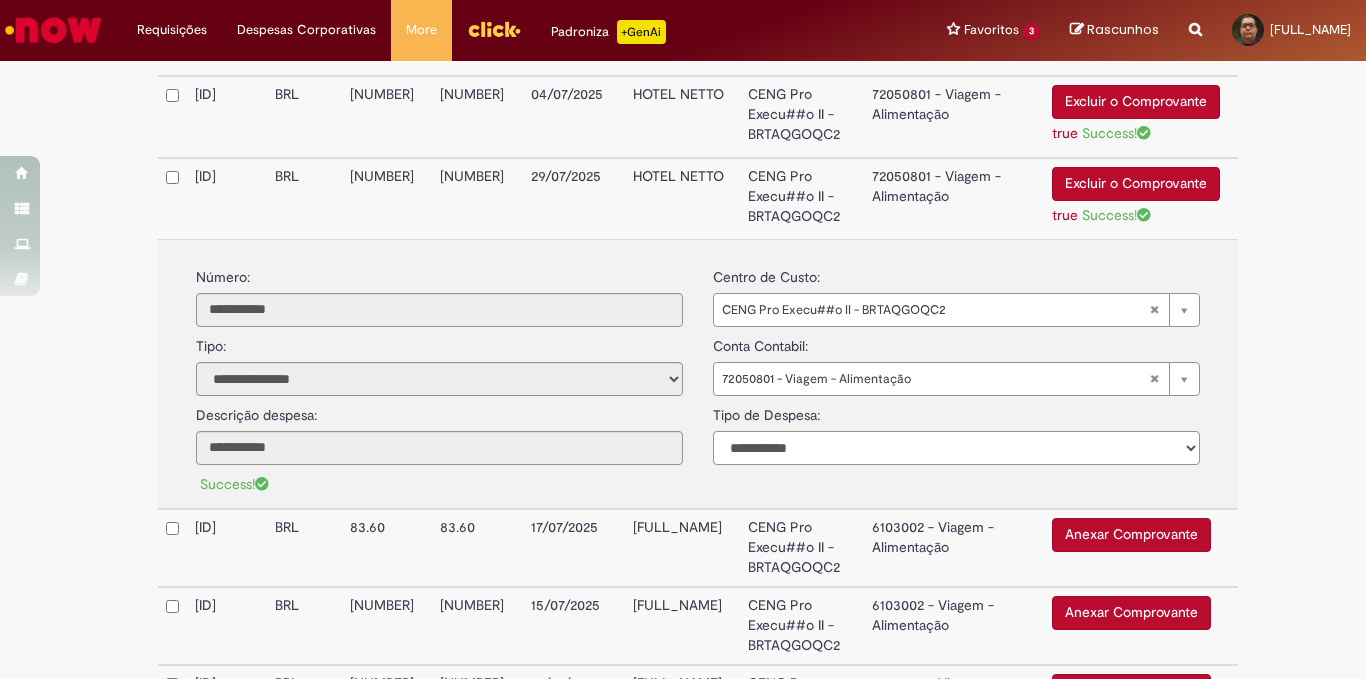 click on "**********" at bounding box center [956, 448] 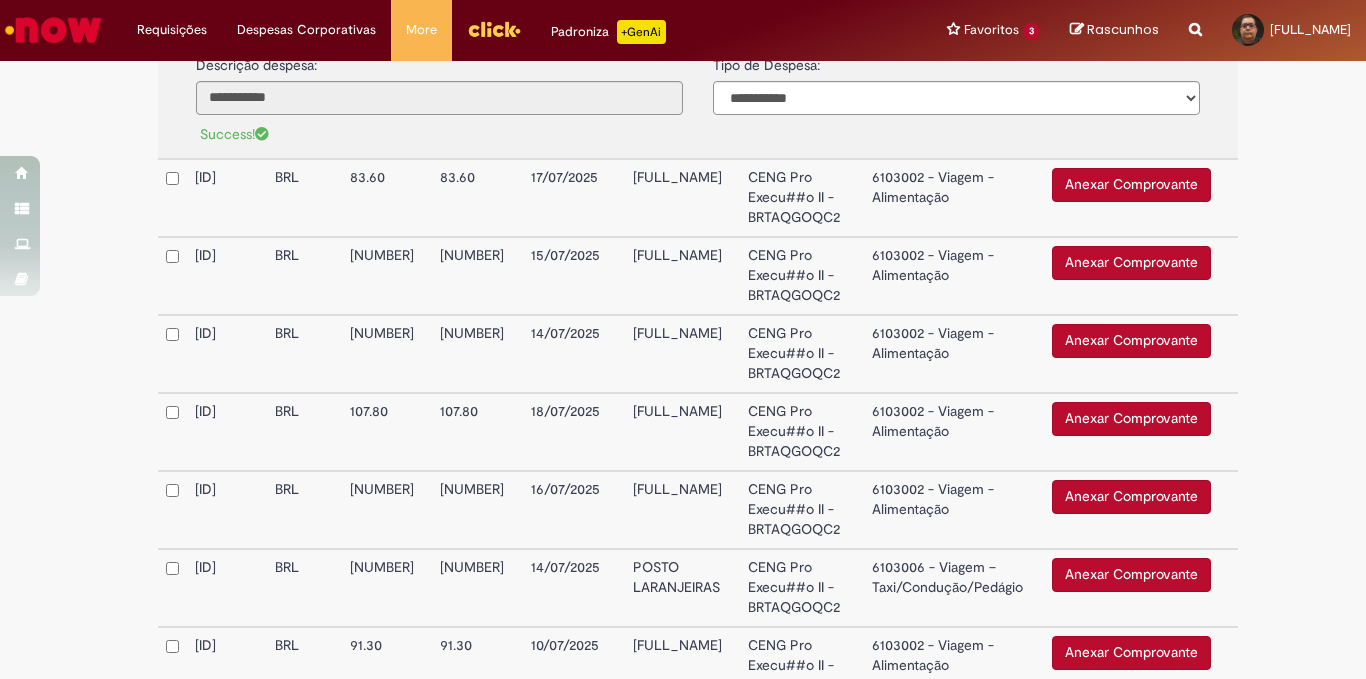 scroll, scrollTop: 1545, scrollLeft: 0, axis: vertical 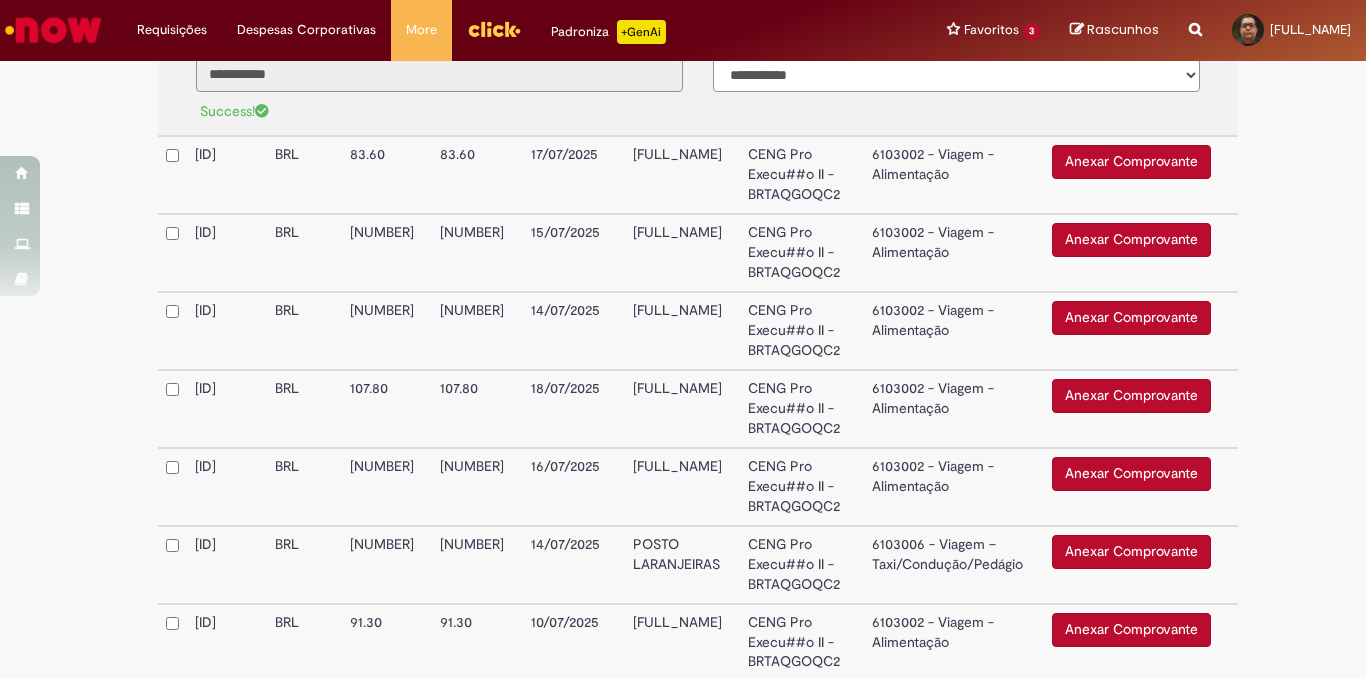 click on "Anexar Comprovante" at bounding box center [1131, 162] 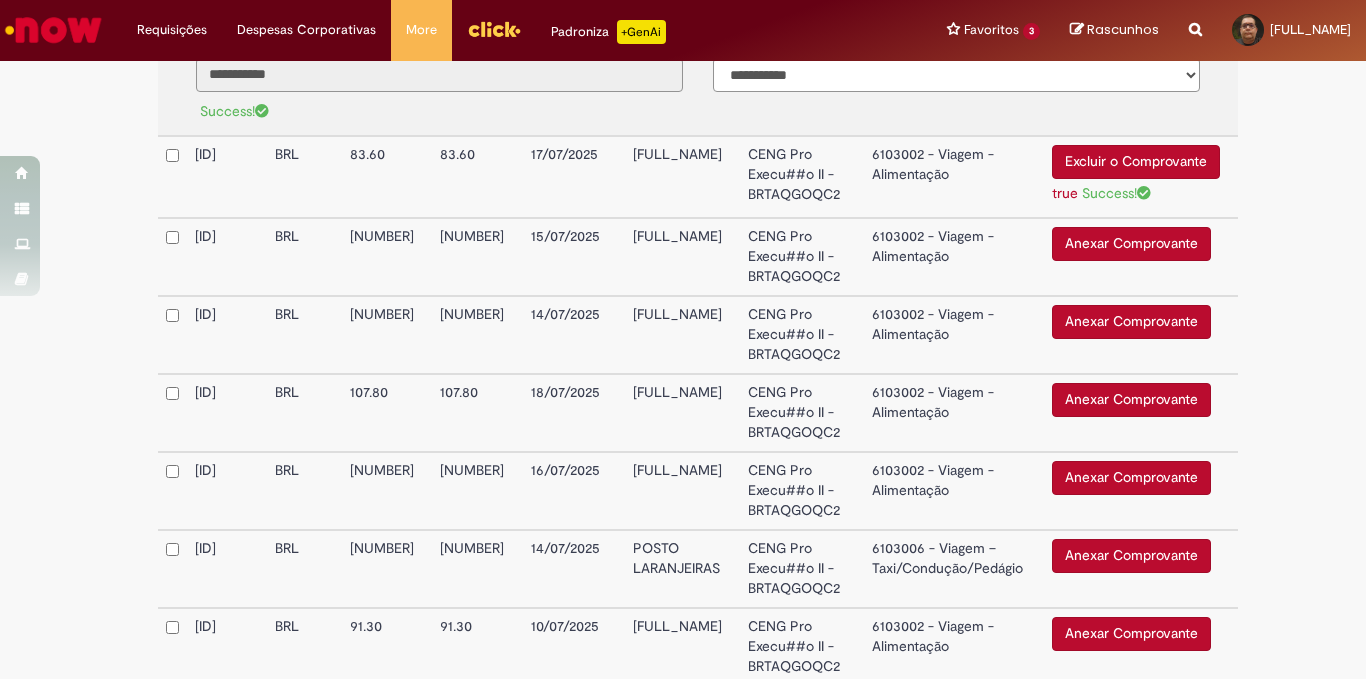 click on "6103002 - Viagem - Alimentação" at bounding box center [954, 177] 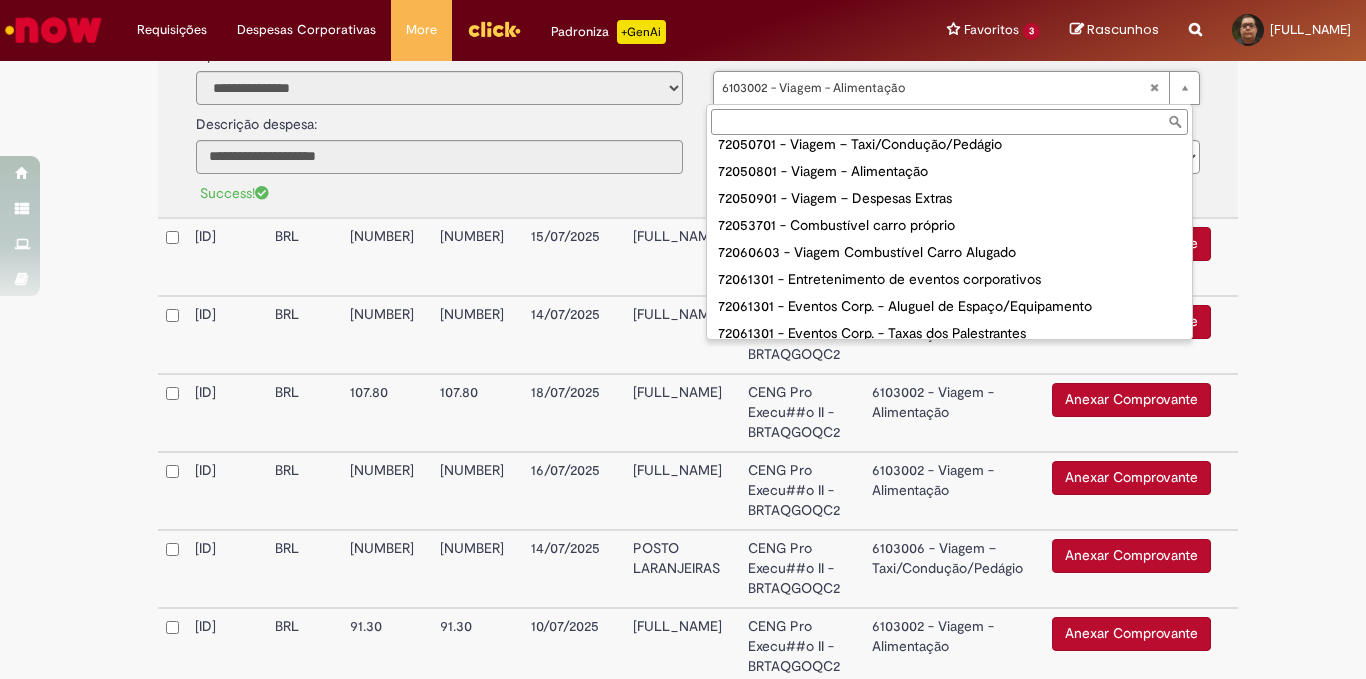 scroll, scrollTop: 160, scrollLeft: 0, axis: vertical 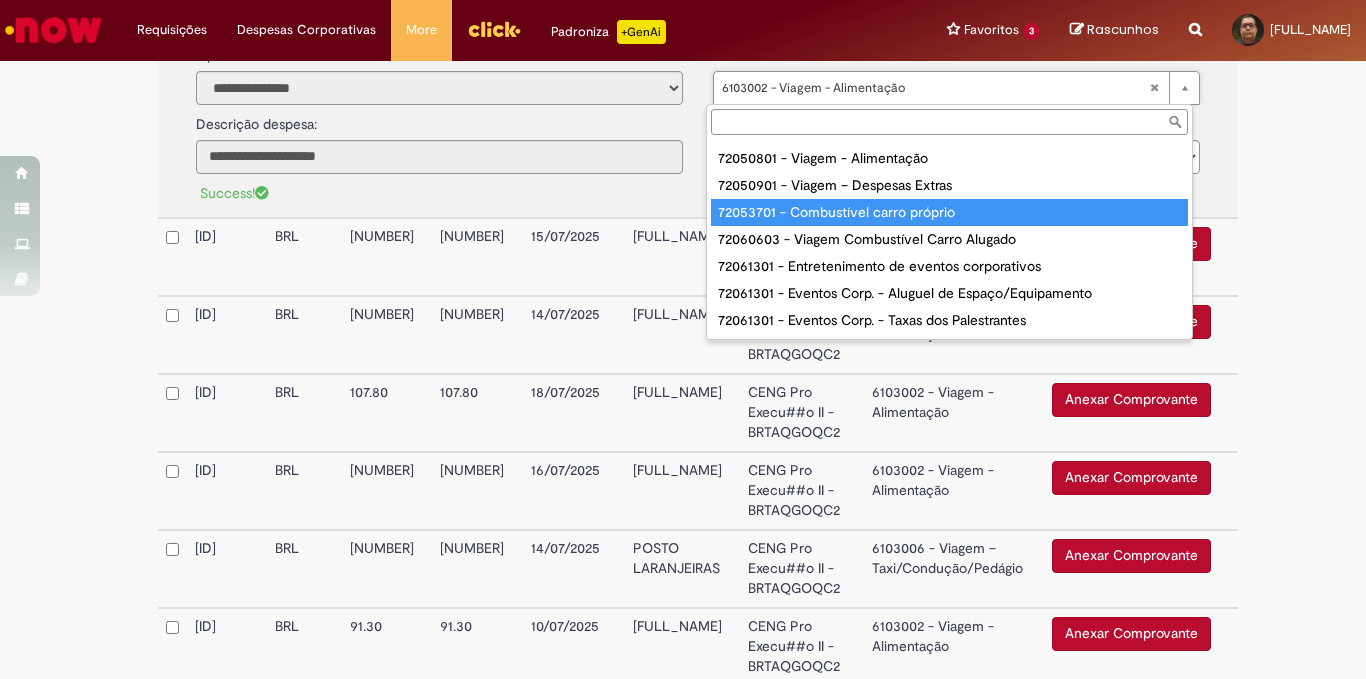 type on "**********" 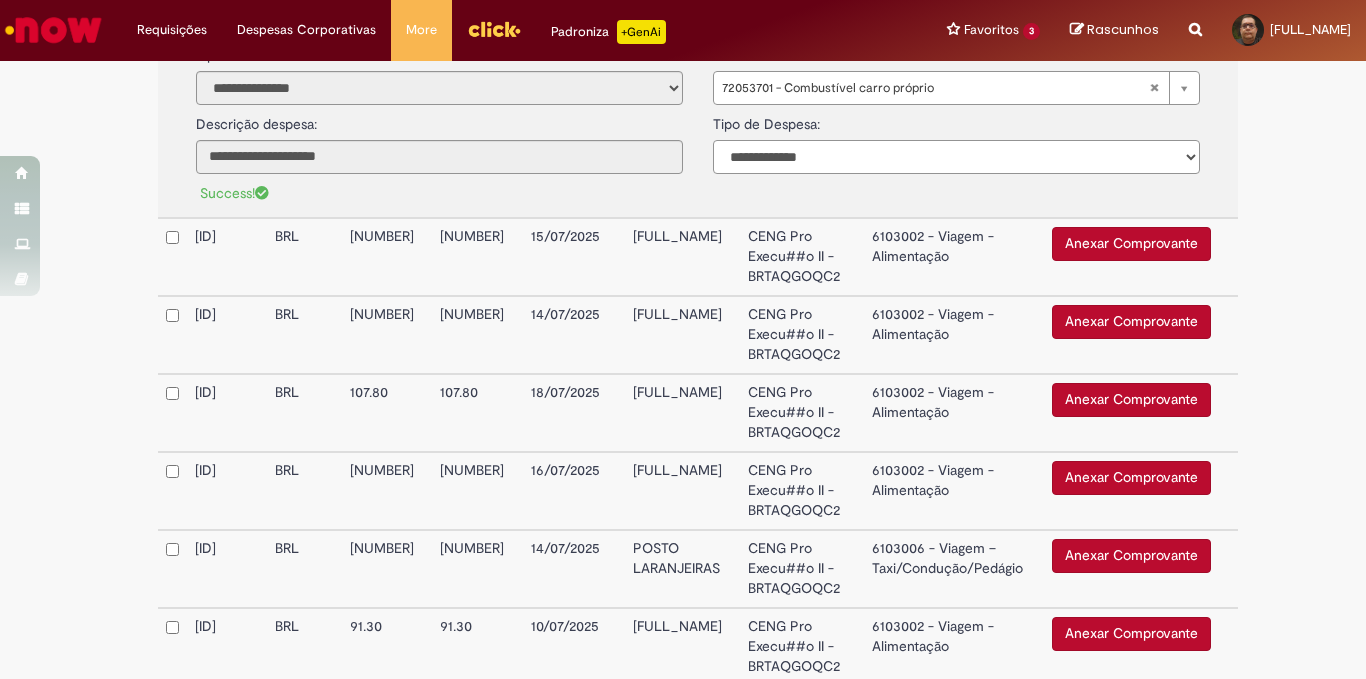 click on "**********" at bounding box center [956, 157] 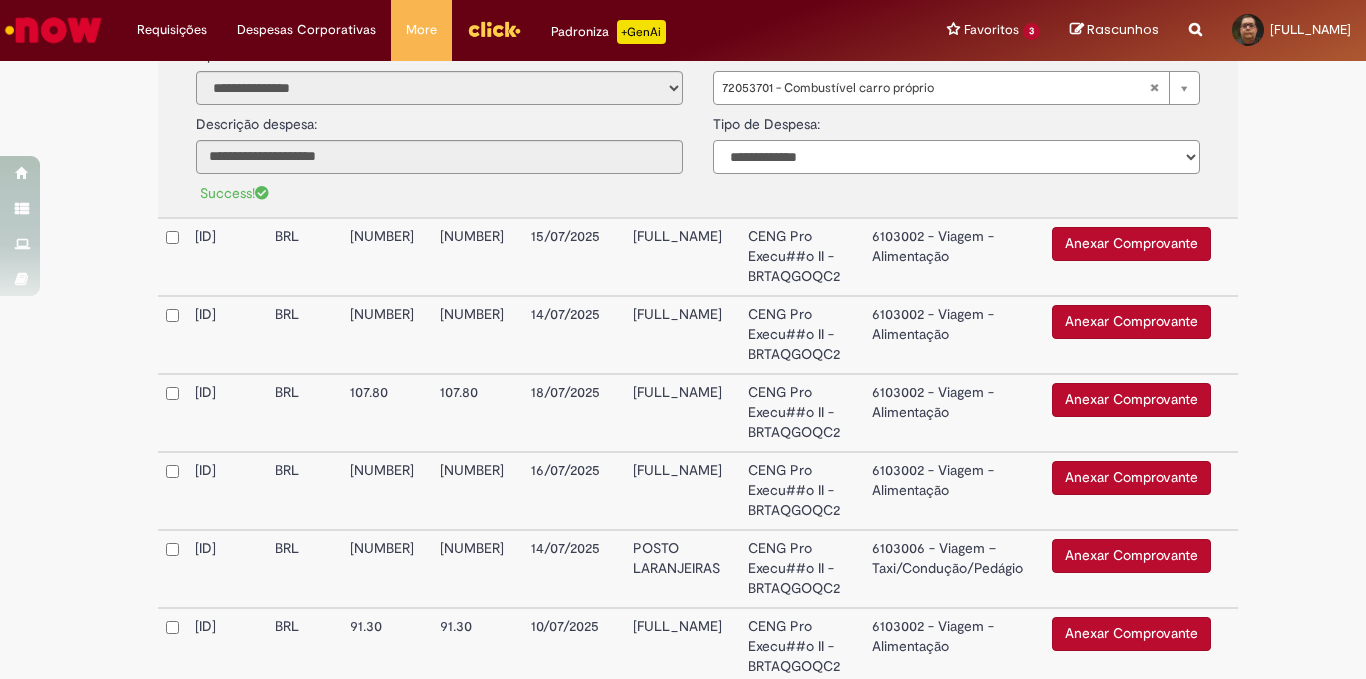 select on "*" 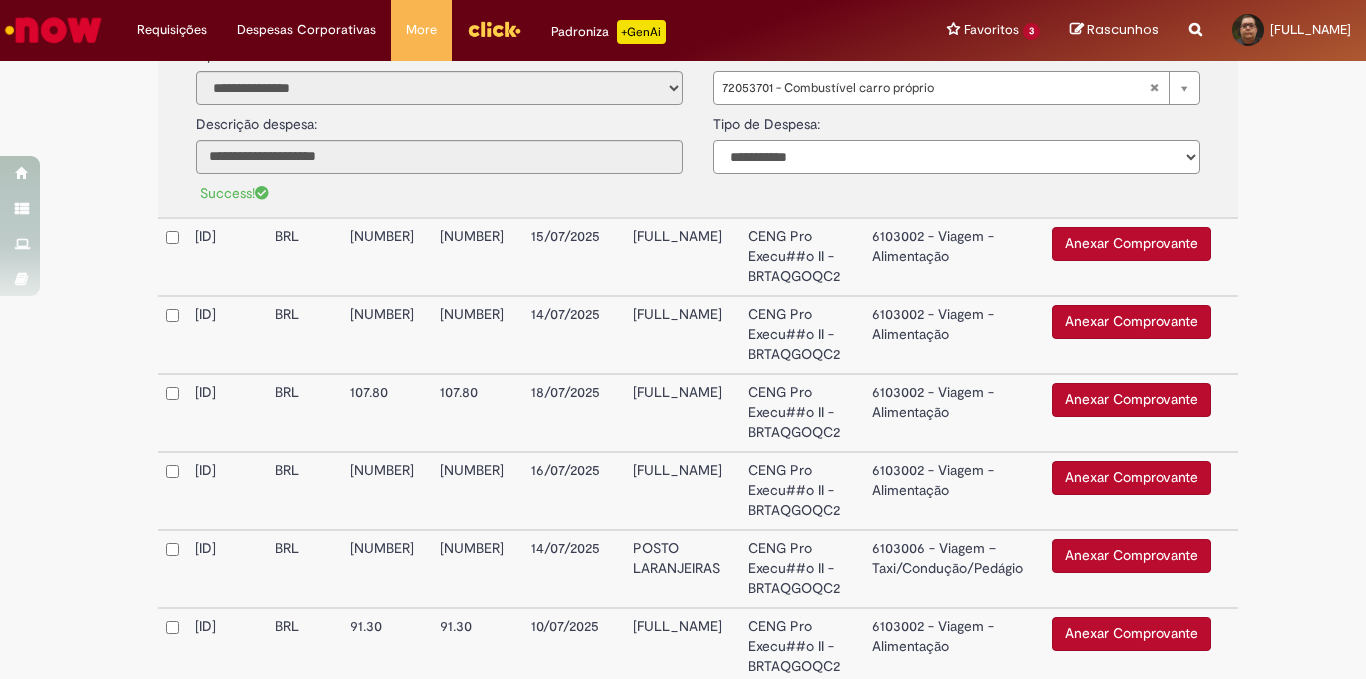 click on "**********" at bounding box center (956, 157) 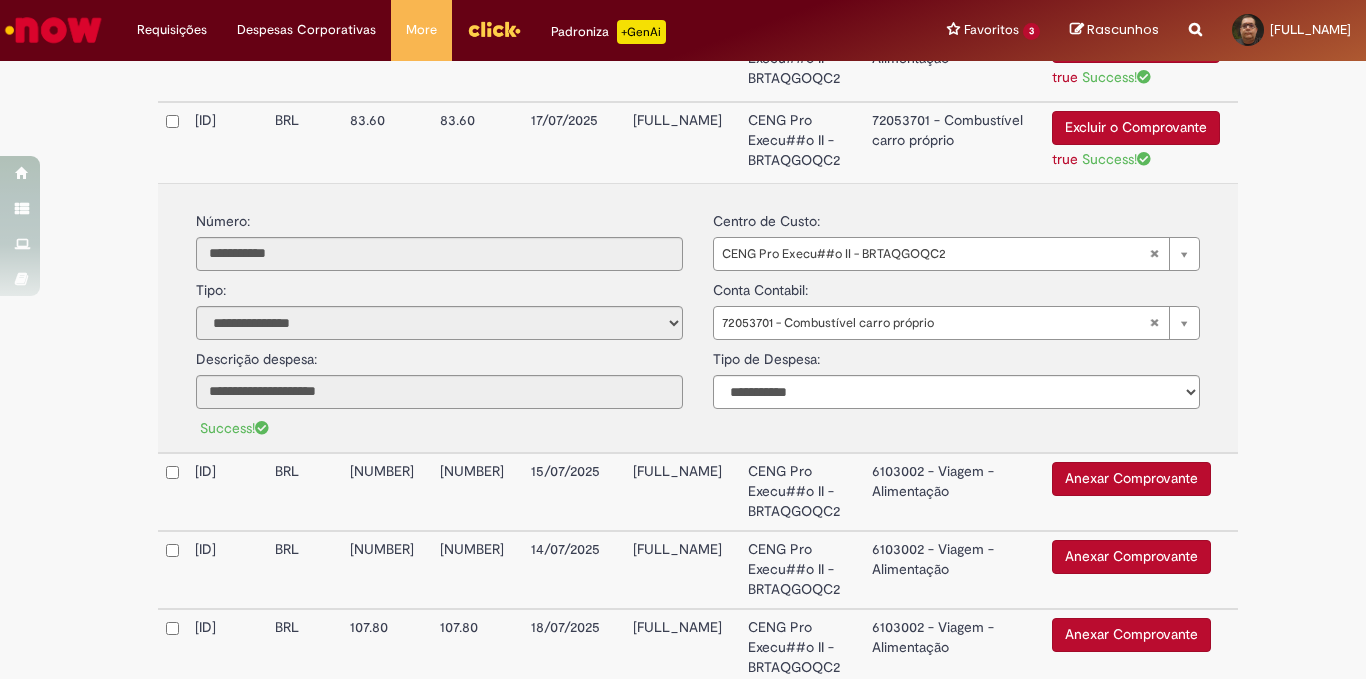 scroll, scrollTop: 1305, scrollLeft: 0, axis: vertical 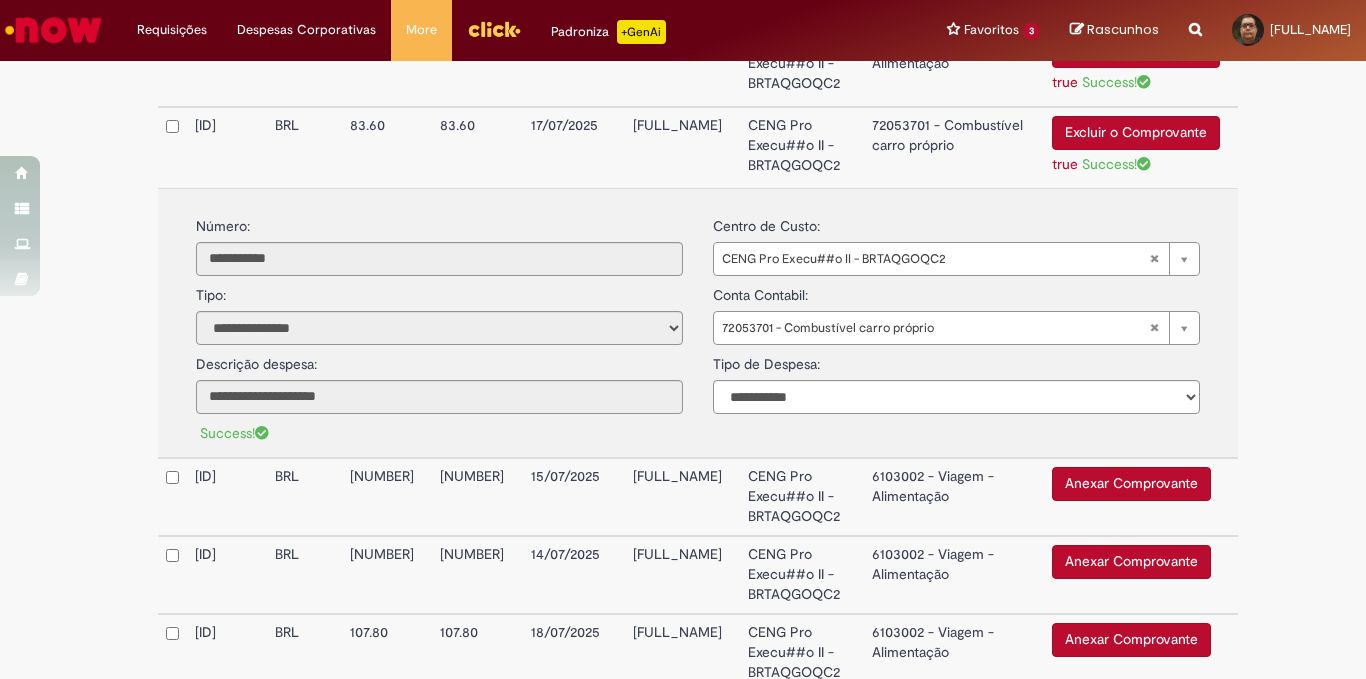click on "72053701 - Combustível carro próprio" at bounding box center (954, 147) 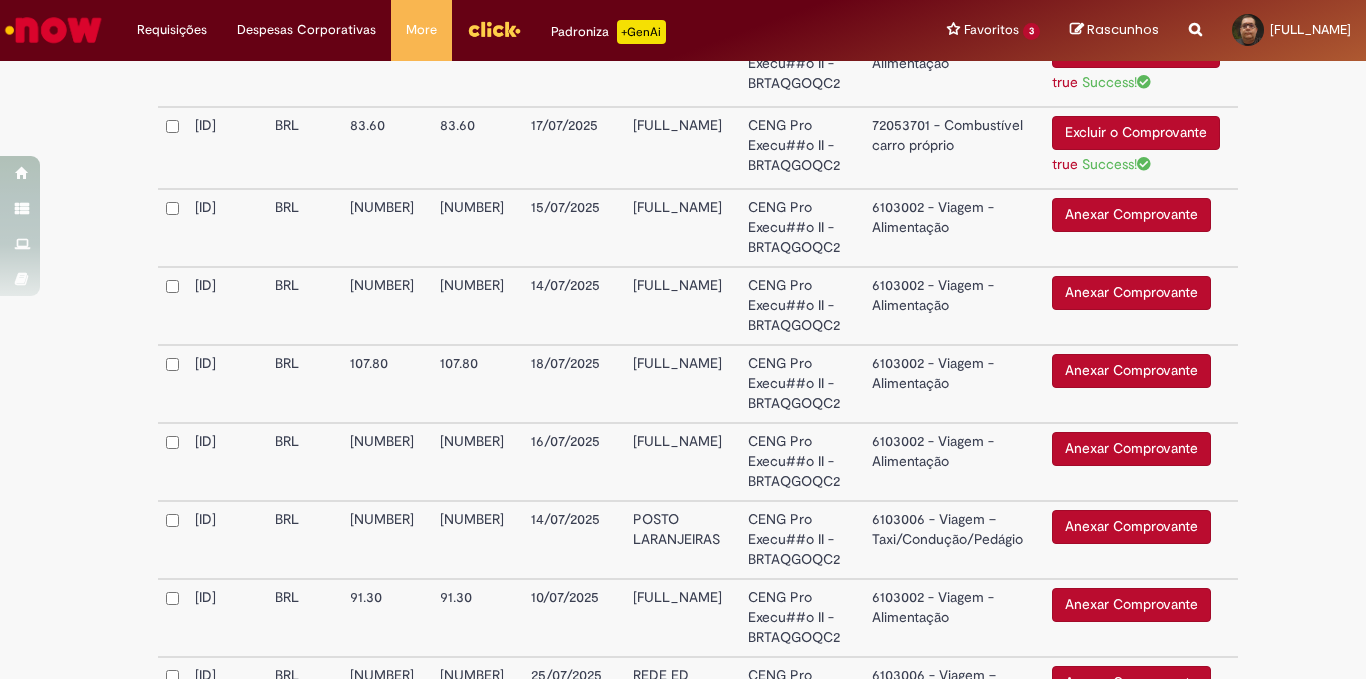 click on "72053701 - Combustível carro próprio" at bounding box center [954, 148] 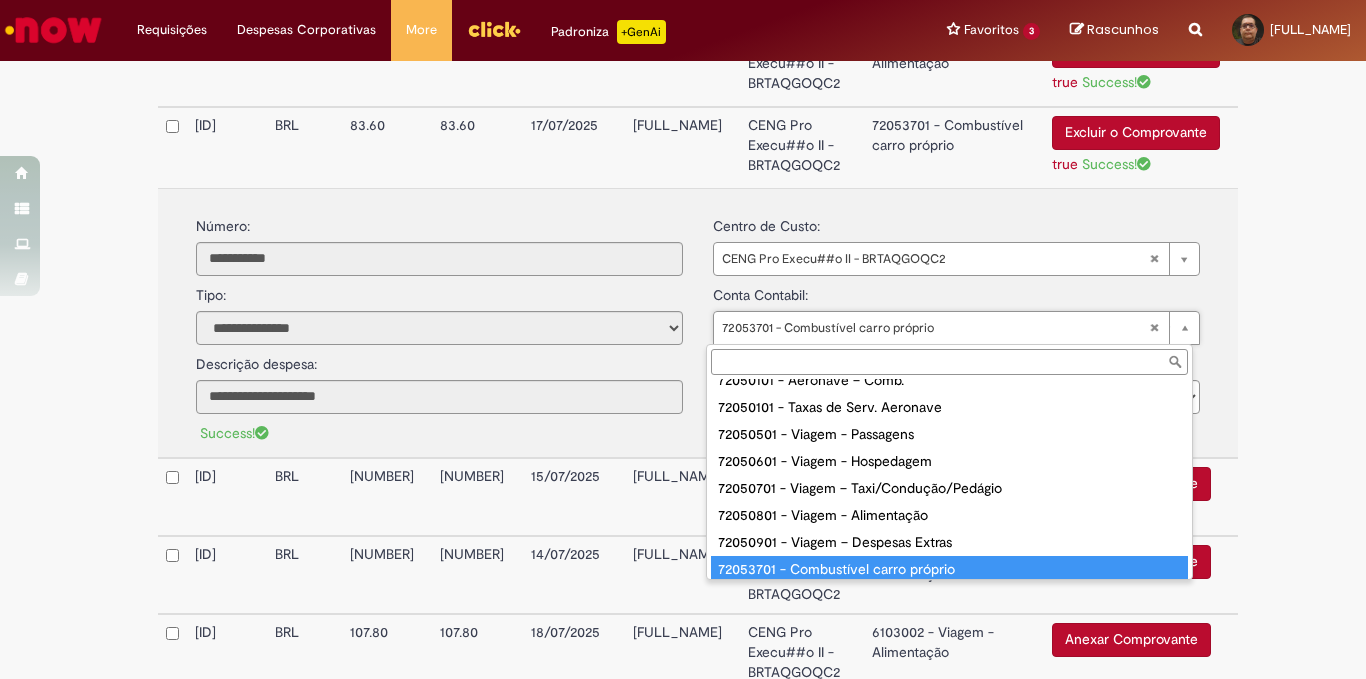 scroll, scrollTop: 31, scrollLeft: 0, axis: vertical 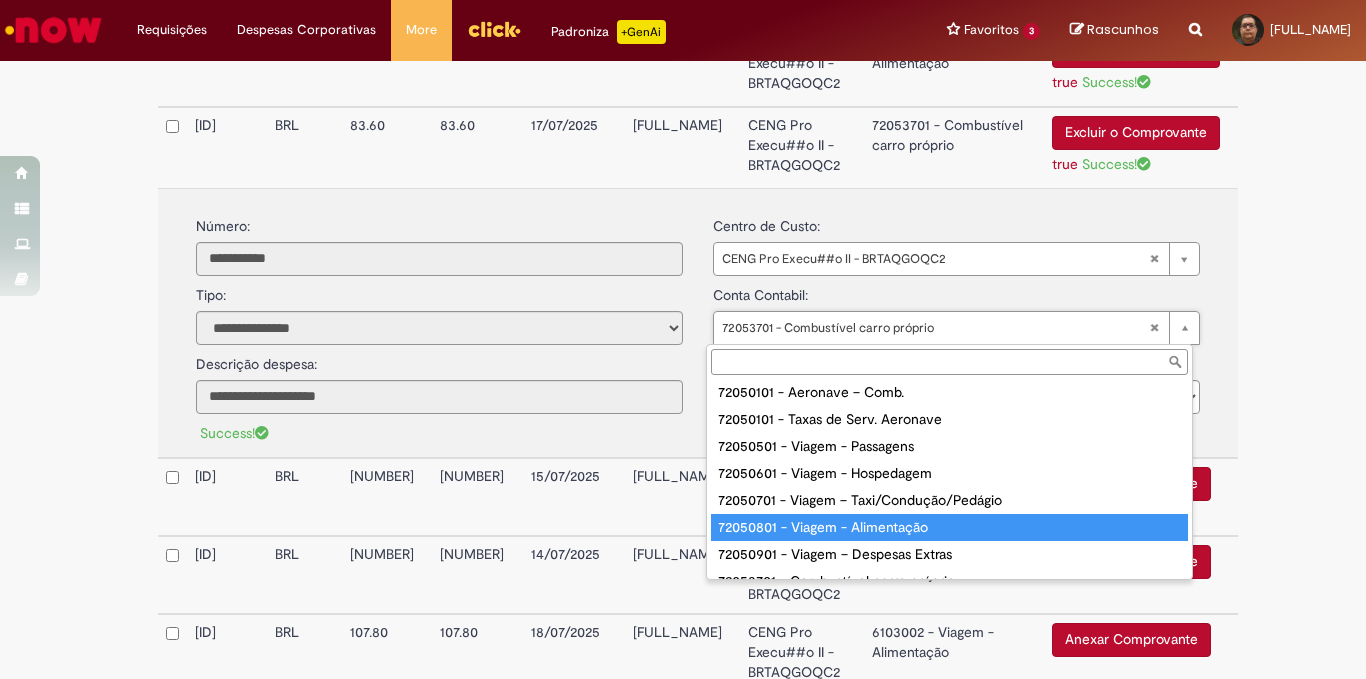 type on "**********" 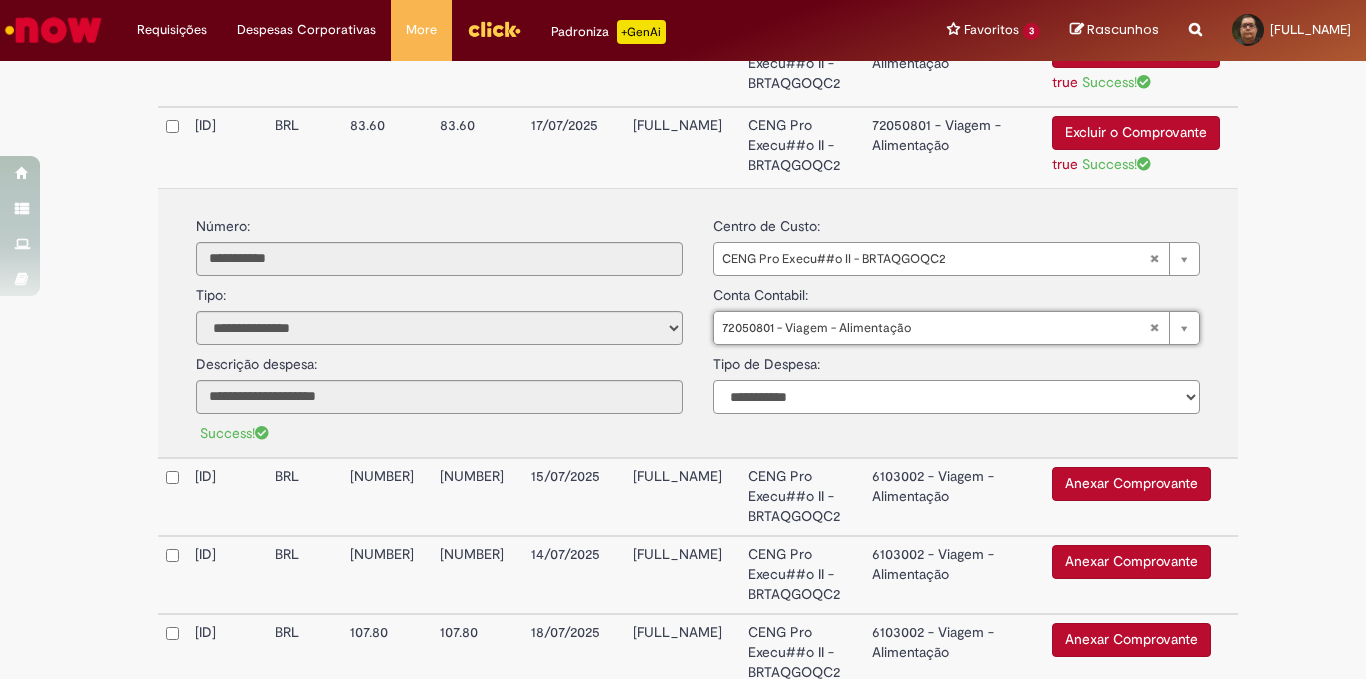 click on "**********" at bounding box center [956, 397] 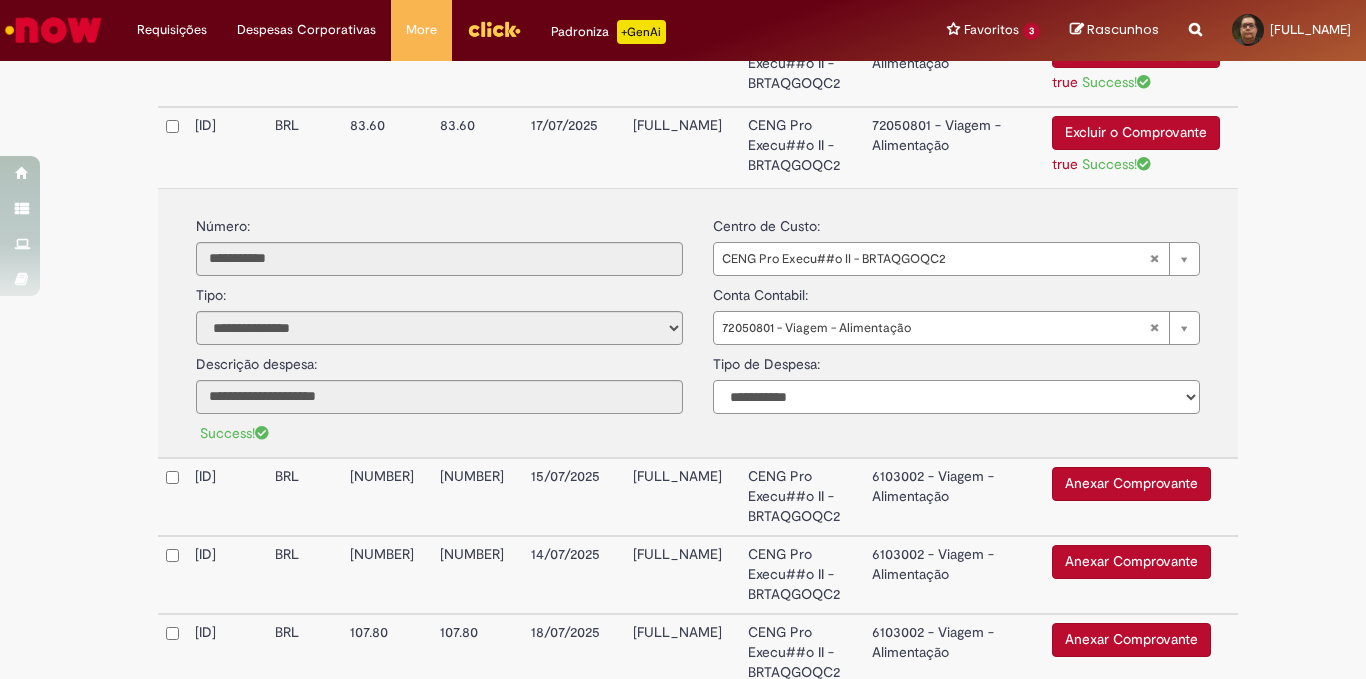 select on "*" 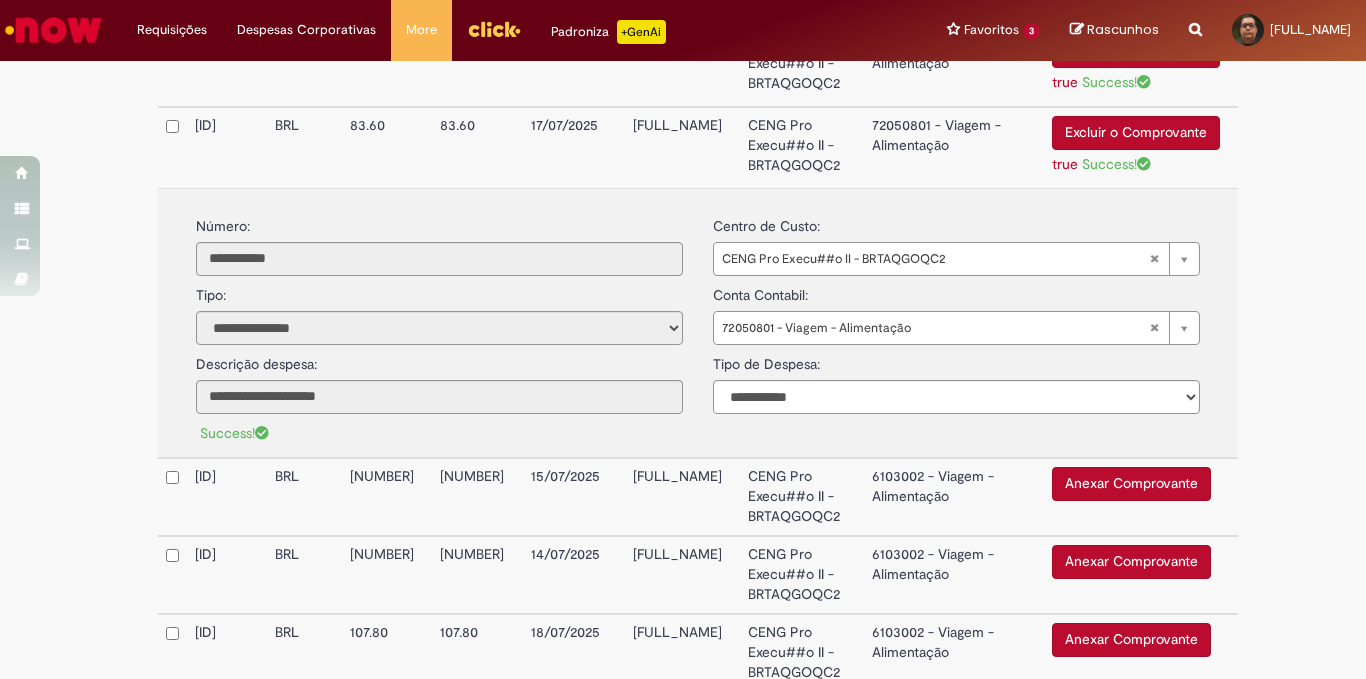 click on "**********" at bounding box center (683, 387) 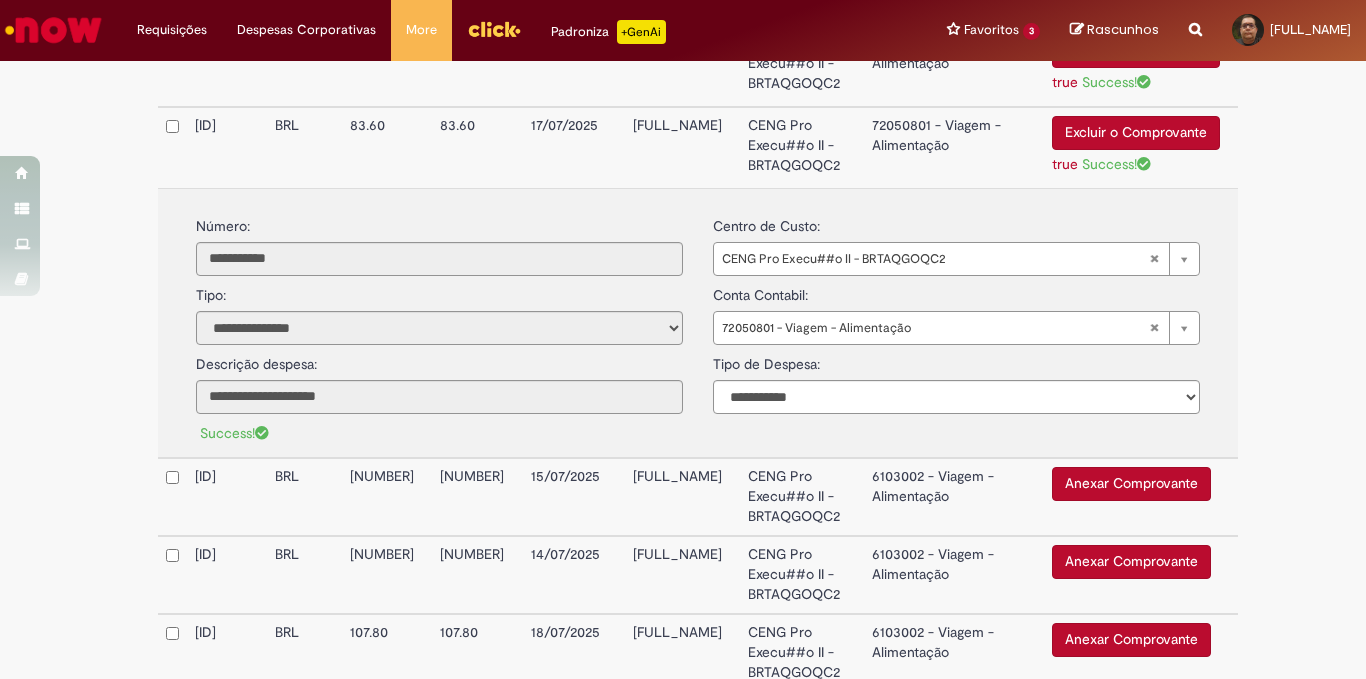 click on "Anexar Comprovante" at bounding box center [1131, 484] 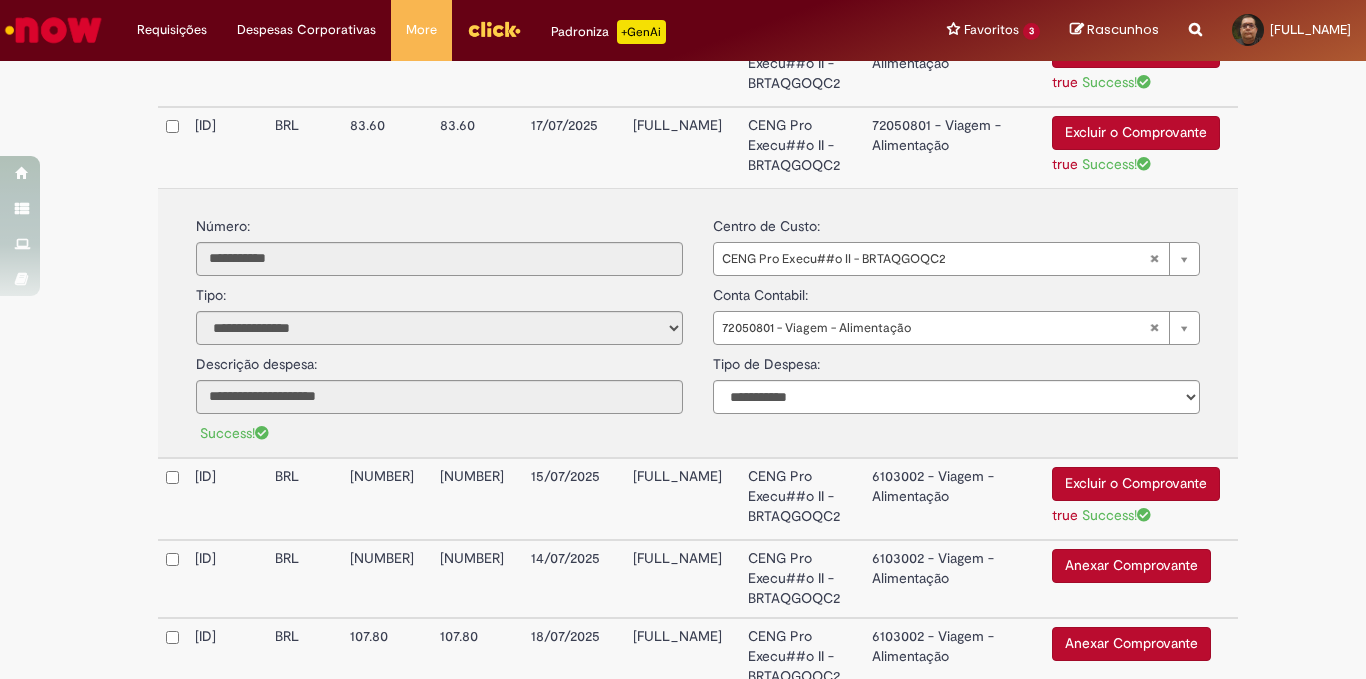 click on "6103002 - Viagem - Alimentação" at bounding box center (954, 499) 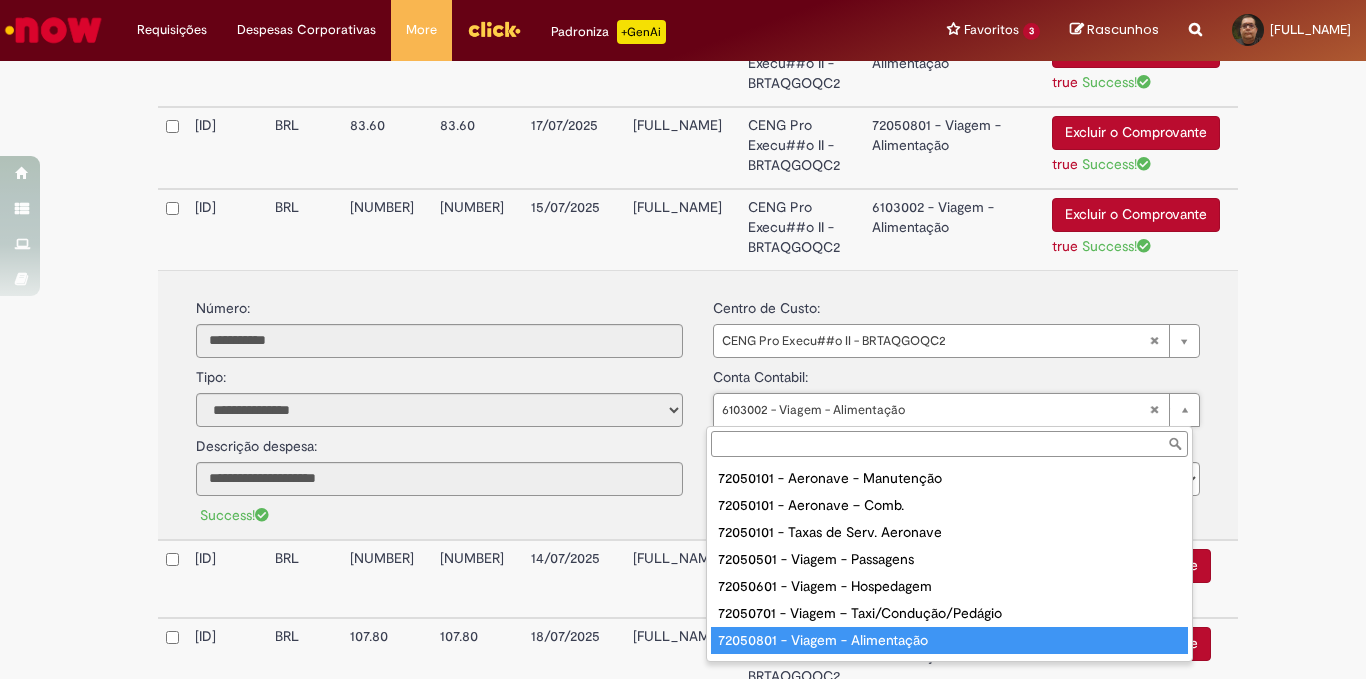 type on "**********" 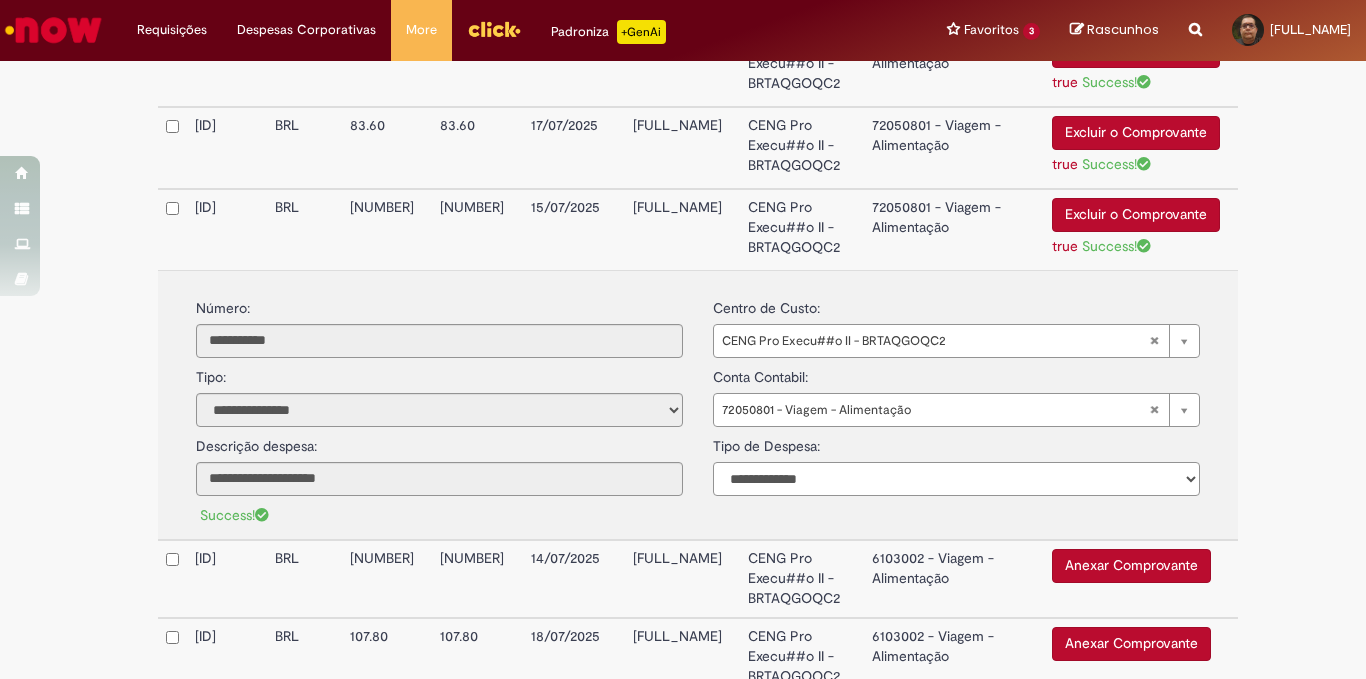 click on "**********" at bounding box center [956, 479] 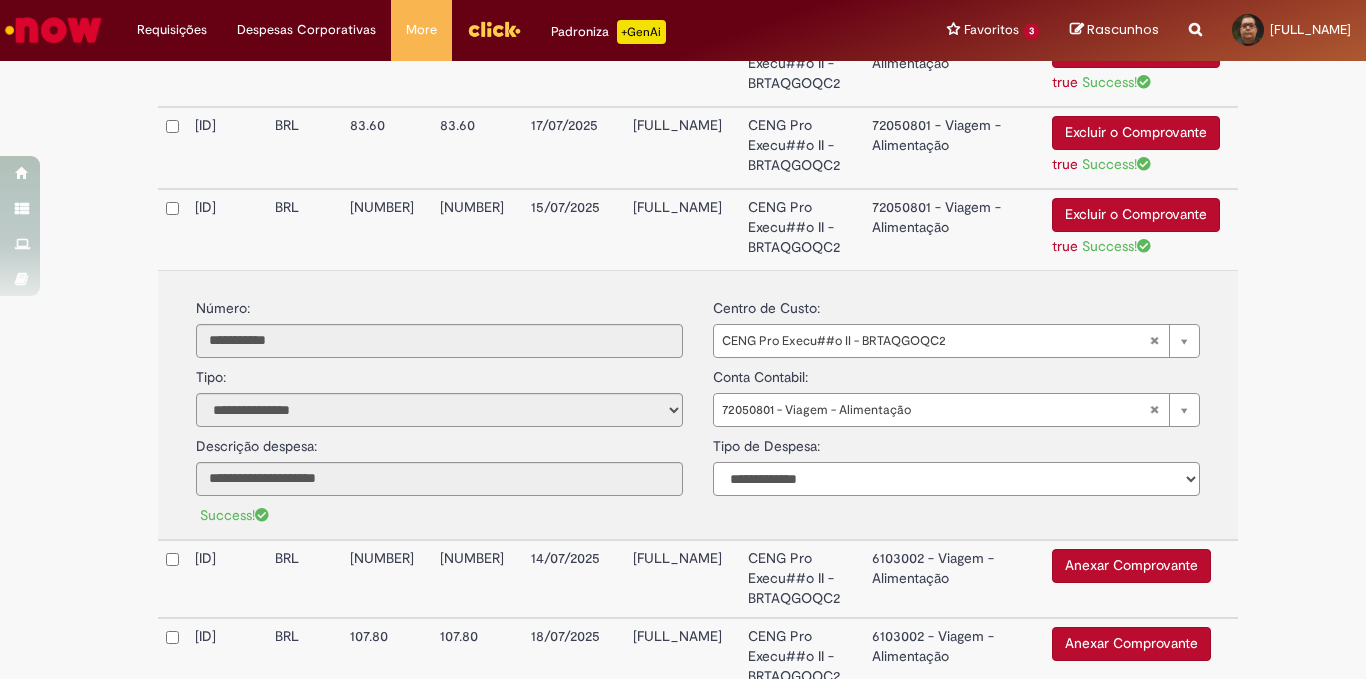 select on "*" 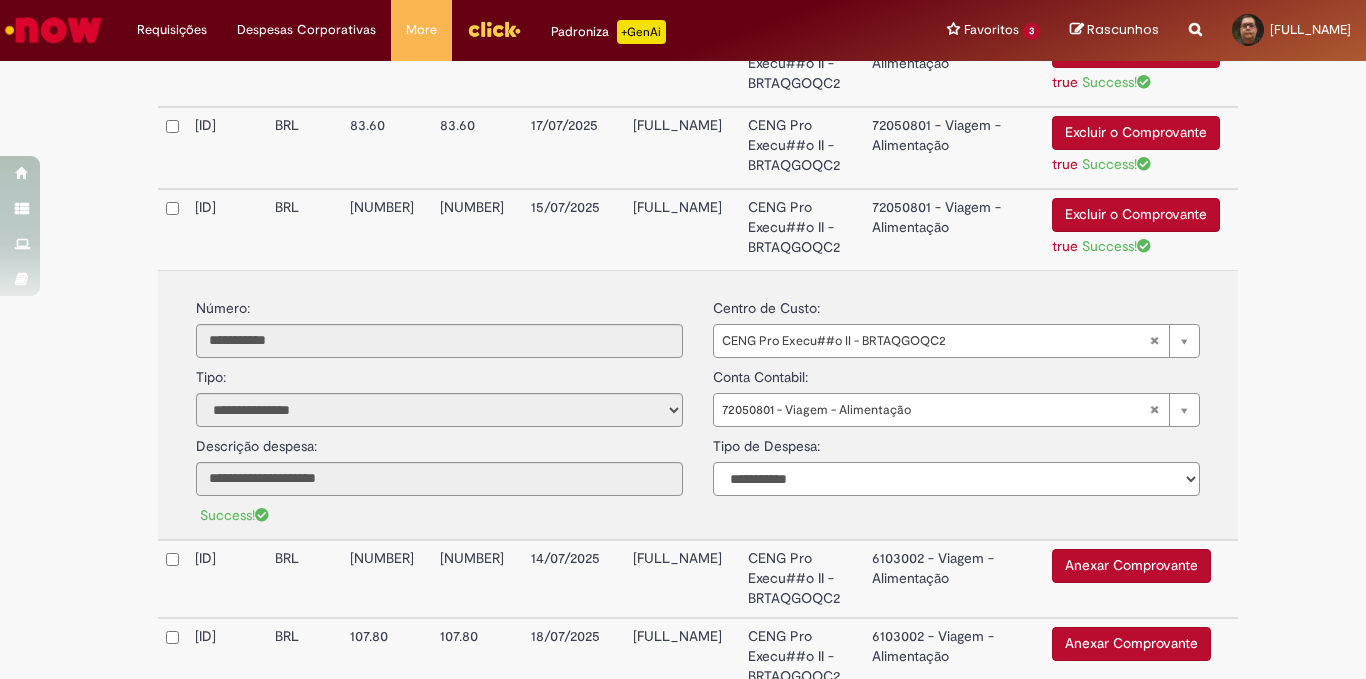click on "**********" at bounding box center [956, 479] 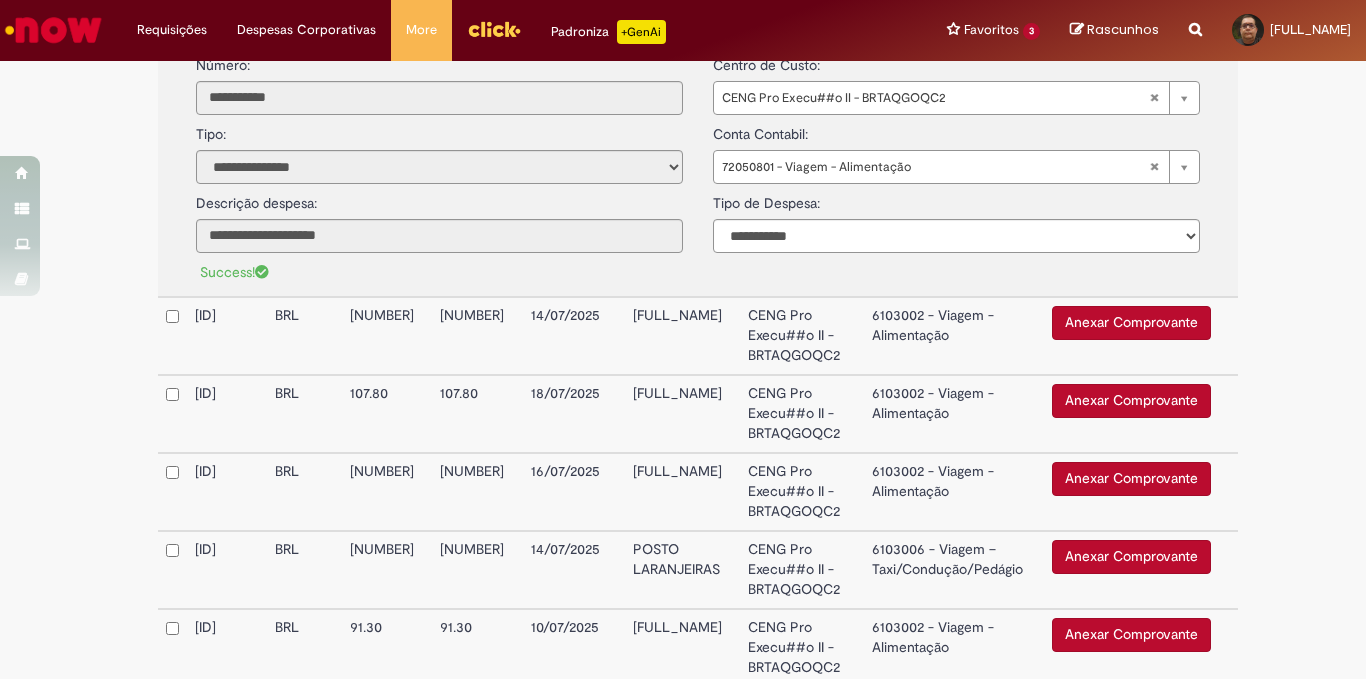 scroll, scrollTop: 1585, scrollLeft: 0, axis: vertical 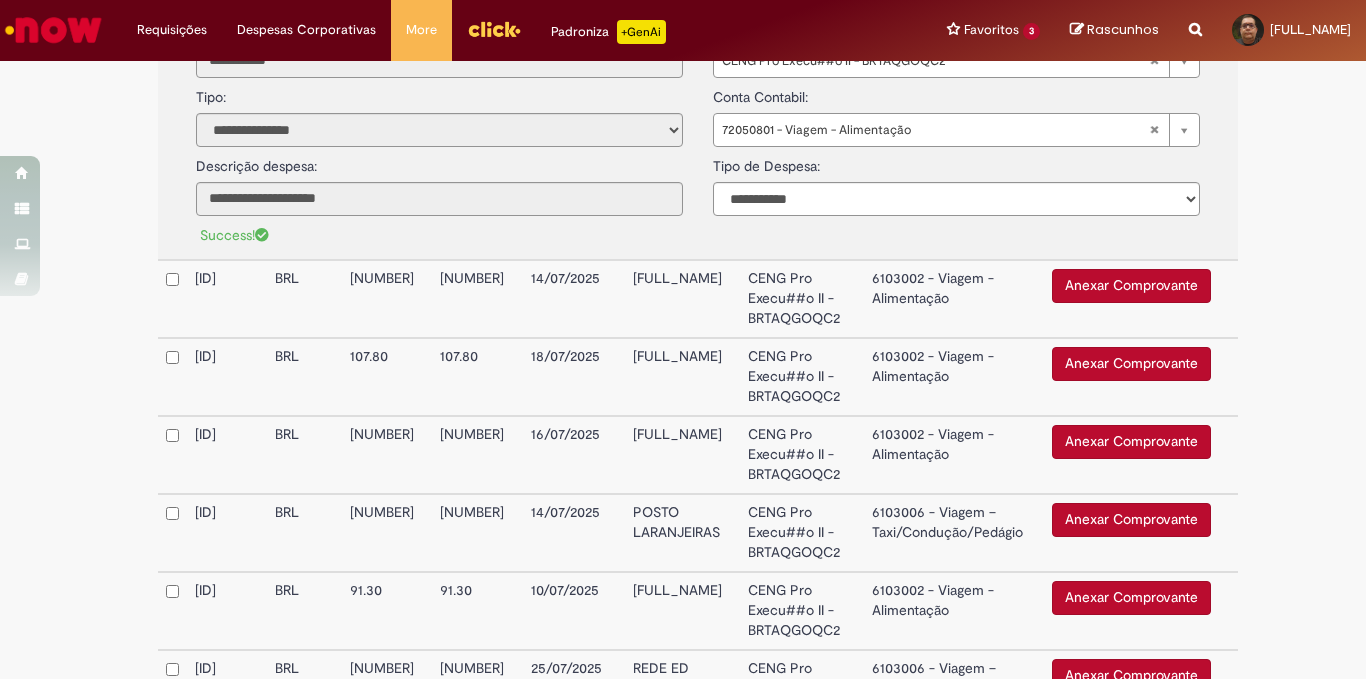 click on "Anexar Comprovante" at bounding box center (1131, 286) 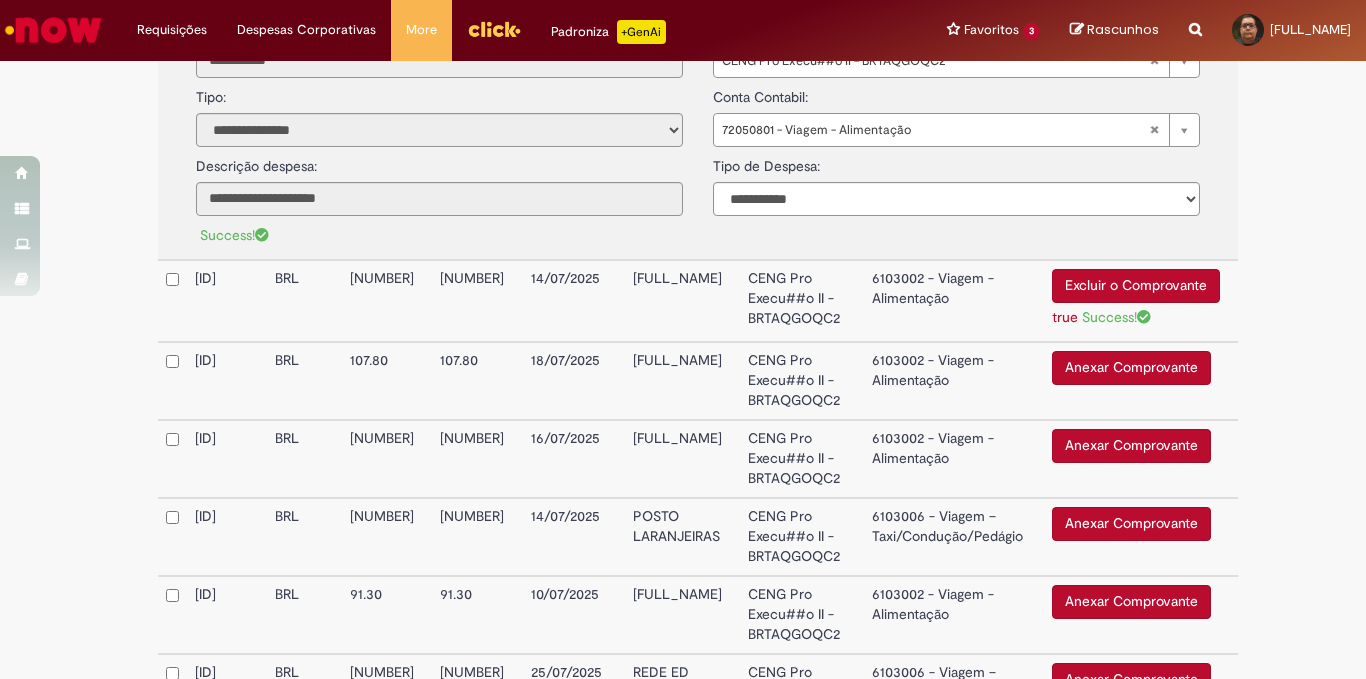 click on "6103002 - Viagem - Alimentação" at bounding box center (954, 301) 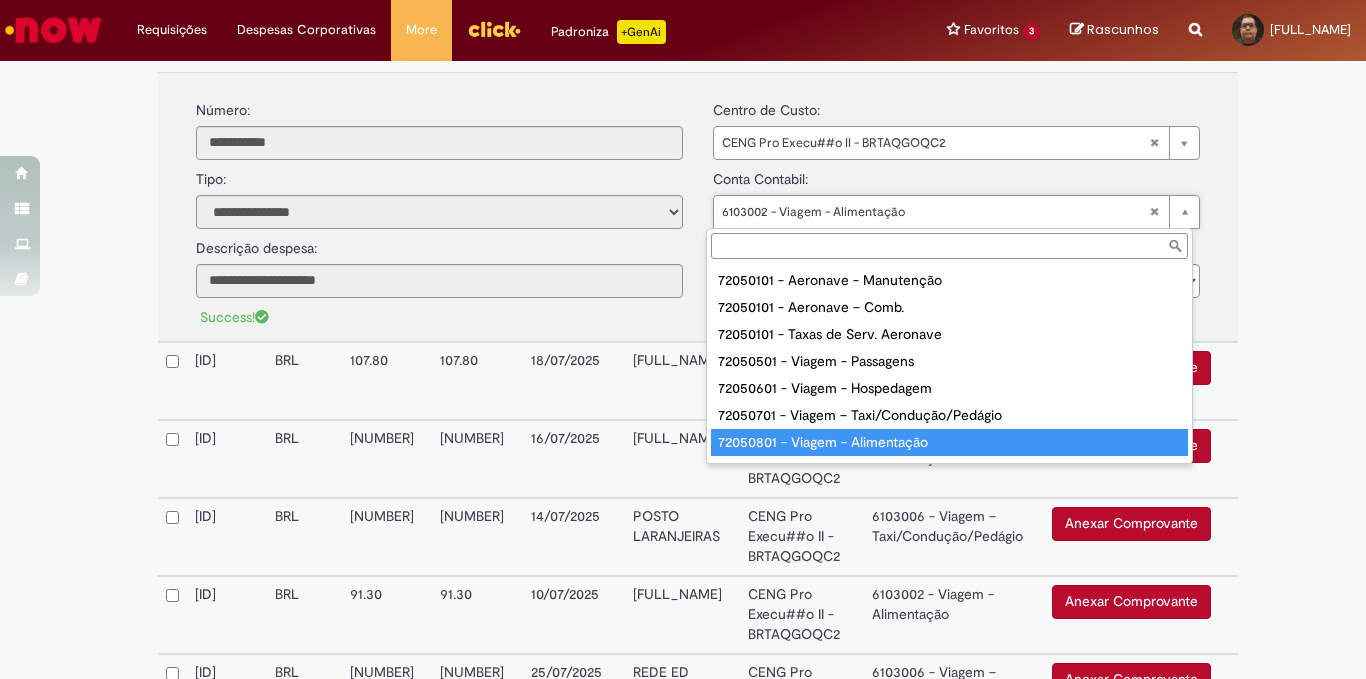 type on "**********" 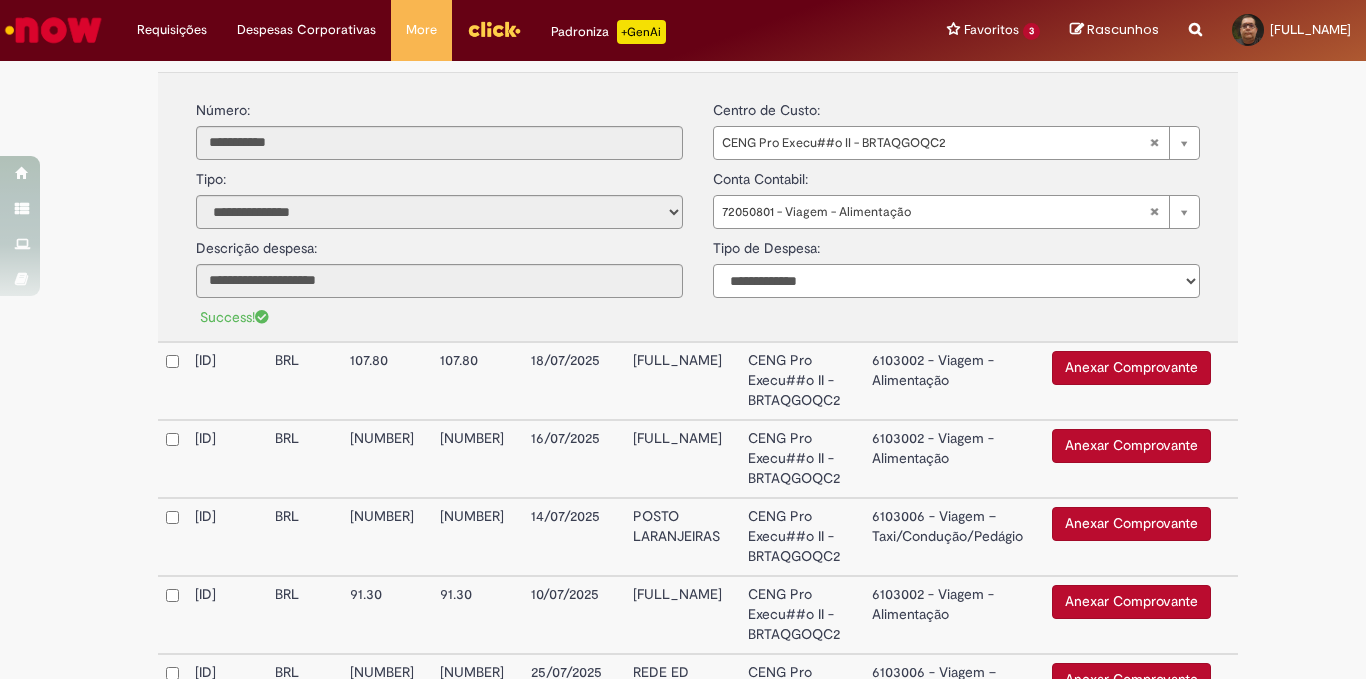 click on "**********" at bounding box center (956, 281) 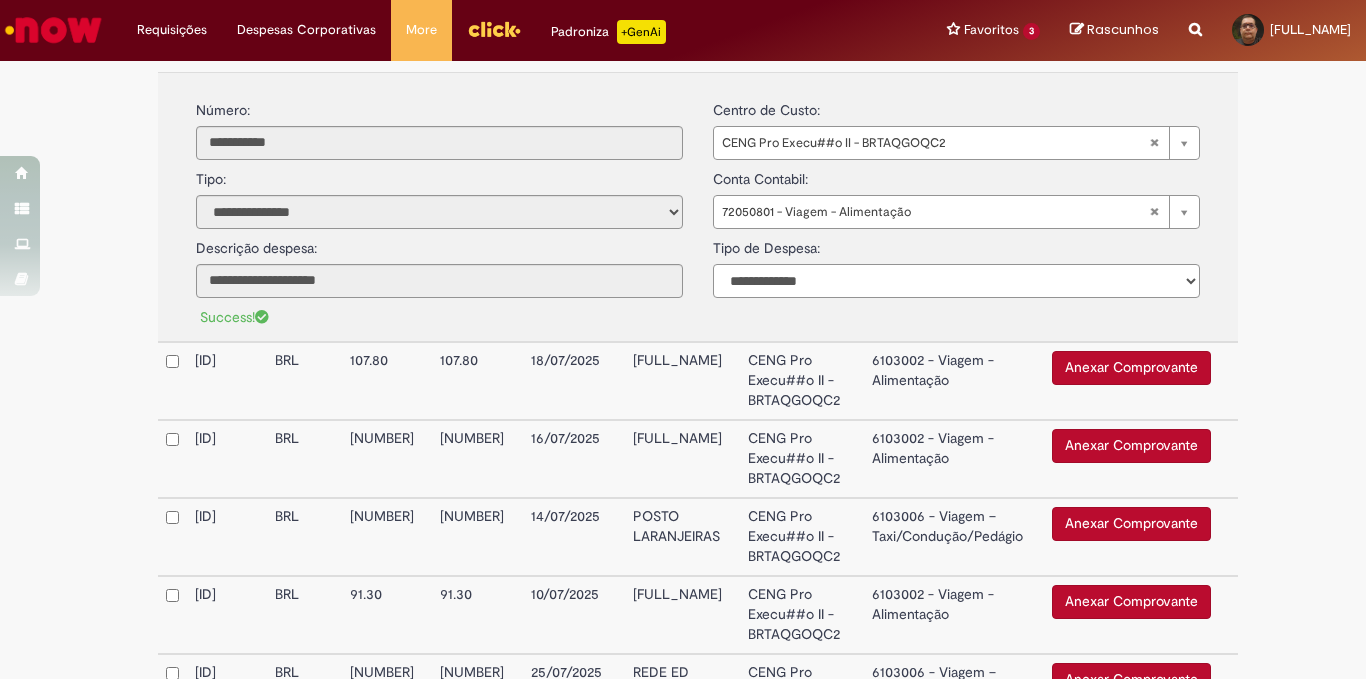 select on "*" 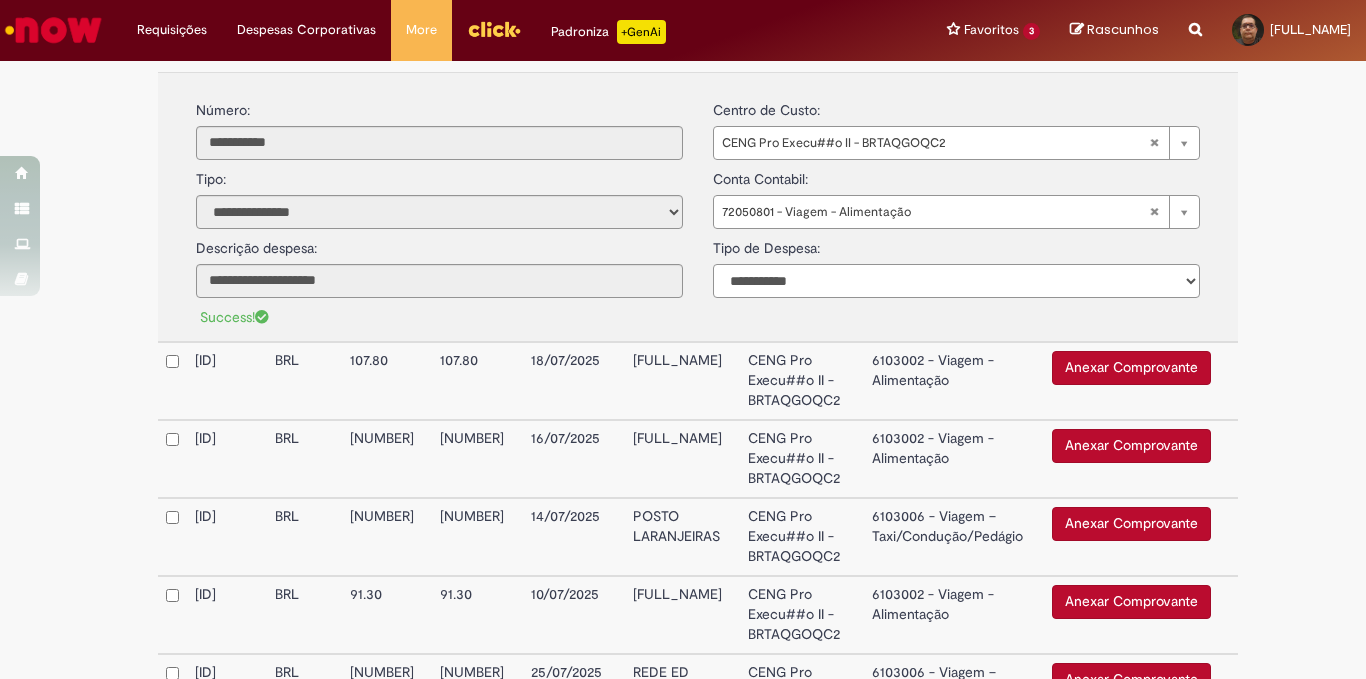click on "**********" at bounding box center [956, 281] 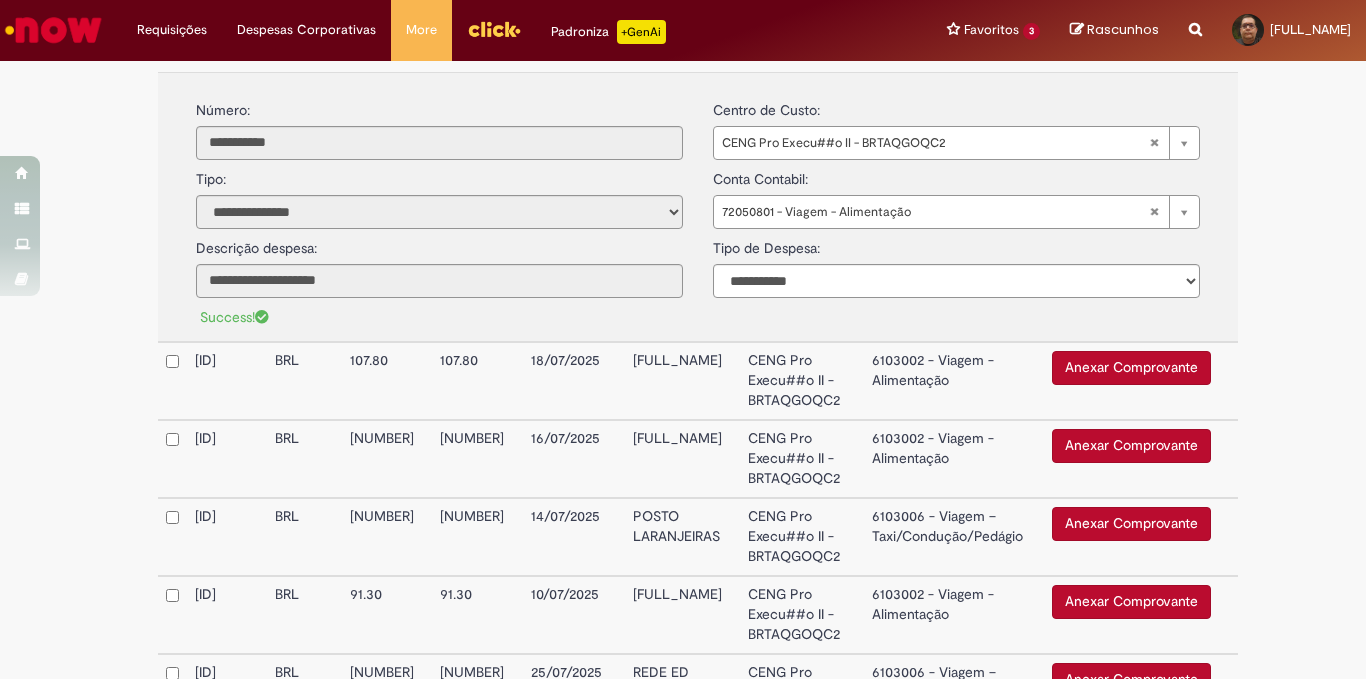 click on "Anexar Comprovante" at bounding box center (1131, 368) 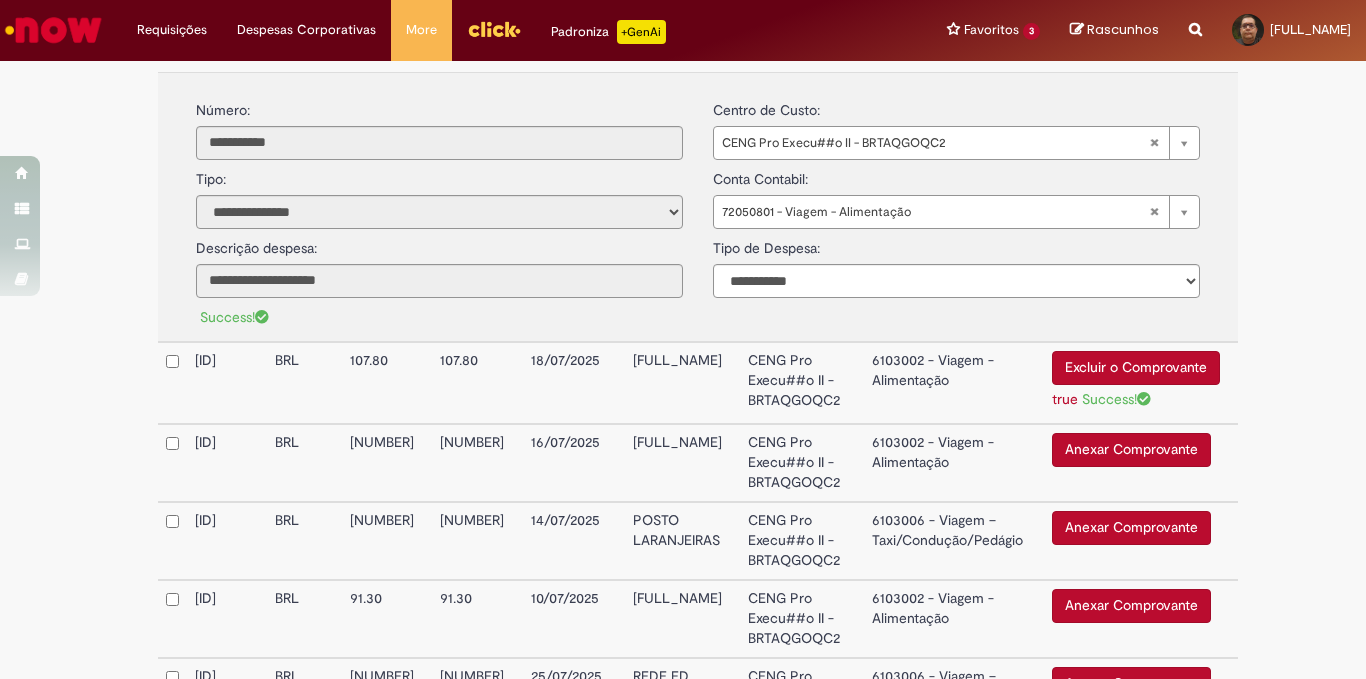 click on "6103002 - Viagem - Alimentação" at bounding box center [954, 383] 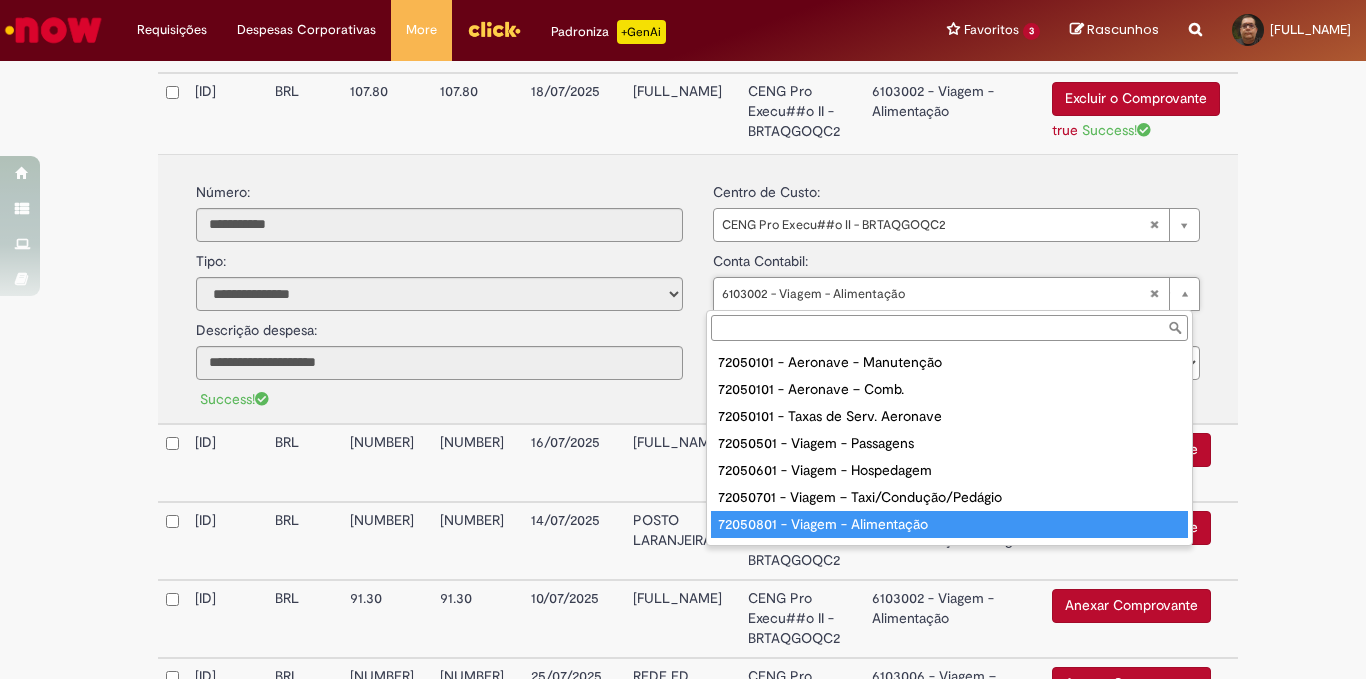 type on "**********" 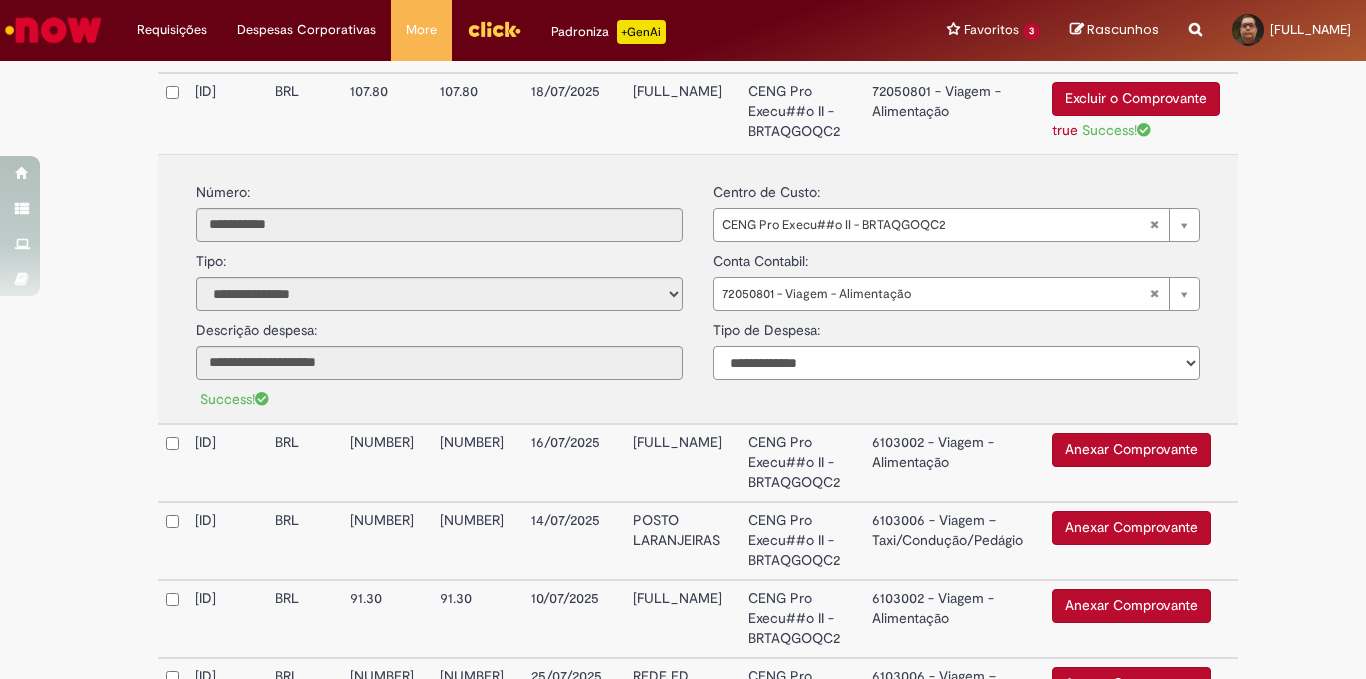 click on "**********" at bounding box center (956, 363) 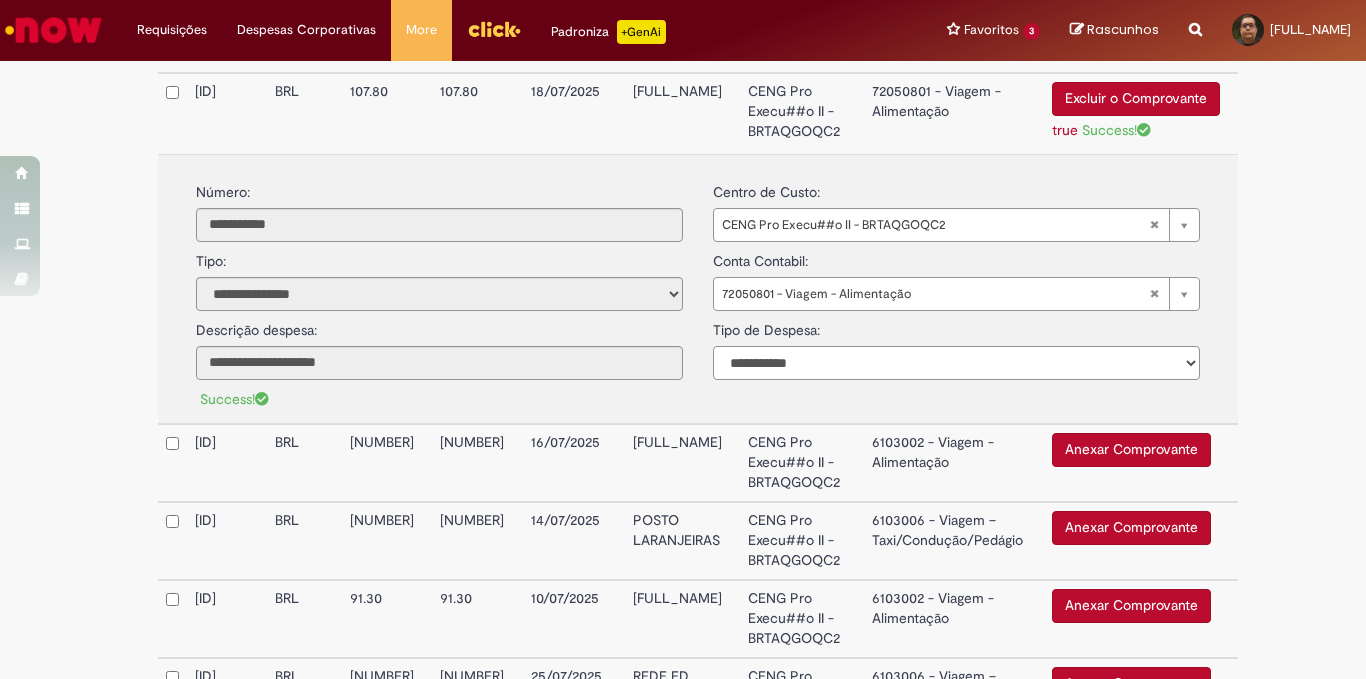 click on "**********" at bounding box center (956, 363) 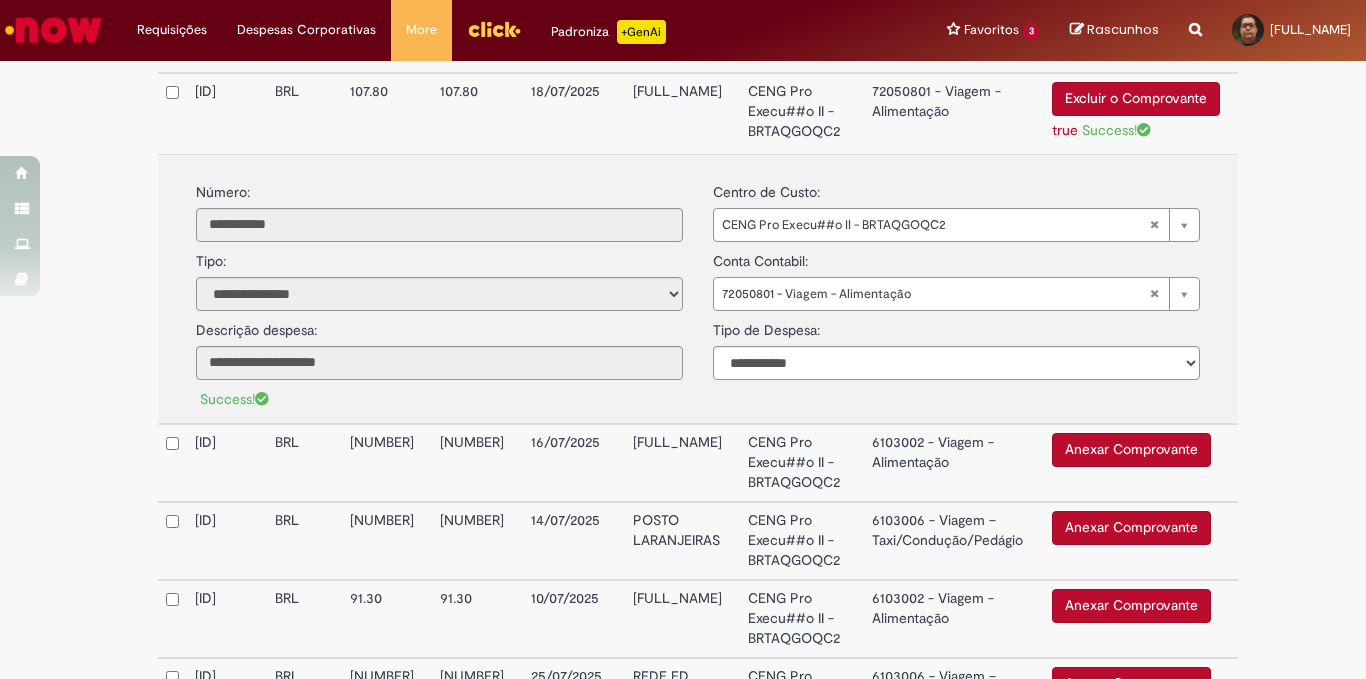 click on "Anexar Comprovante" at bounding box center [1131, 450] 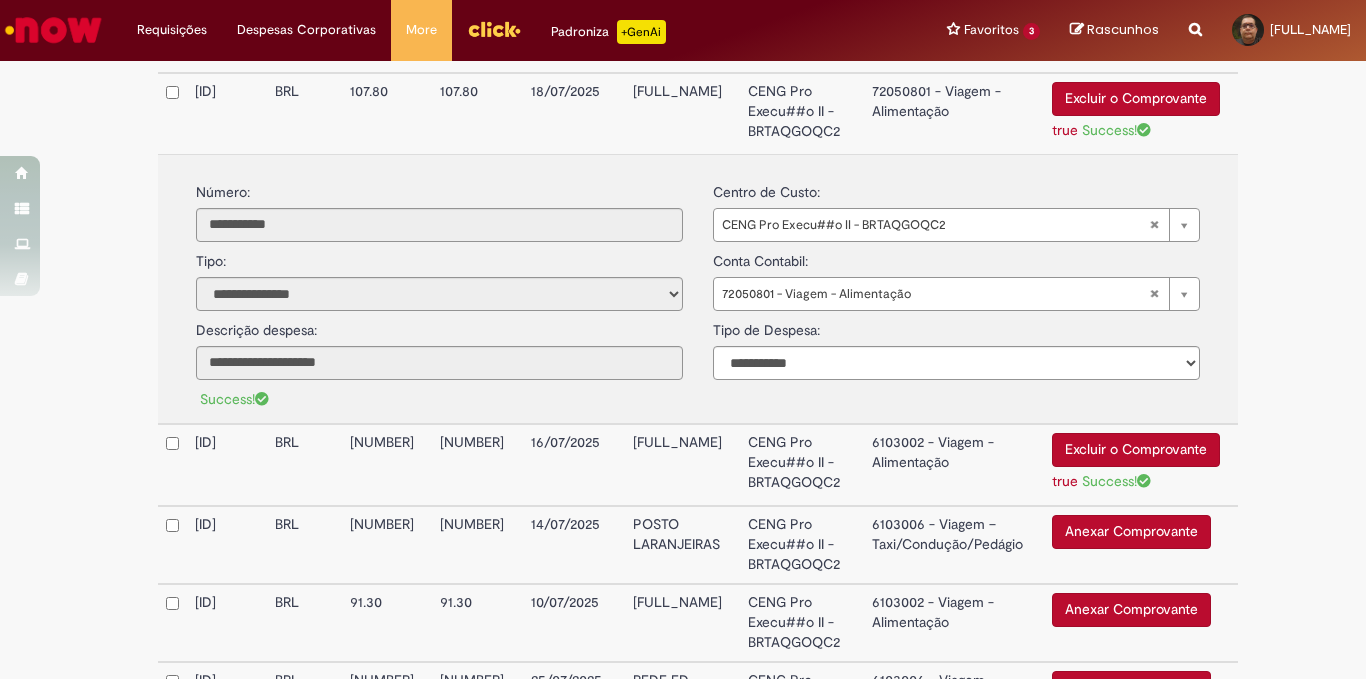 click on "6103002 - Viagem - Alimentação" at bounding box center (954, 465) 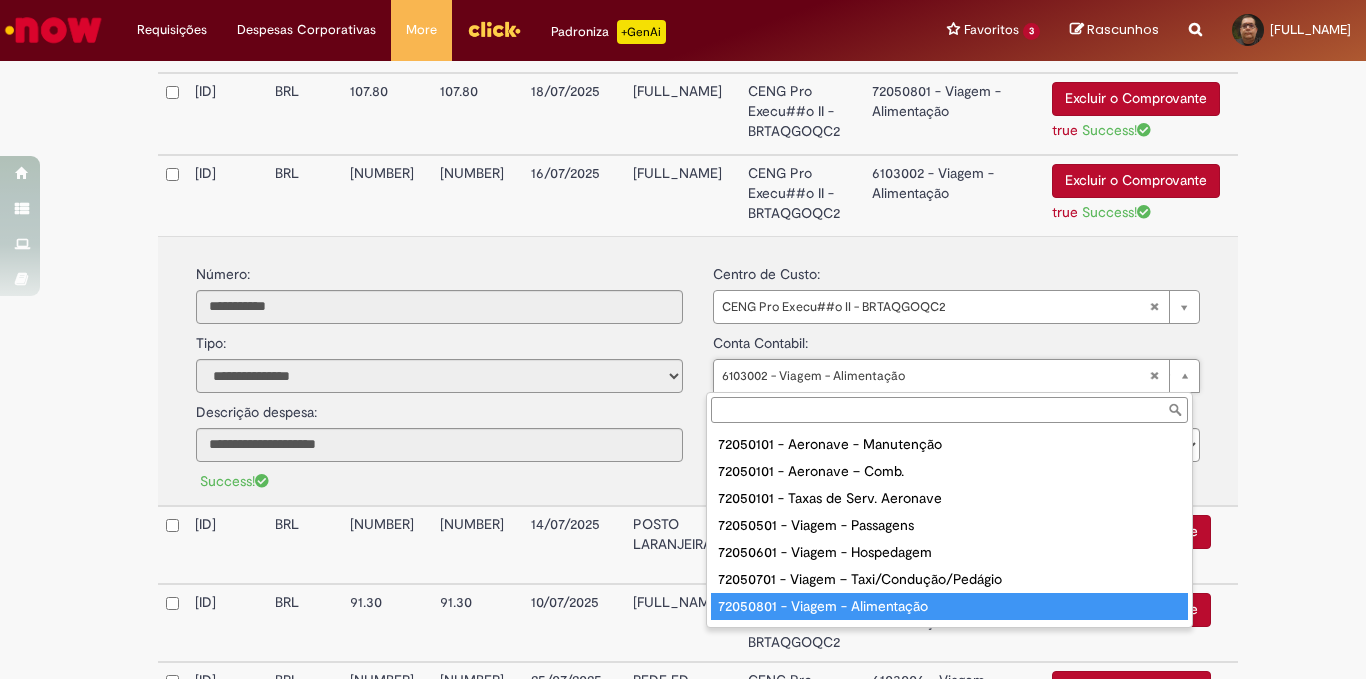 type on "**********" 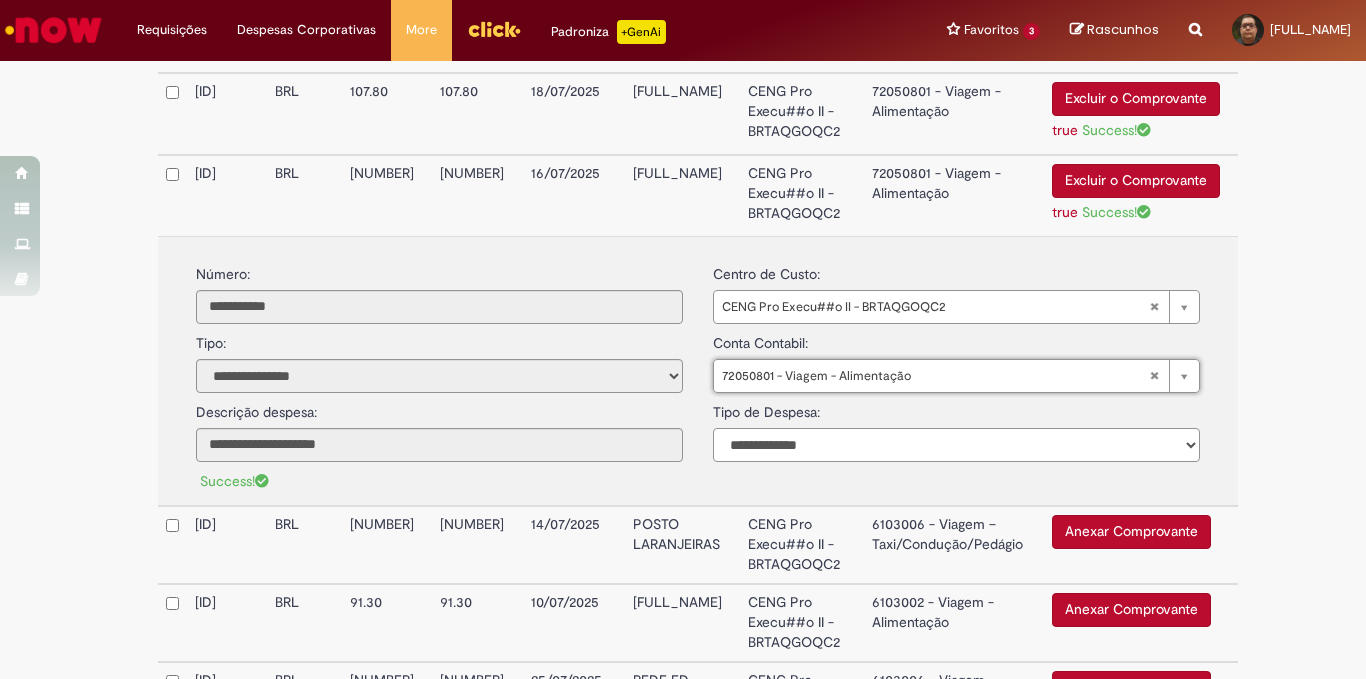 click on "**********" at bounding box center [956, 445] 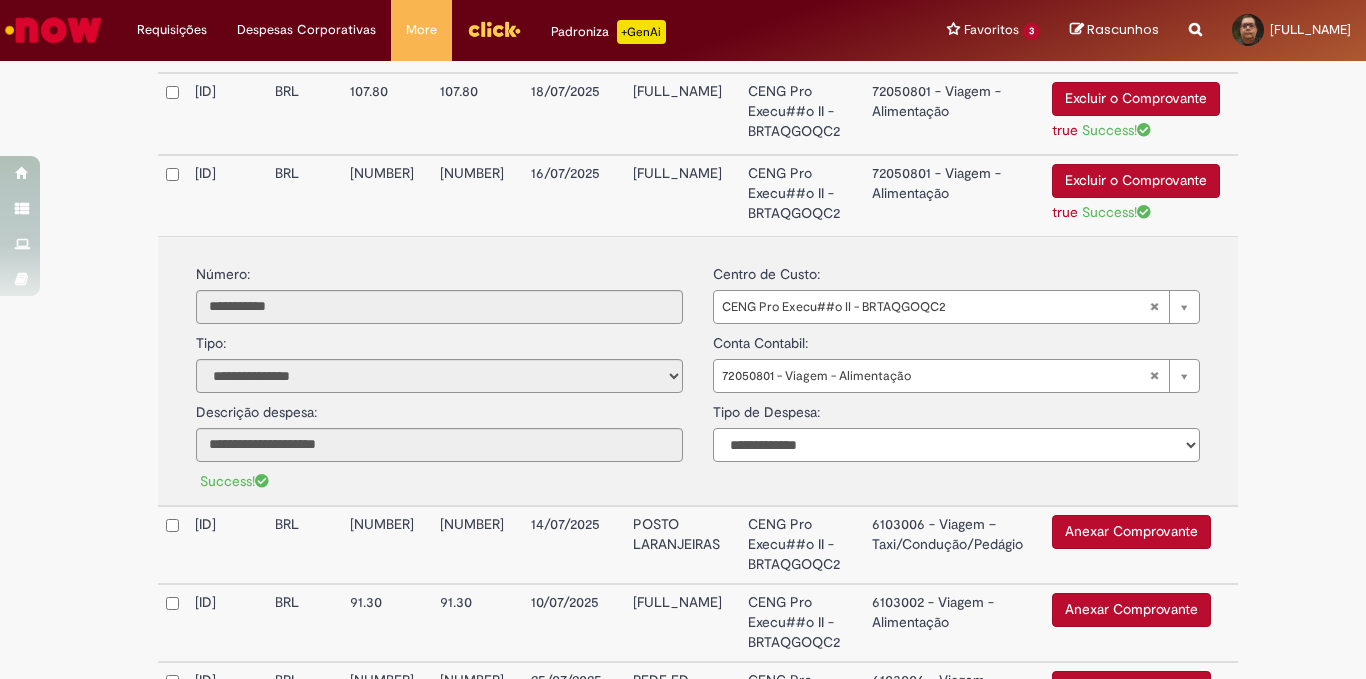 select on "*" 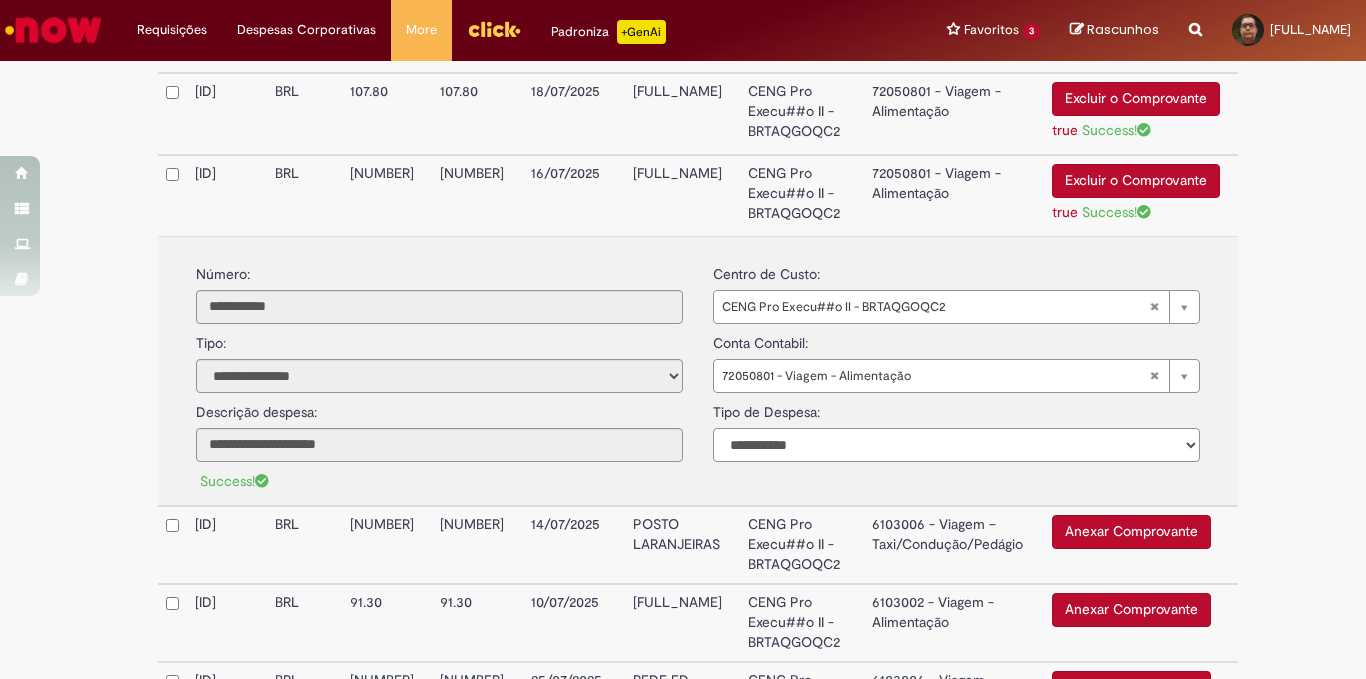click on "**********" at bounding box center [956, 445] 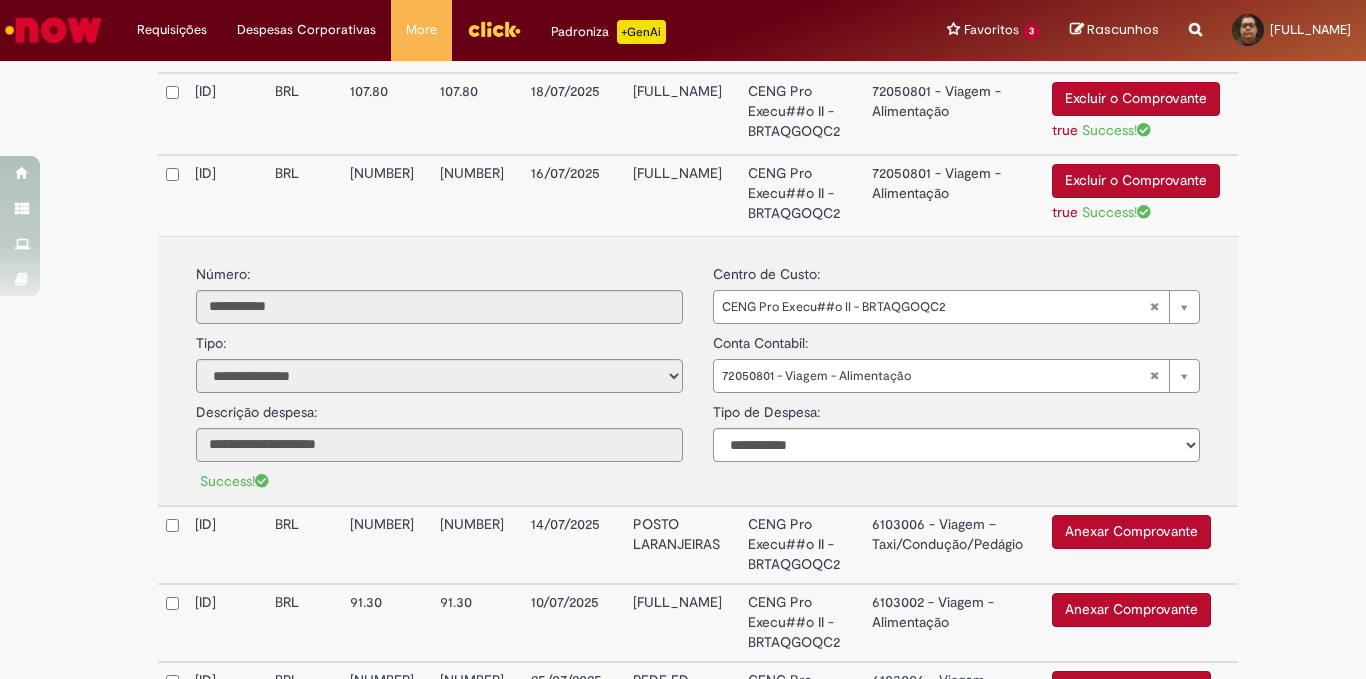 click on "Anexar Comprovante" at bounding box center [1131, 532] 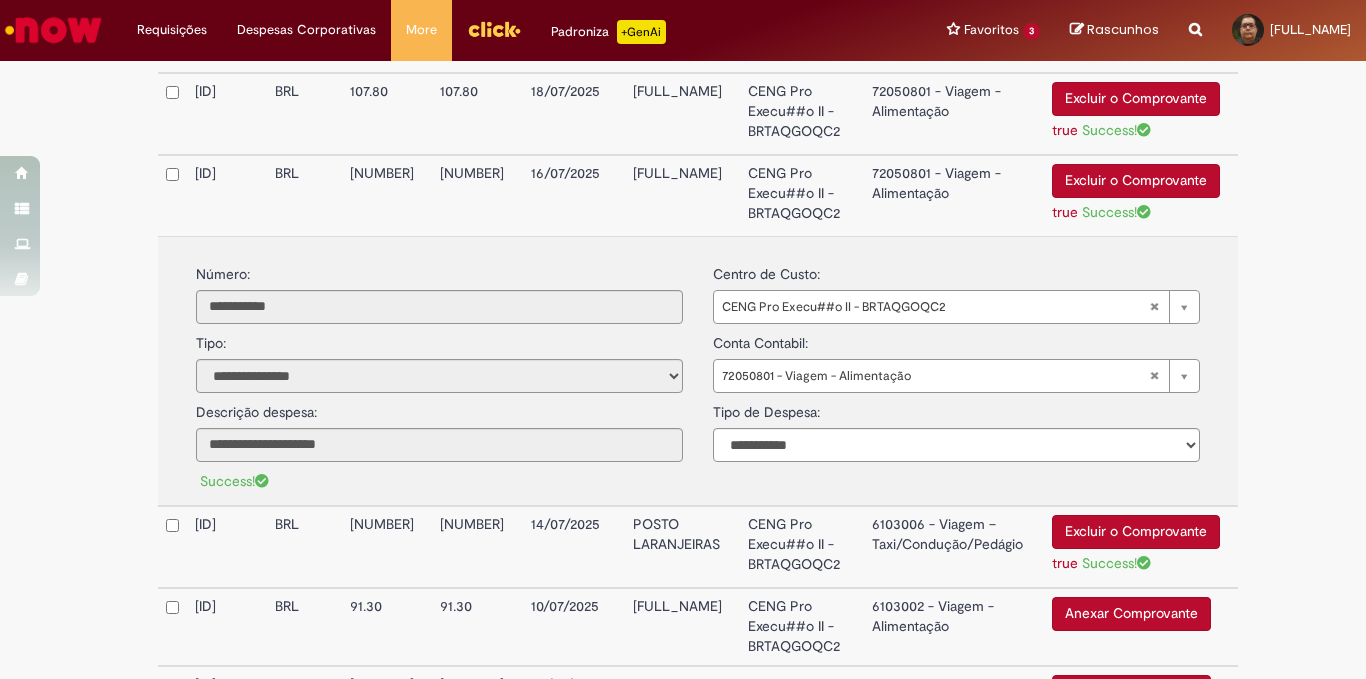 click on "6103006 - Viagem – Taxi/Condução/Pedágio" at bounding box center [954, 547] 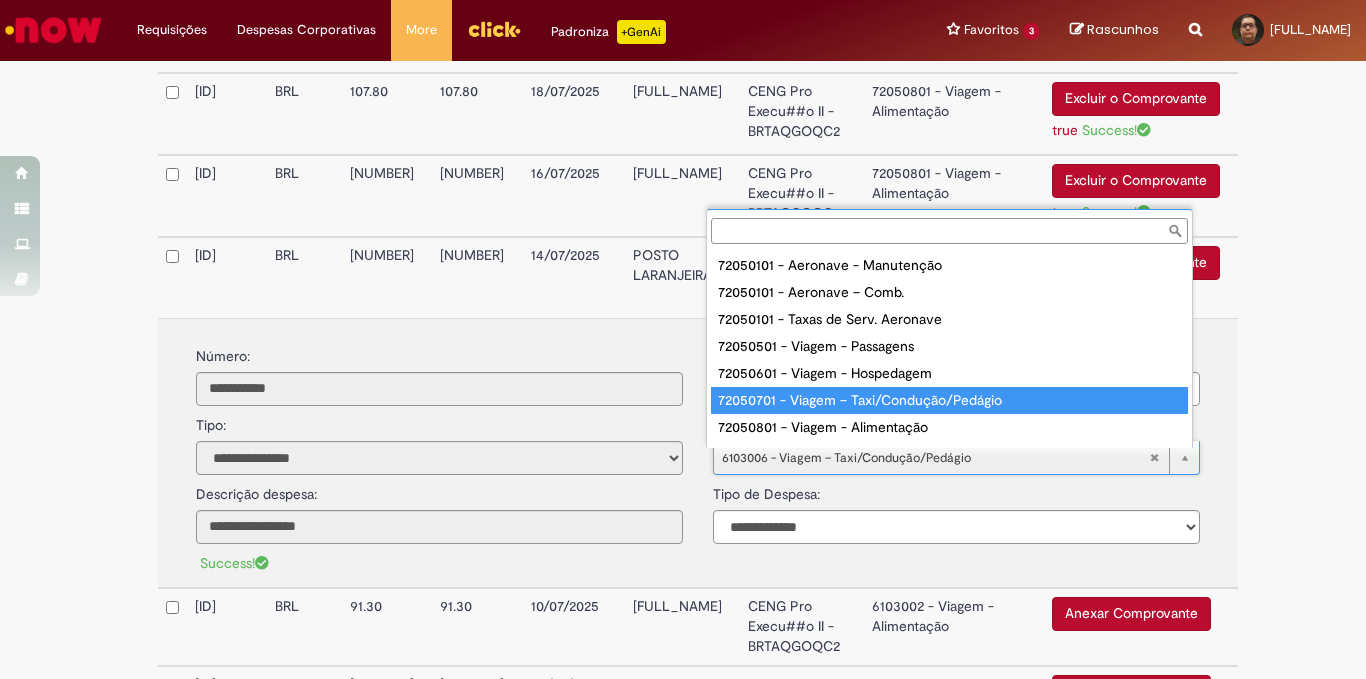 scroll, scrollTop: 16, scrollLeft: 0, axis: vertical 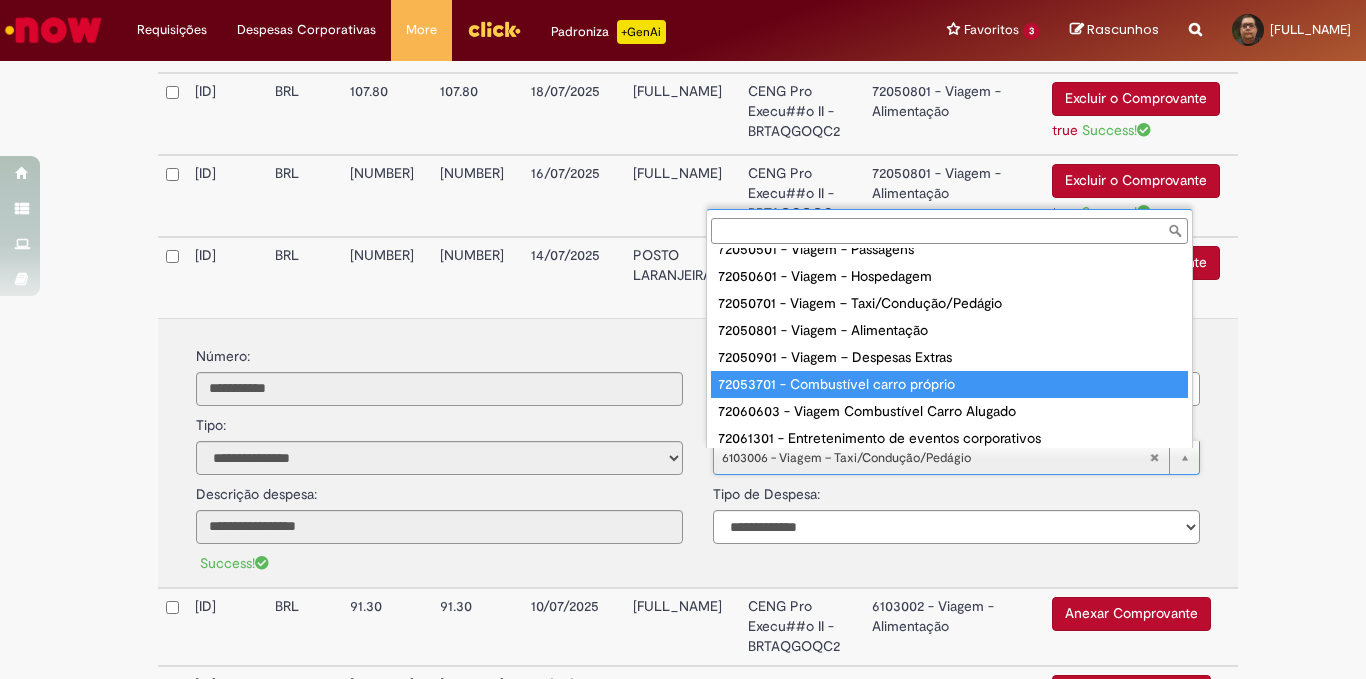 type on "**********" 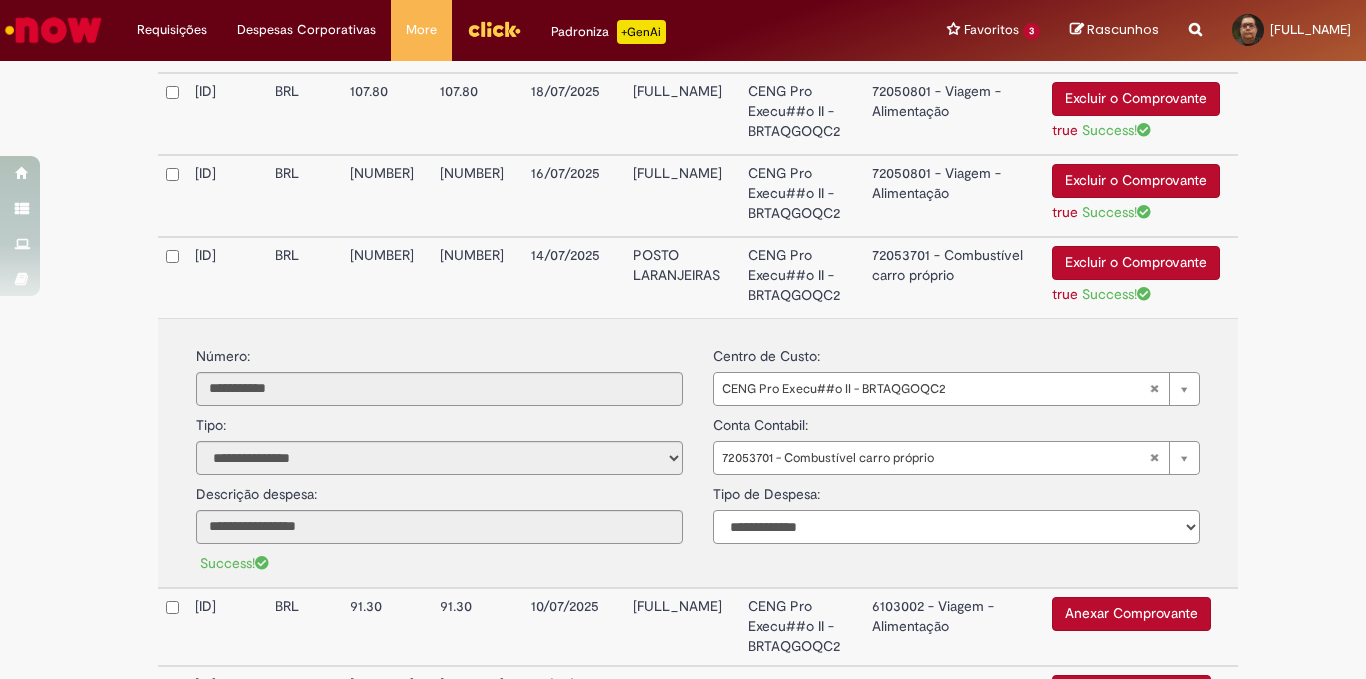click on "**********" at bounding box center [956, 527] 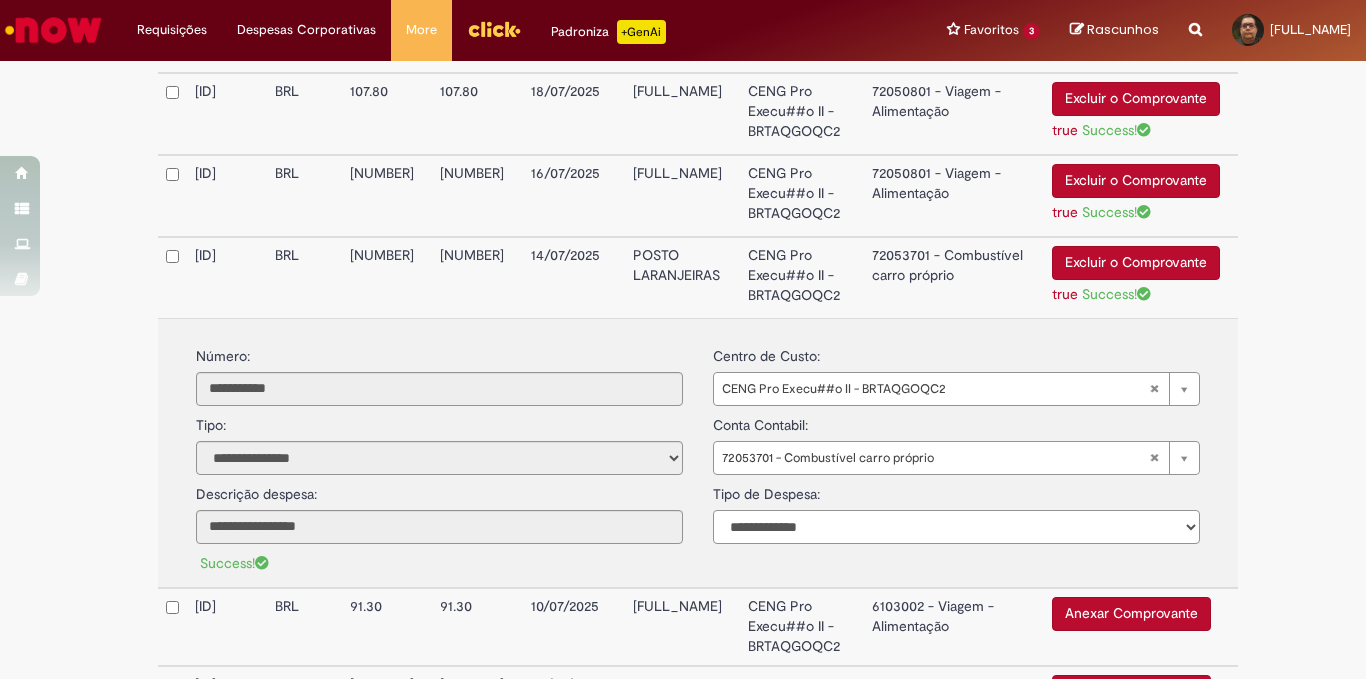 select on "*" 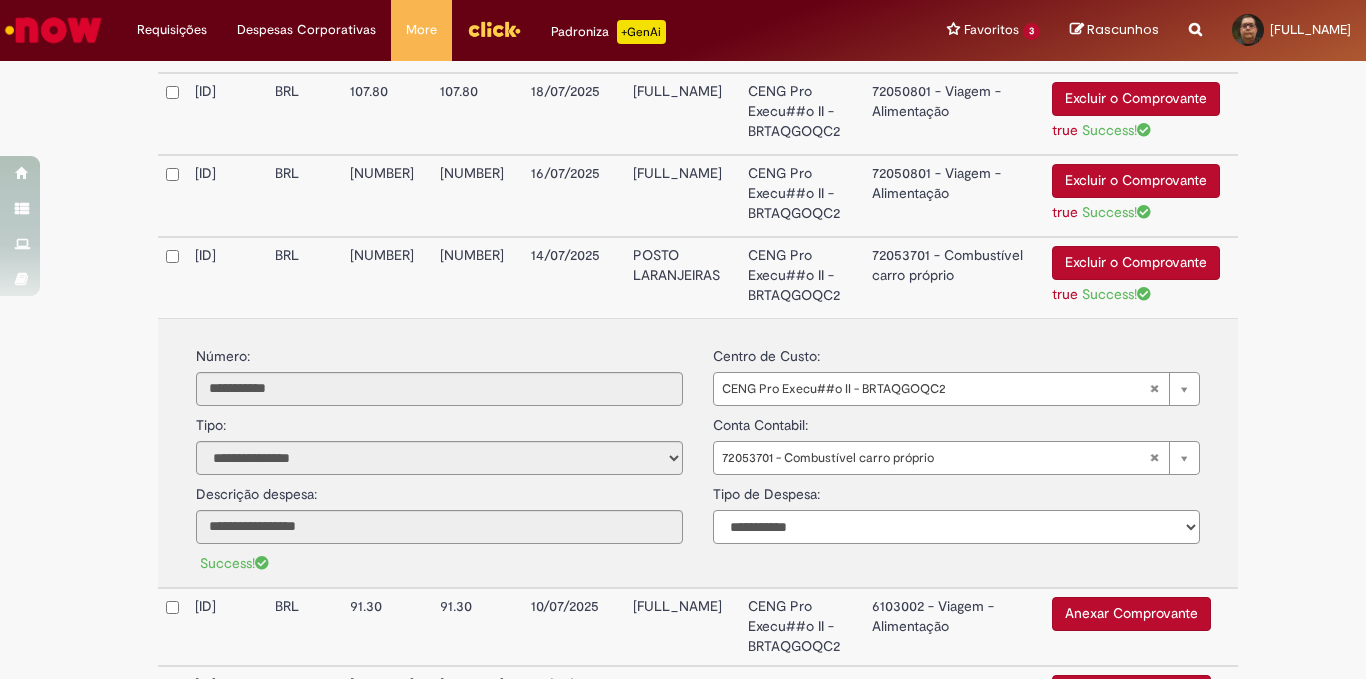 click on "**********" at bounding box center (956, 527) 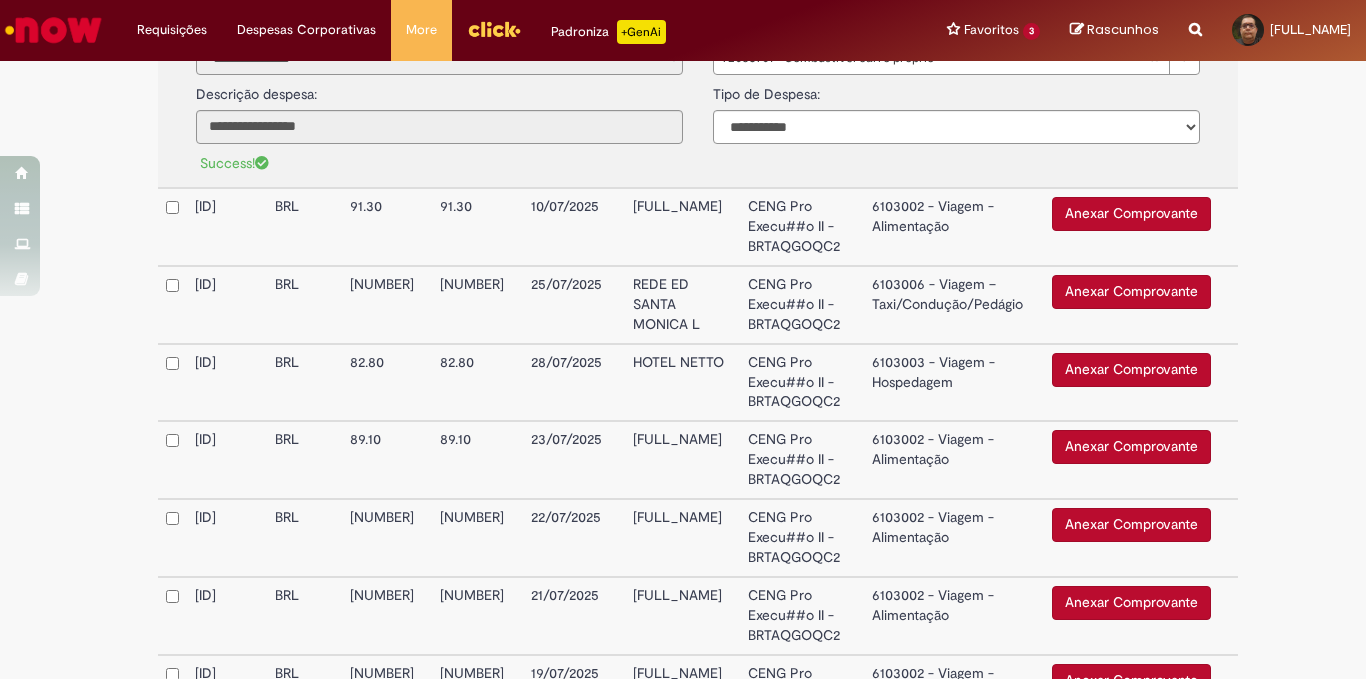 scroll, scrollTop: 2025, scrollLeft: 0, axis: vertical 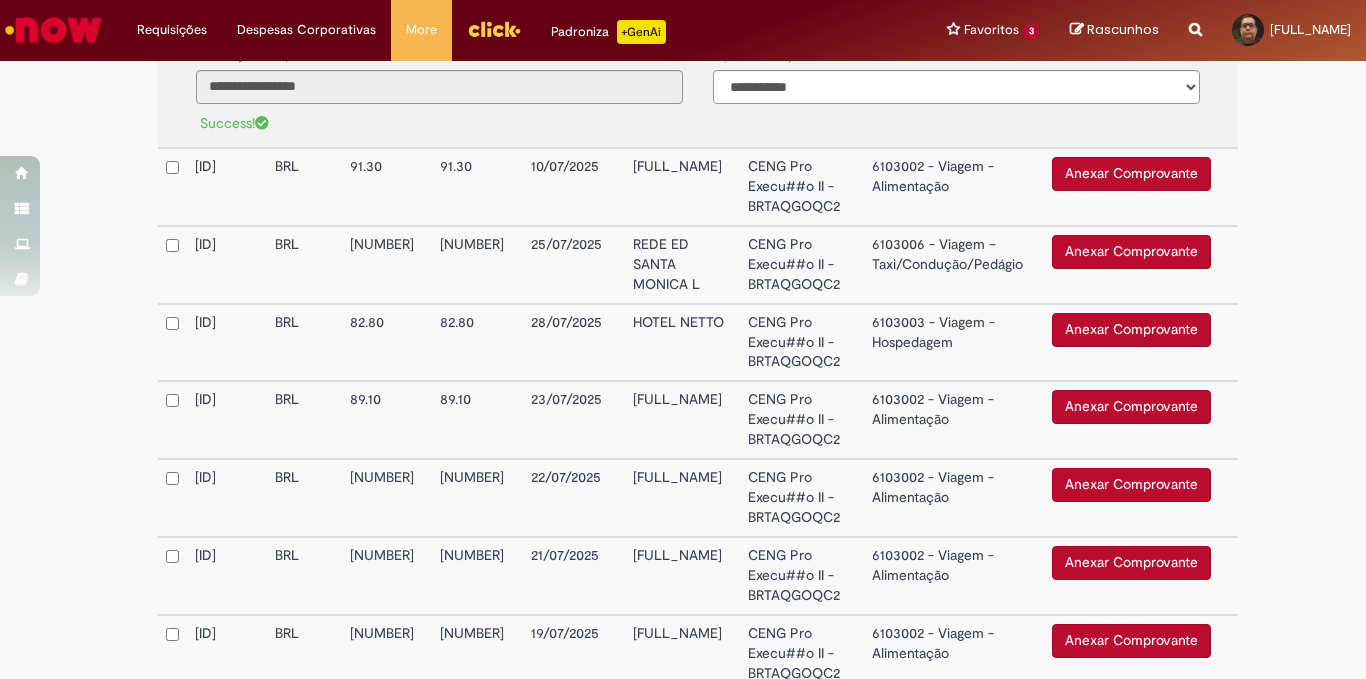 click on "Anexar Comprovante" at bounding box center (1131, 174) 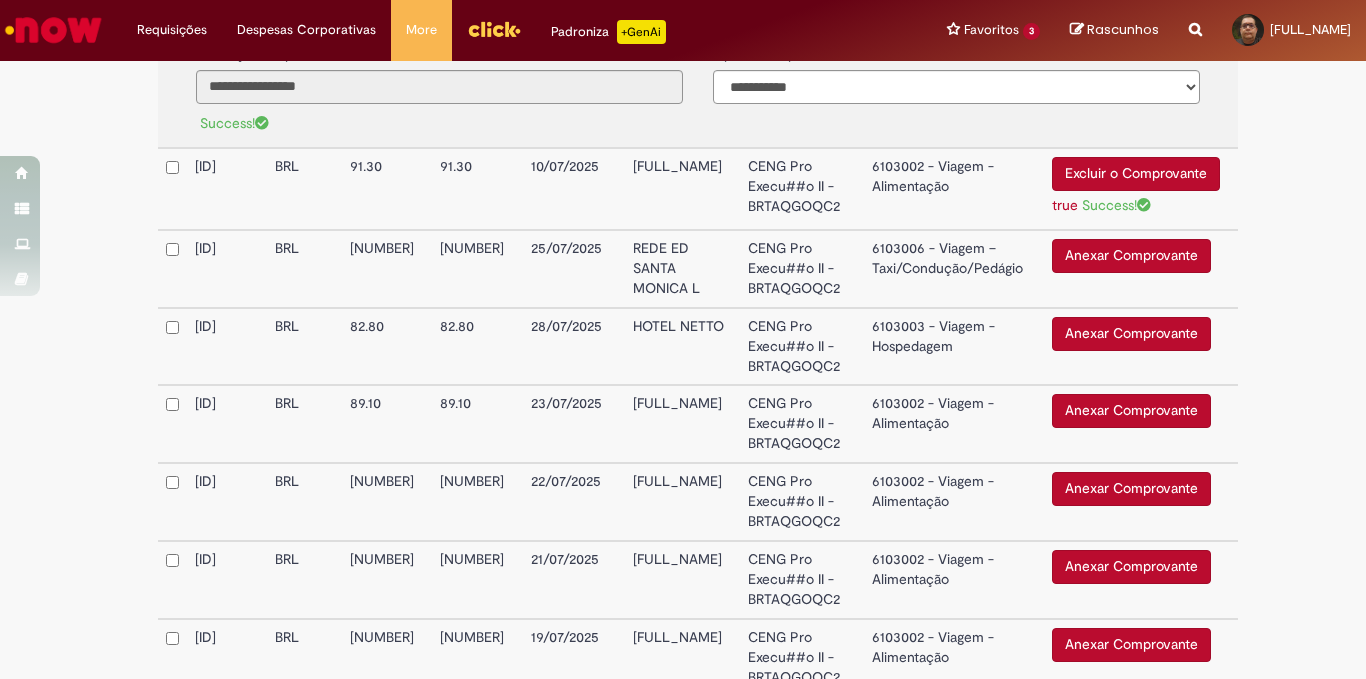click on "6103002 - Viagem - Alimentação" at bounding box center (954, 189) 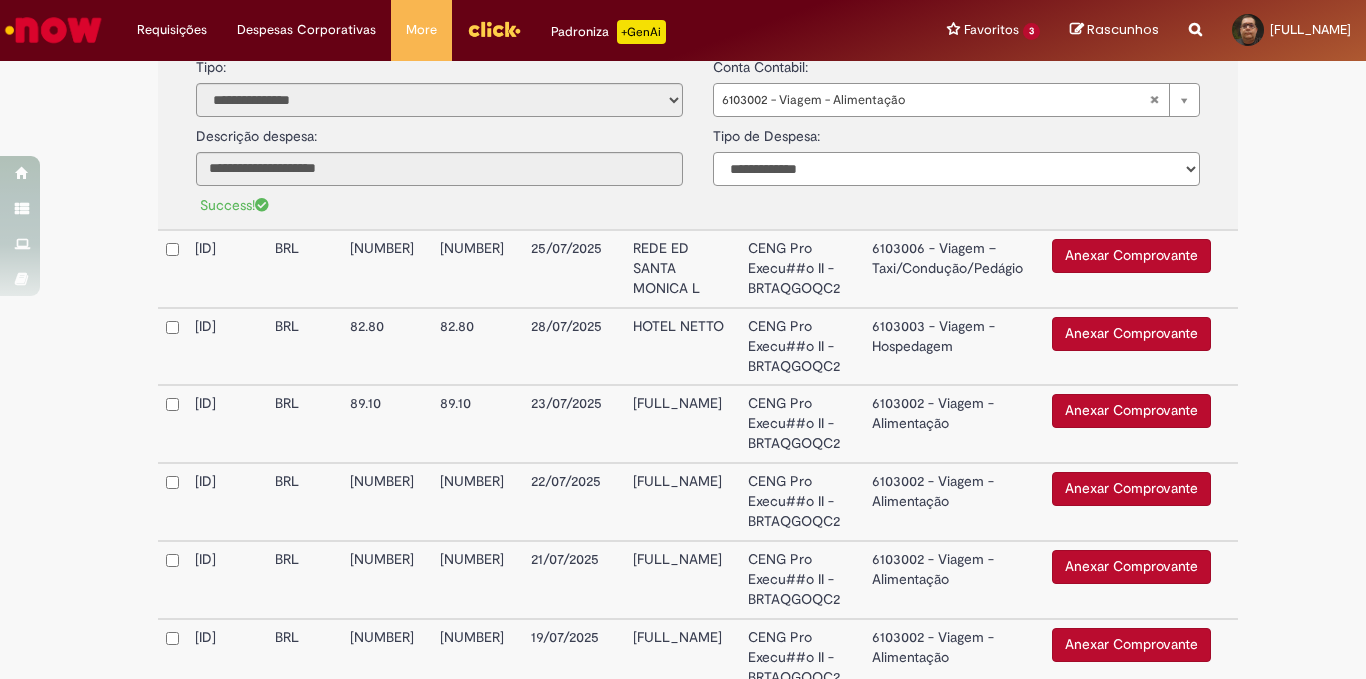 click on "**********" at bounding box center (956, 169) 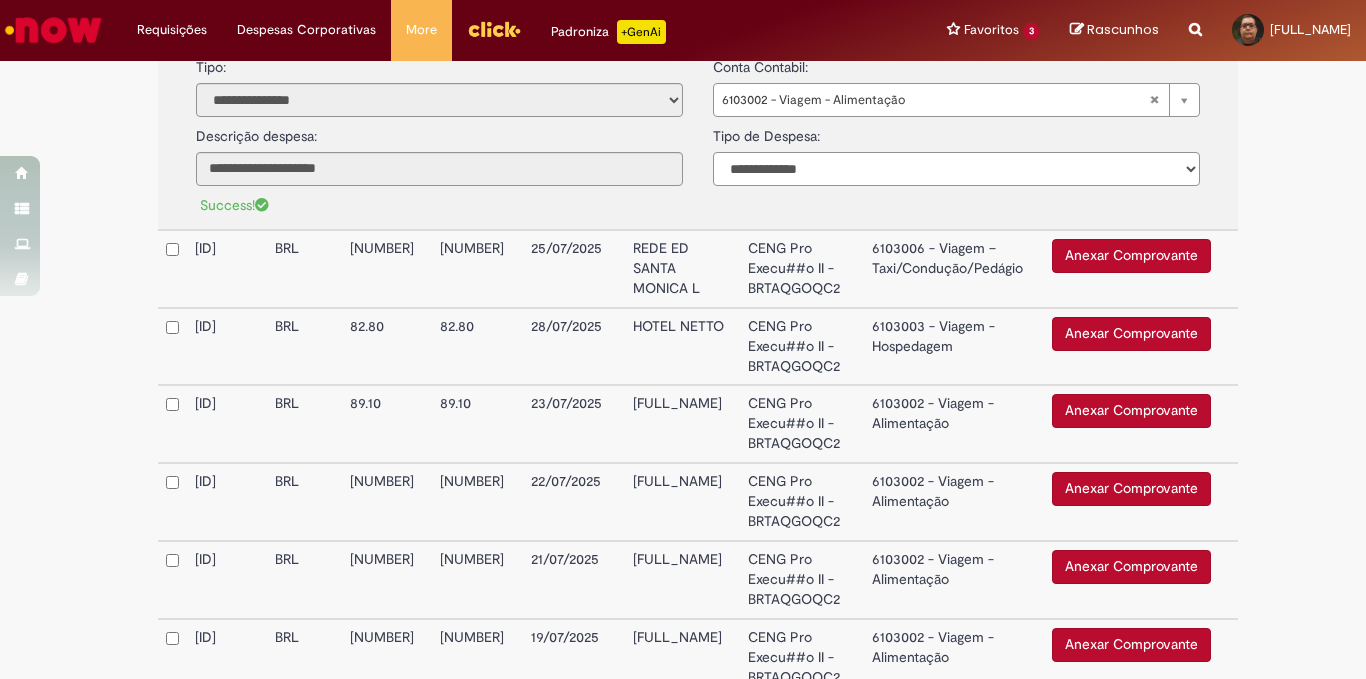 select on "*" 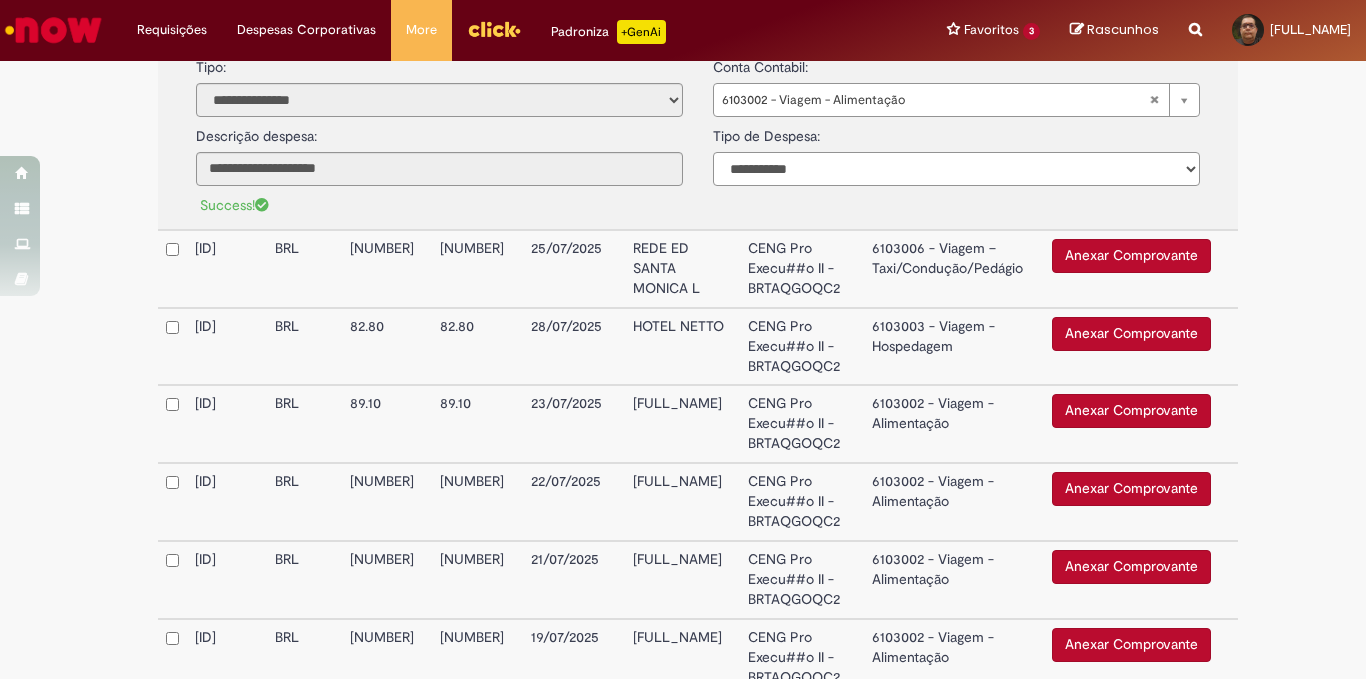click on "**********" at bounding box center [956, 169] 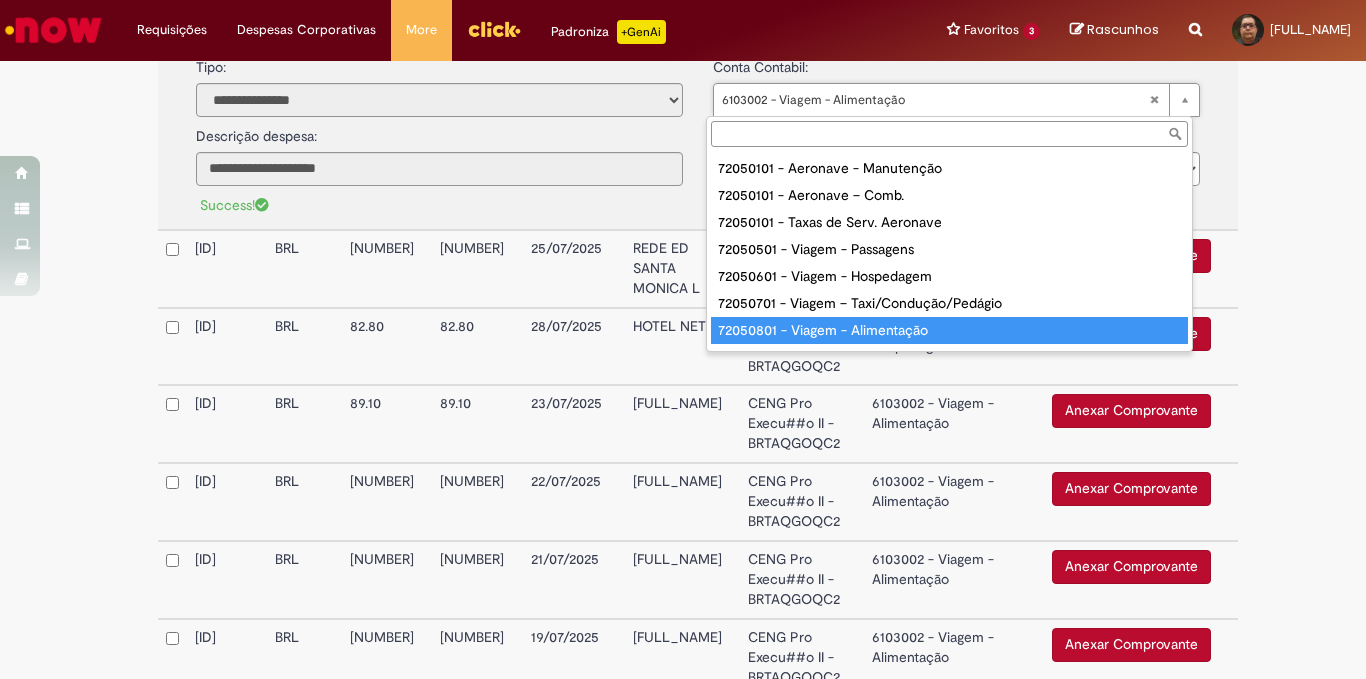 type on "**********" 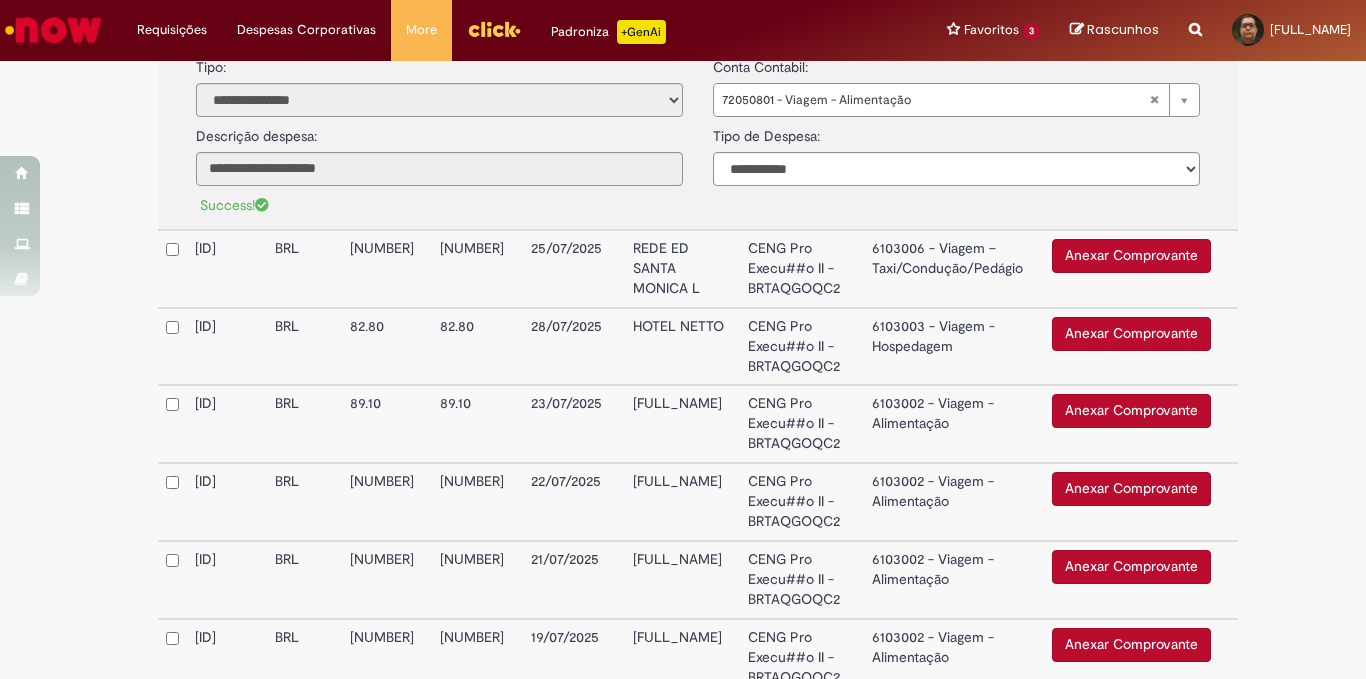 click on "Anexar Comprovante" at bounding box center (1131, 256) 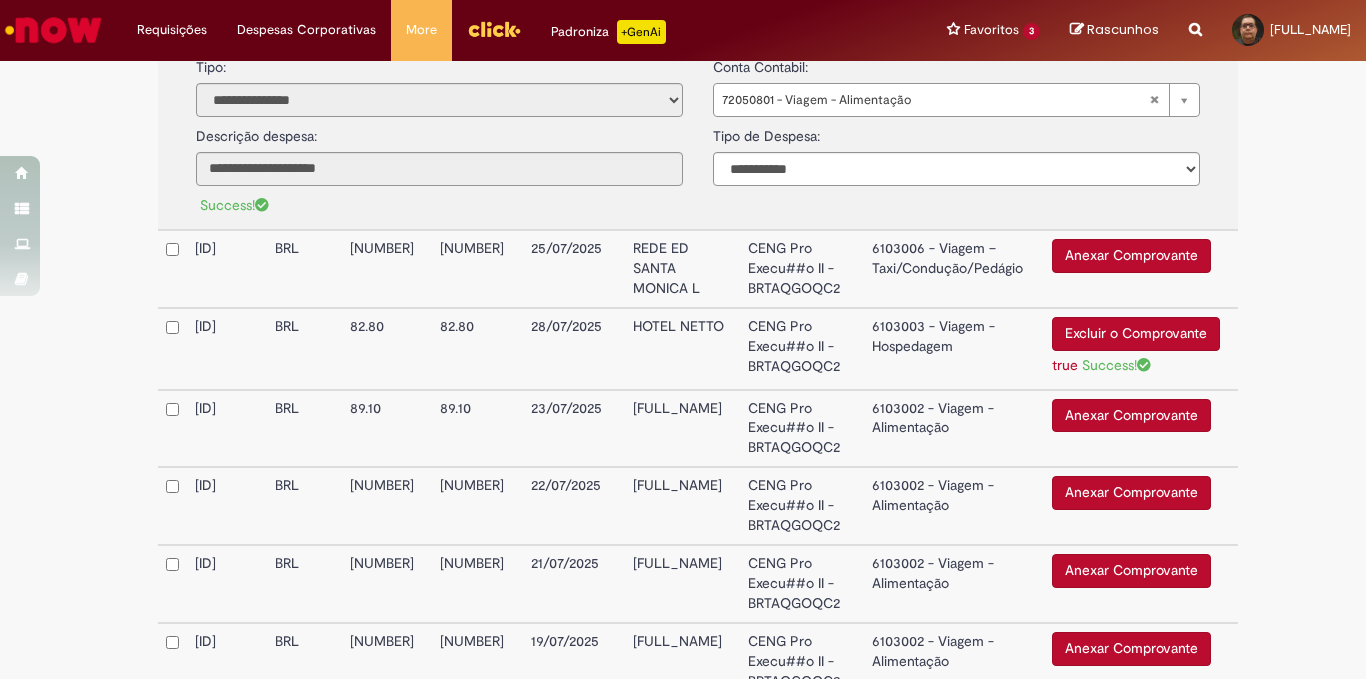 click on "6103003 - Viagem - Hospedagem" at bounding box center [954, 349] 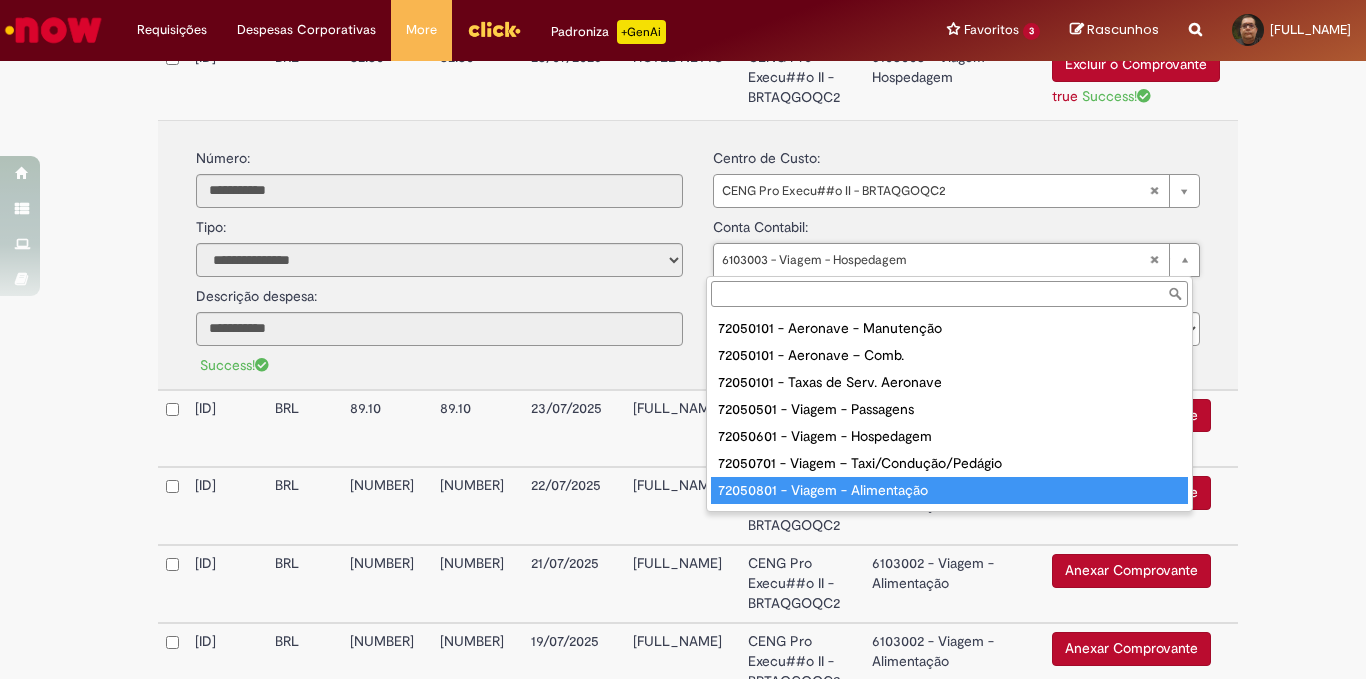 type on "**********" 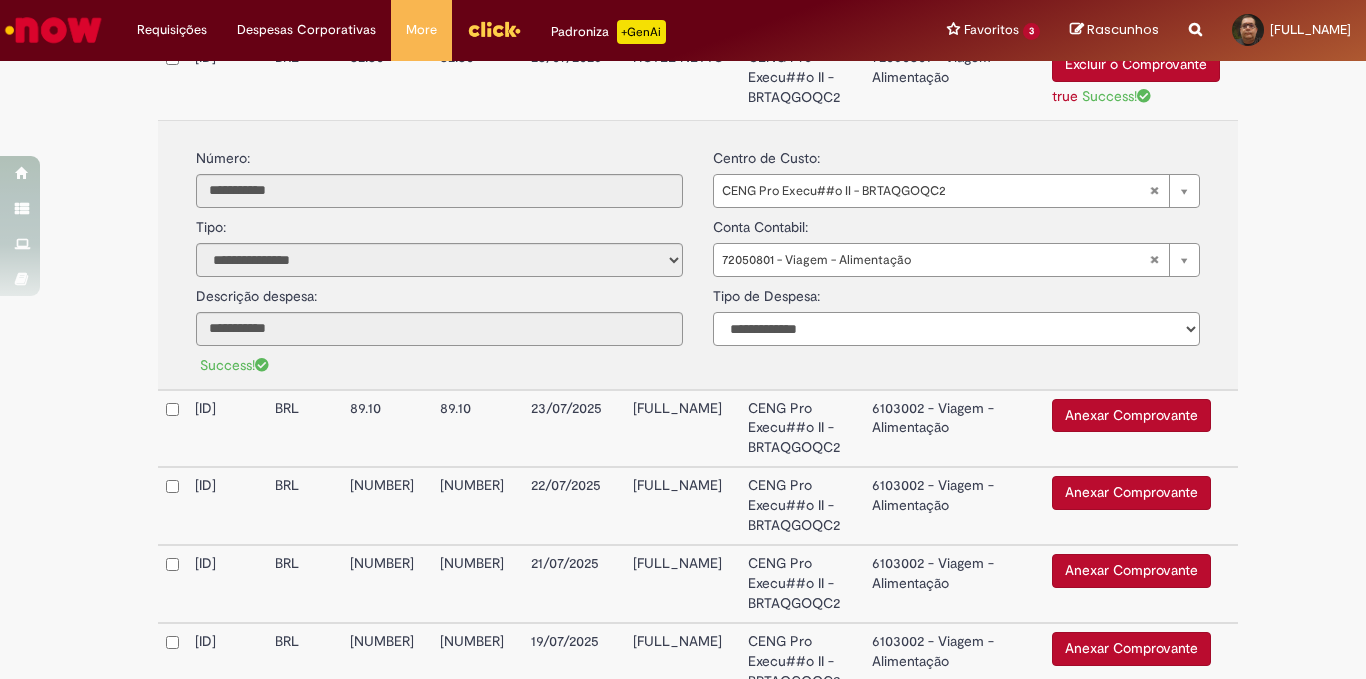 click on "**********" at bounding box center [956, 329] 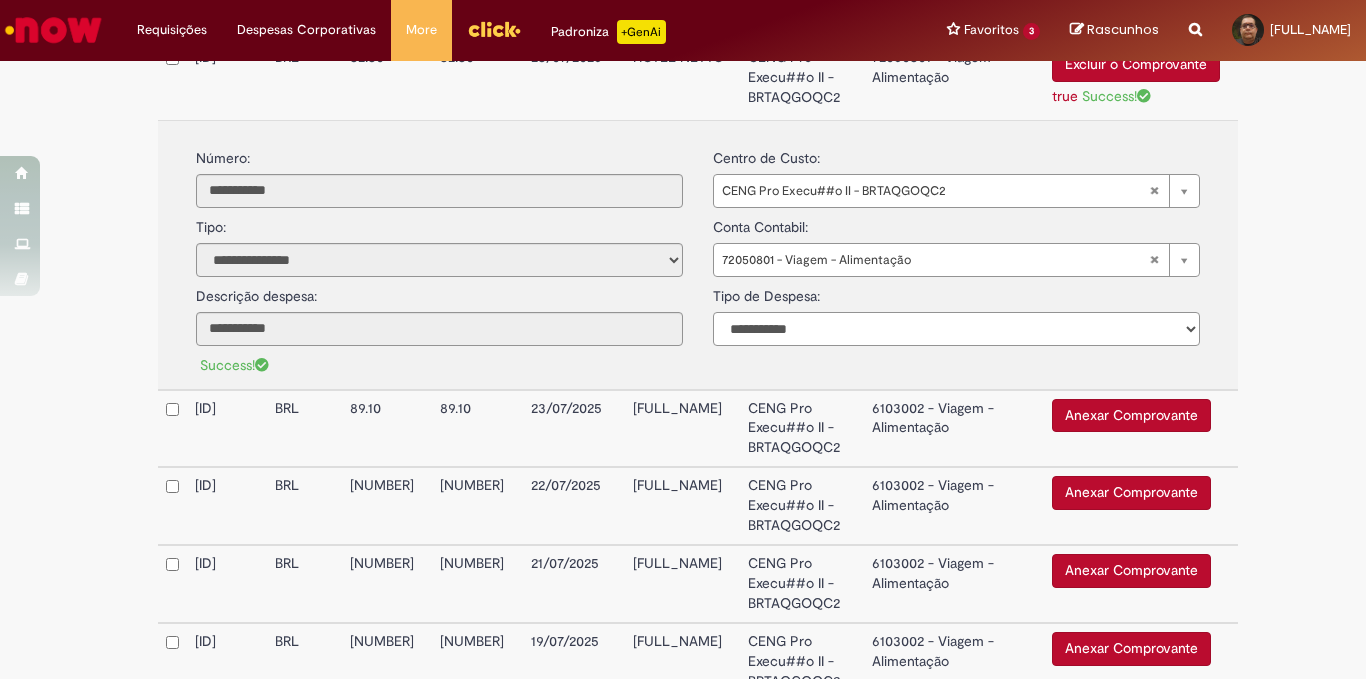 click on "**********" at bounding box center [956, 329] 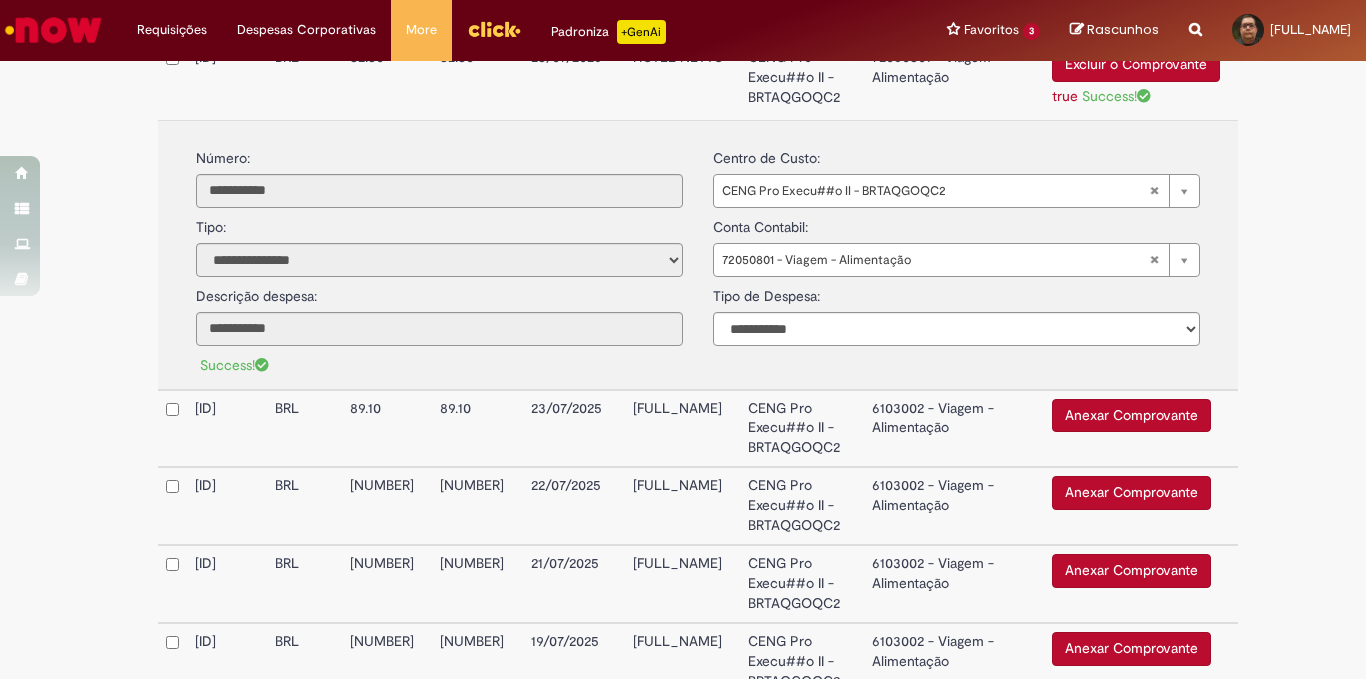 click on "Anexar Comprovante" at bounding box center (1131, 416) 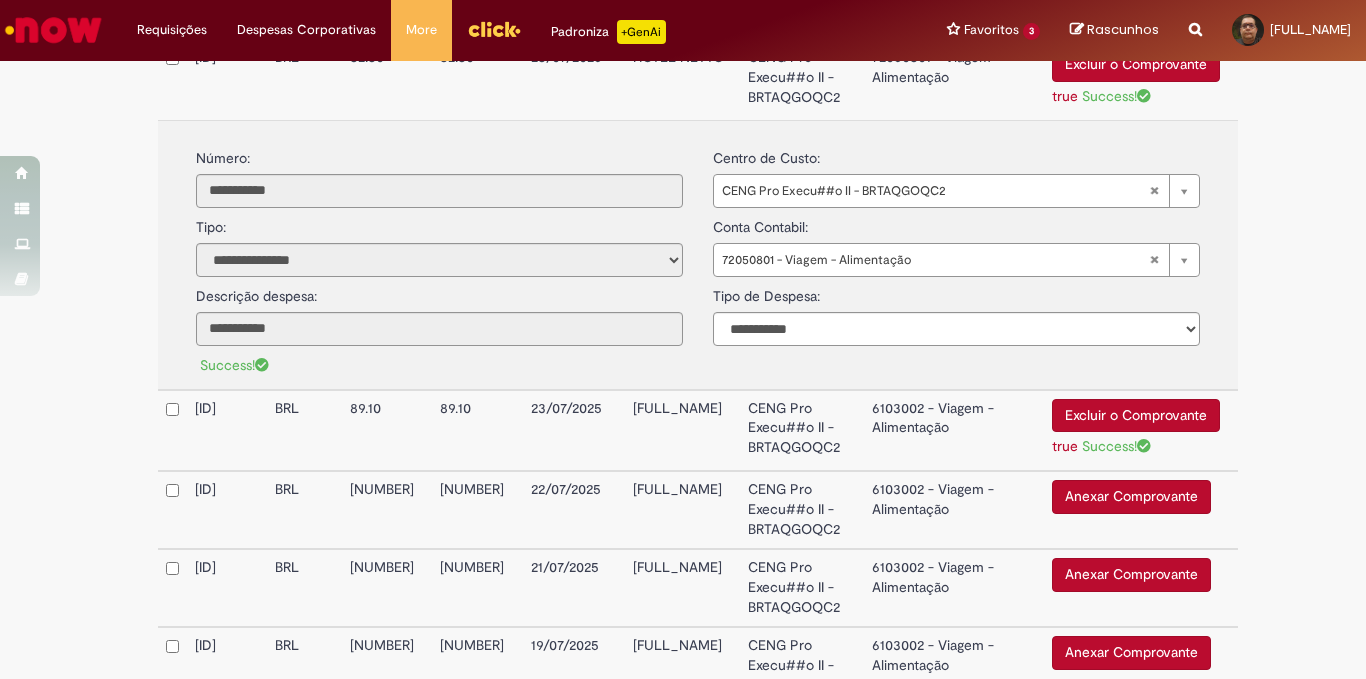 click on "6103002 - Viagem - Alimentação" at bounding box center [954, 431] 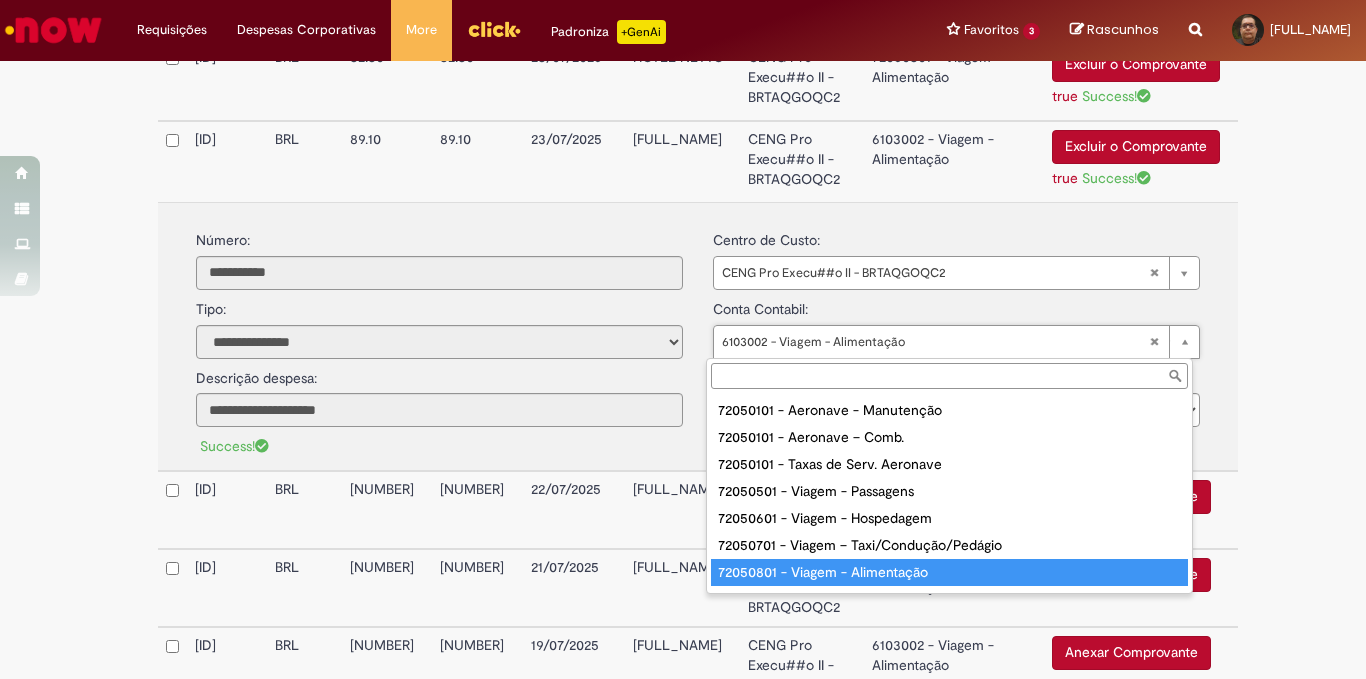 type on "**********" 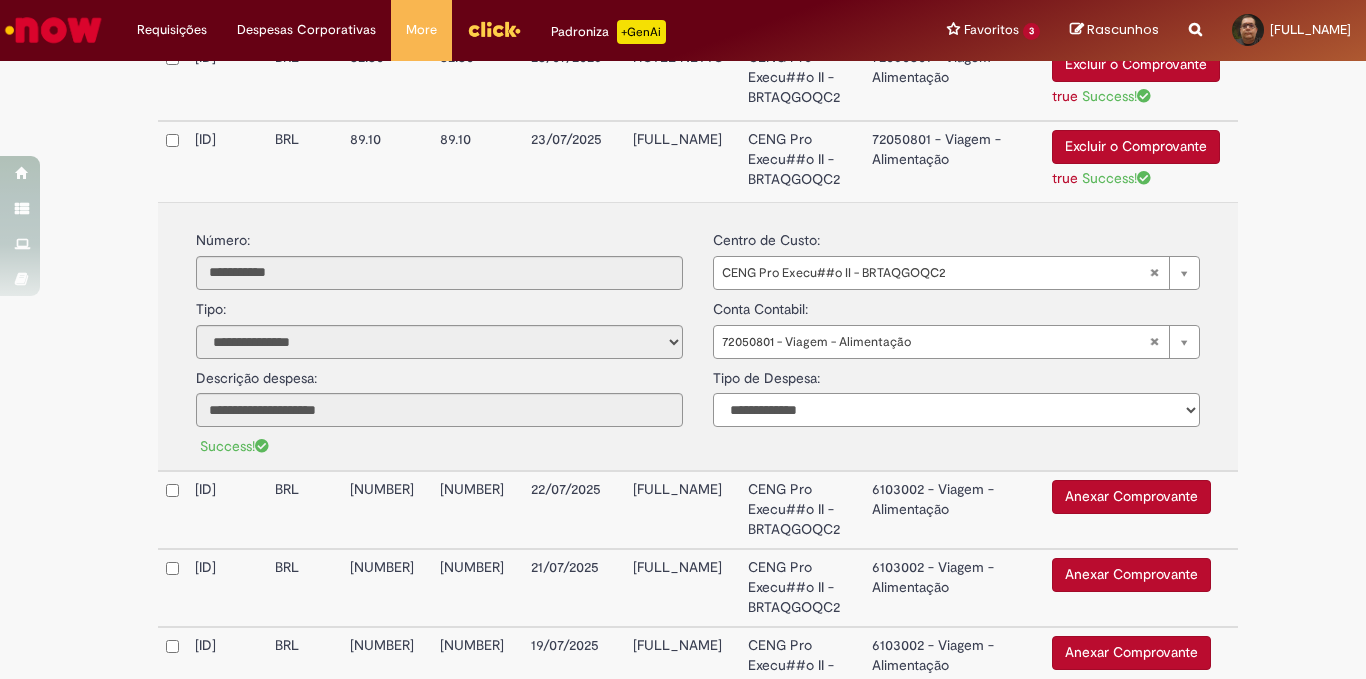 click on "**********" at bounding box center [956, 410] 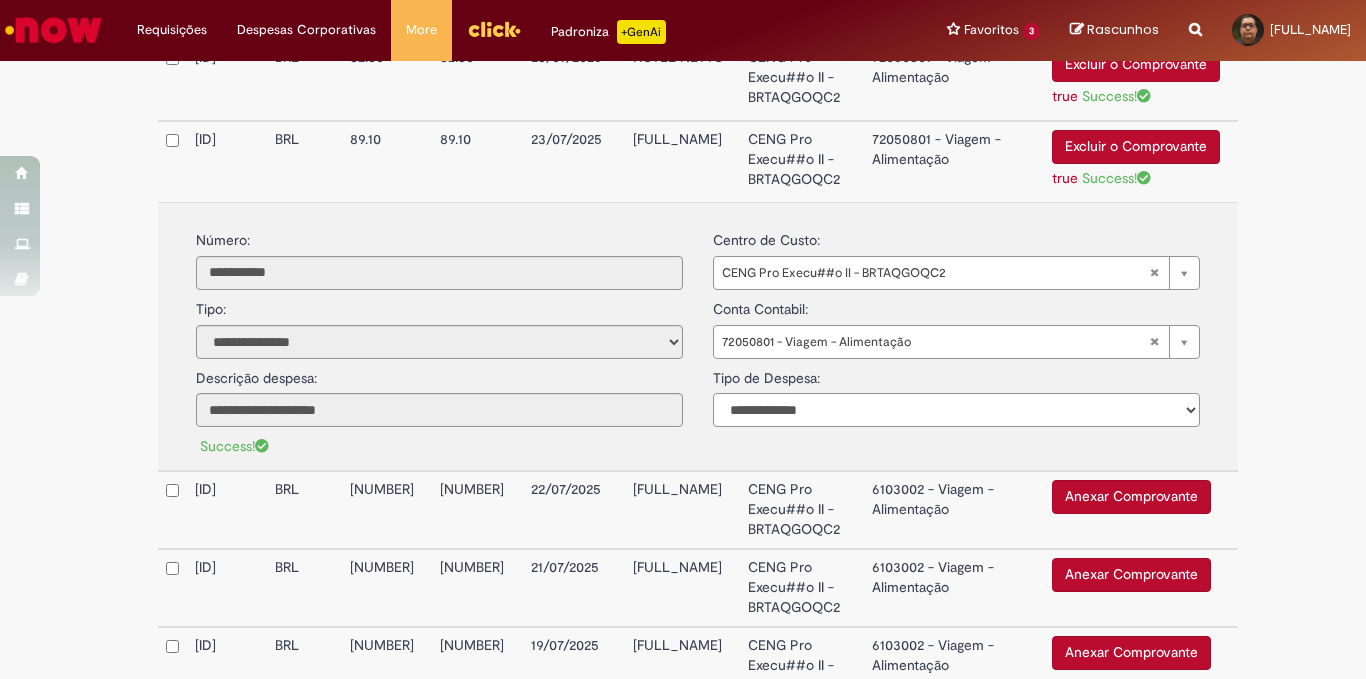 select on "*" 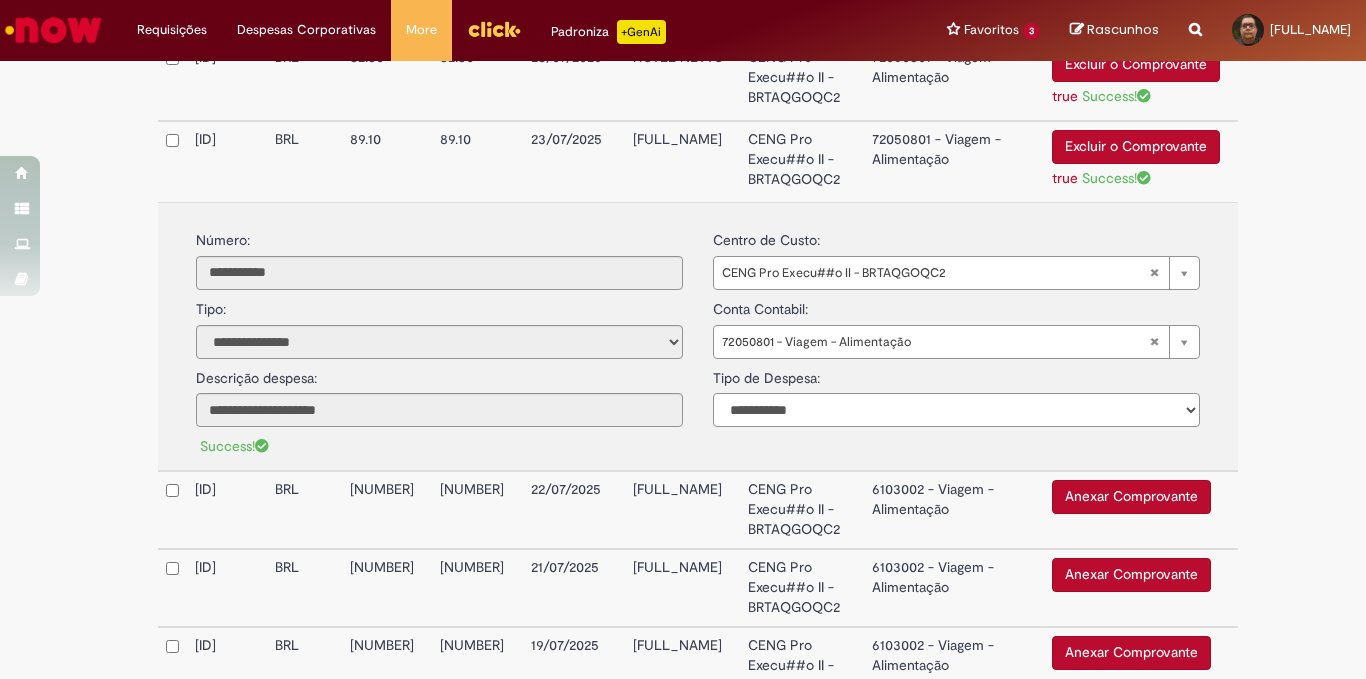 click on "**********" at bounding box center (956, 410) 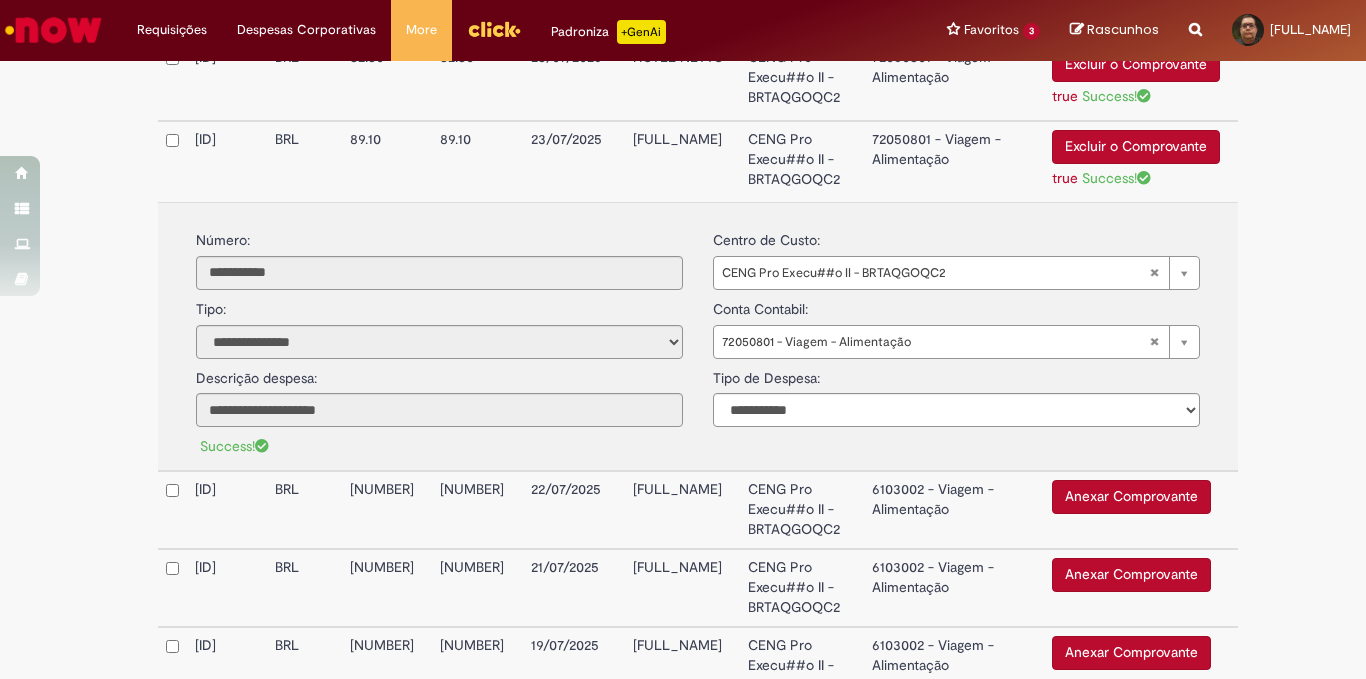 click on "Anexar Comprovante" at bounding box center (1131, 497) 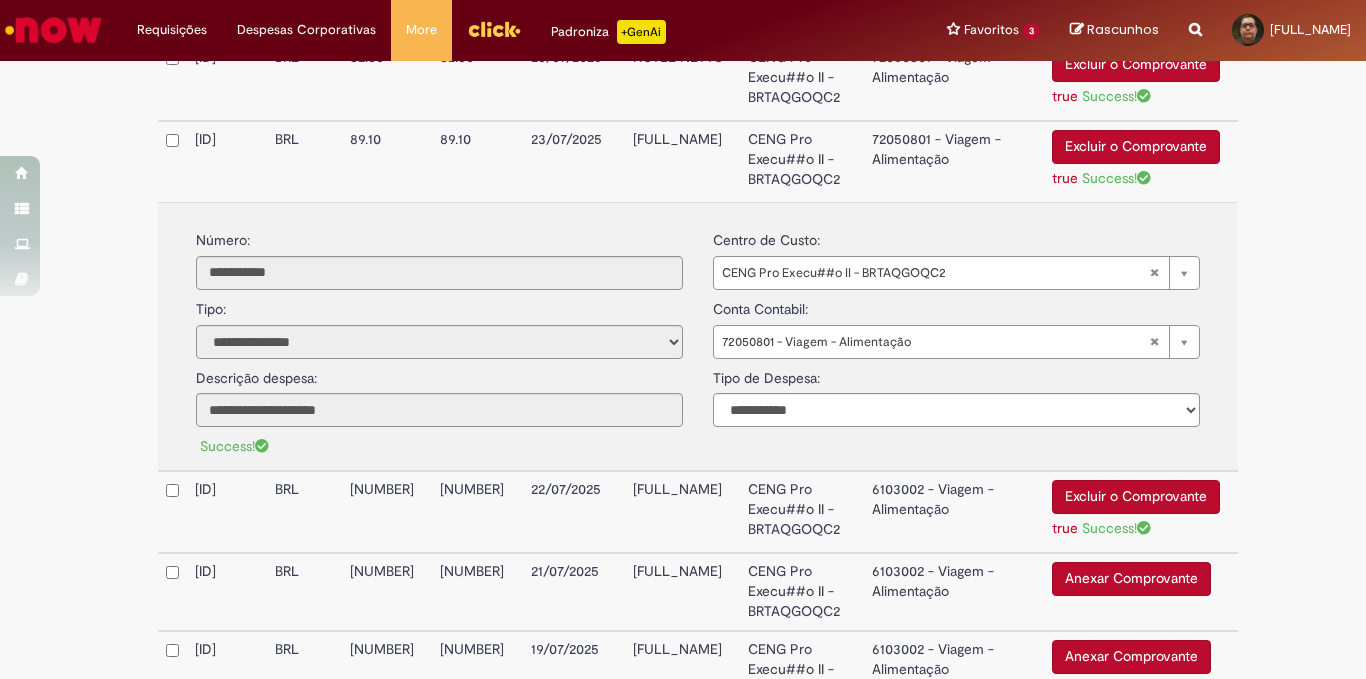 click on "6103002 - Viagem - Alimentação" at bounding box center [954, 512] 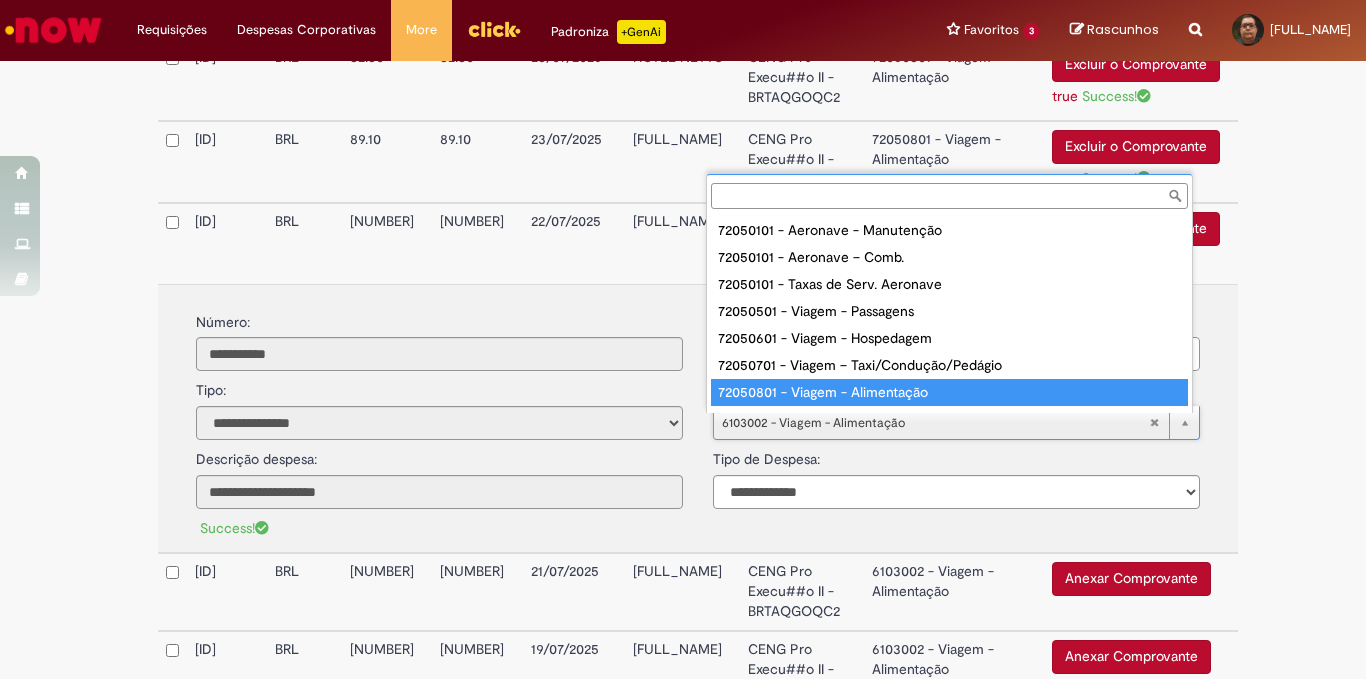 type on "**********" 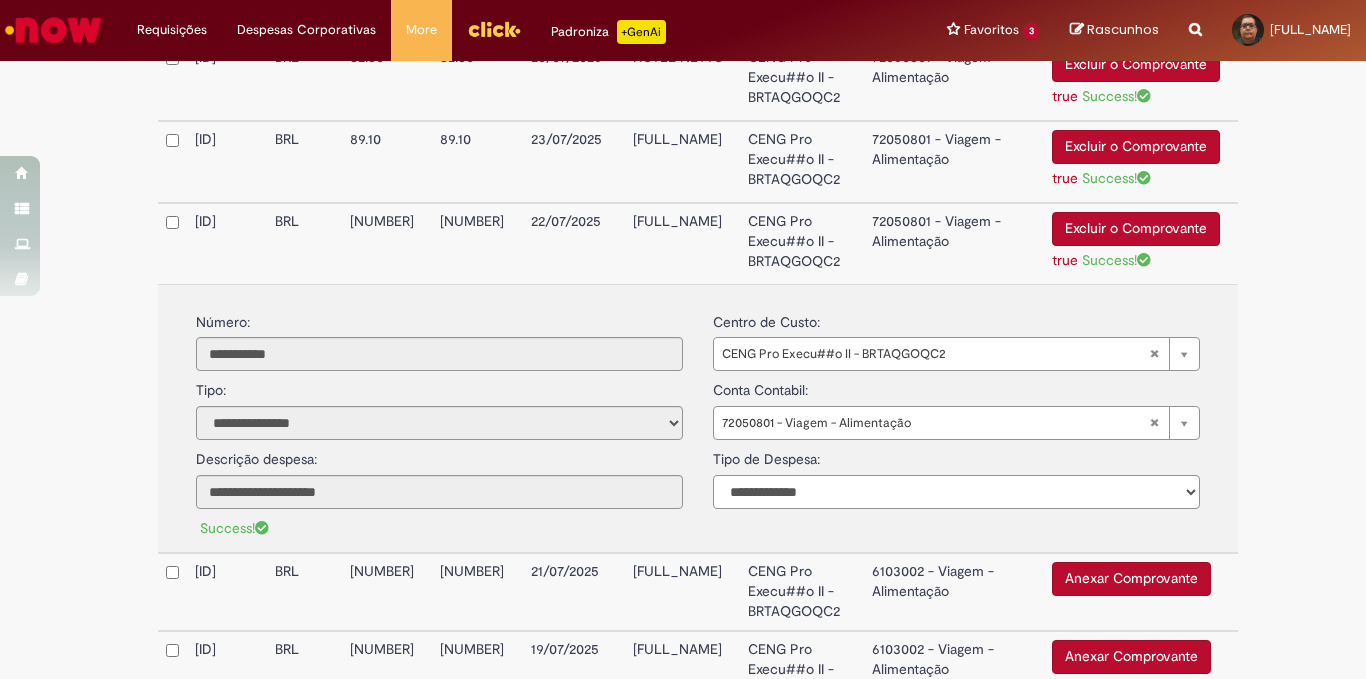 click on "**********" at bounding box center [956, 492] 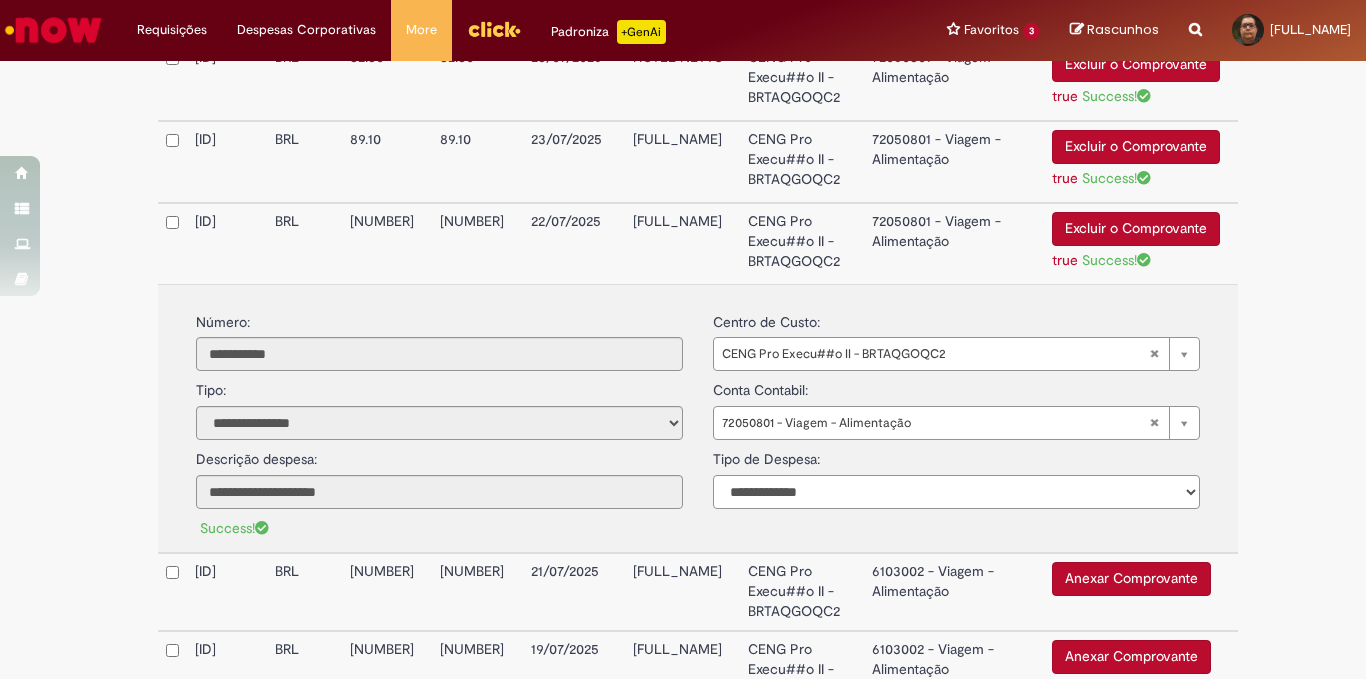 select on "*" 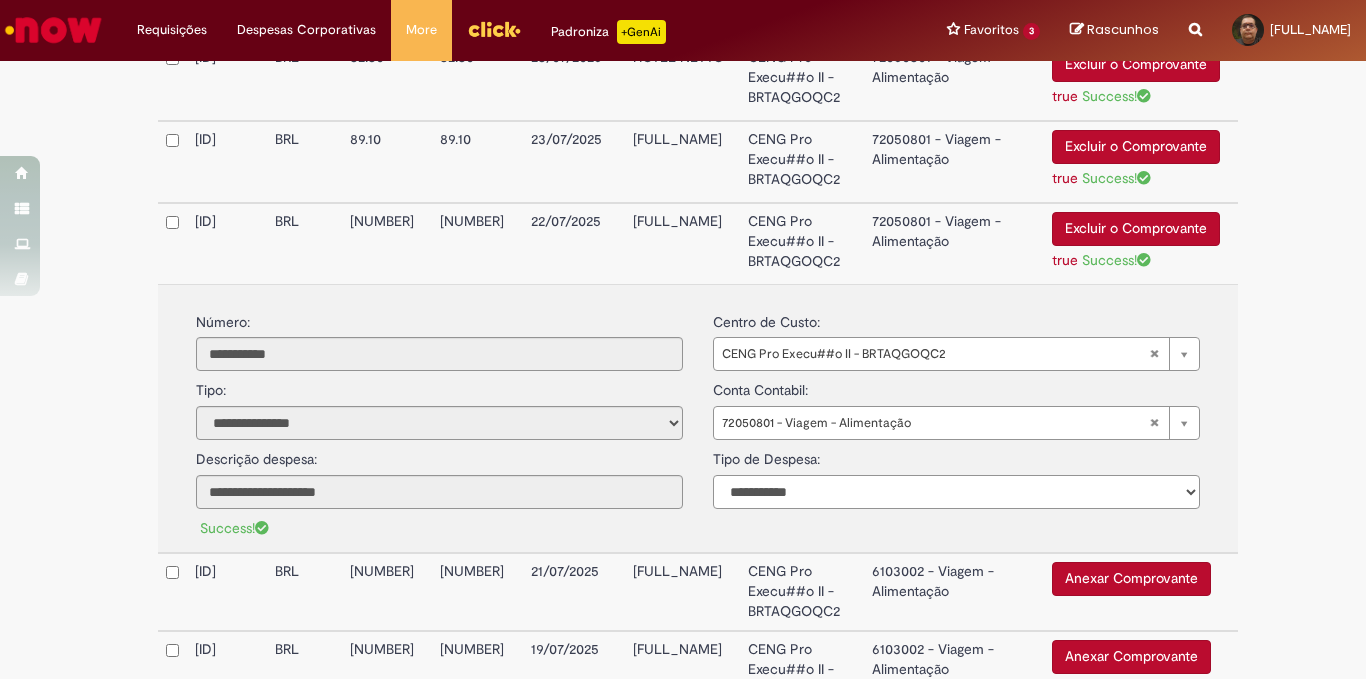 click on "**********" at bounding box center (956, 492) 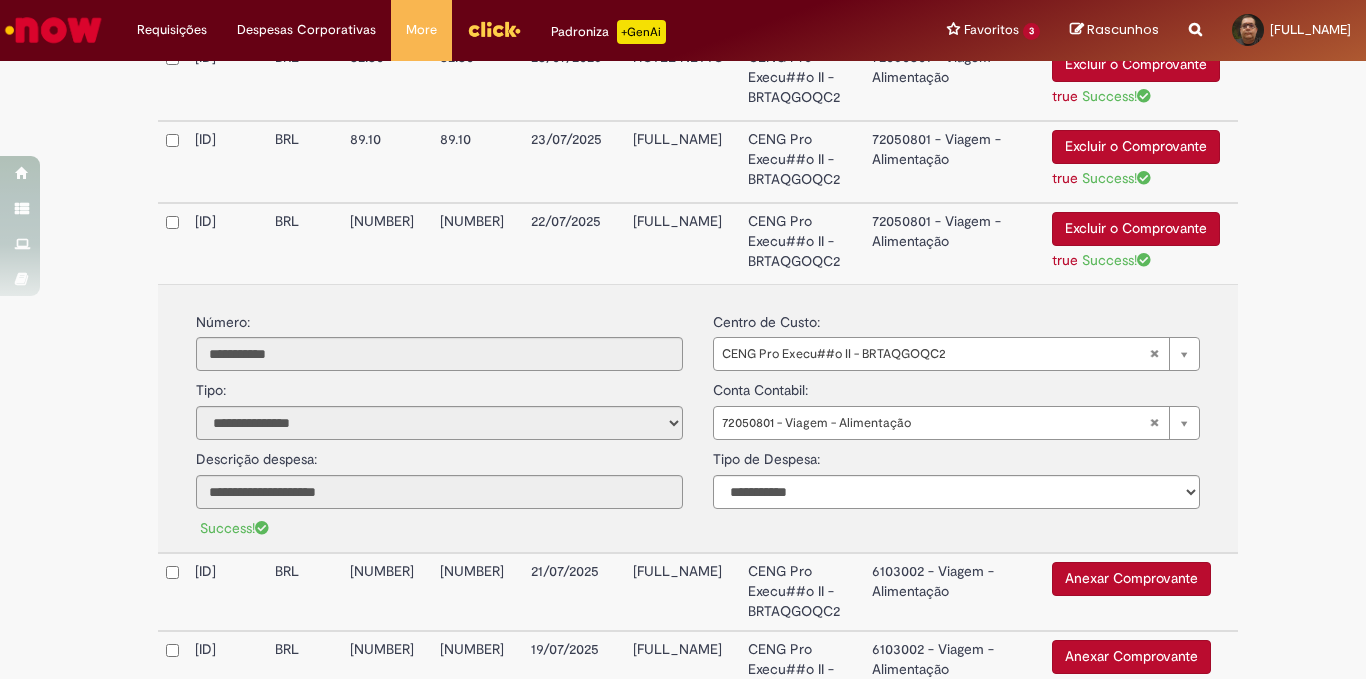 click on "Anexar Comprovante" at bounding box center (1131, 579) 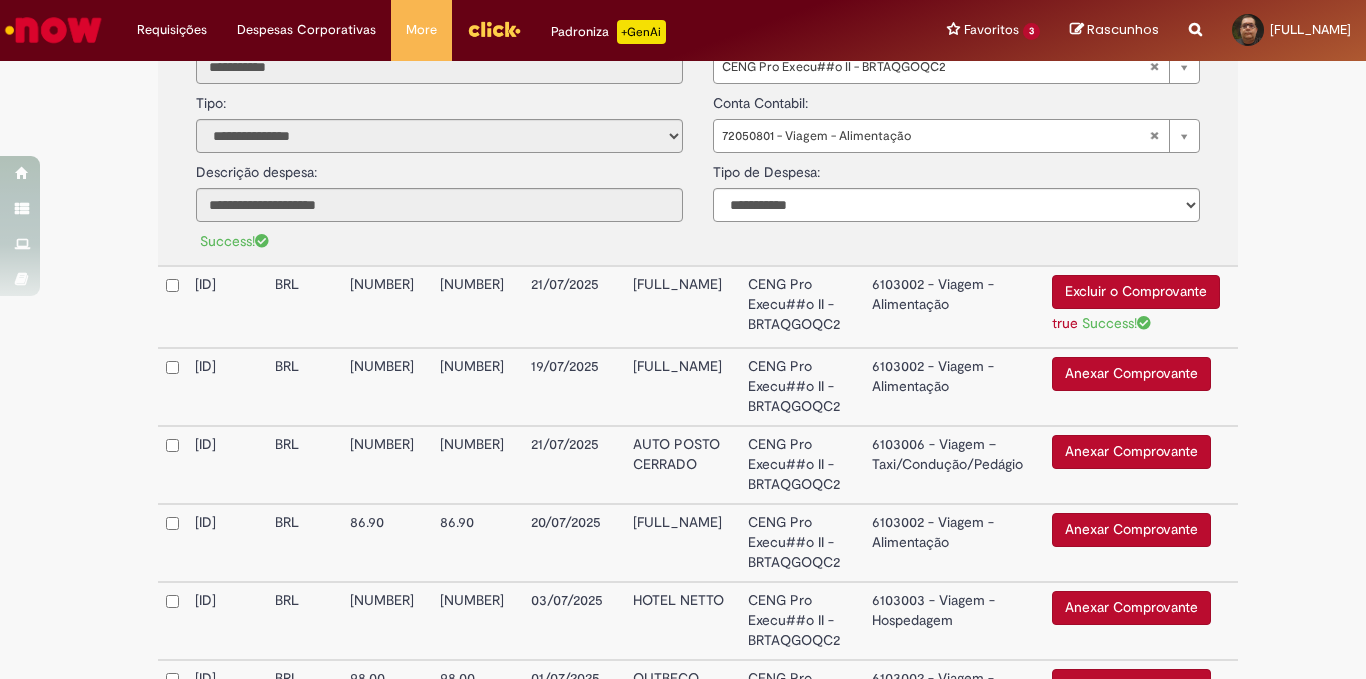 scroll, scrollTop: 2345, scrollLeft: 0, axis: vertical 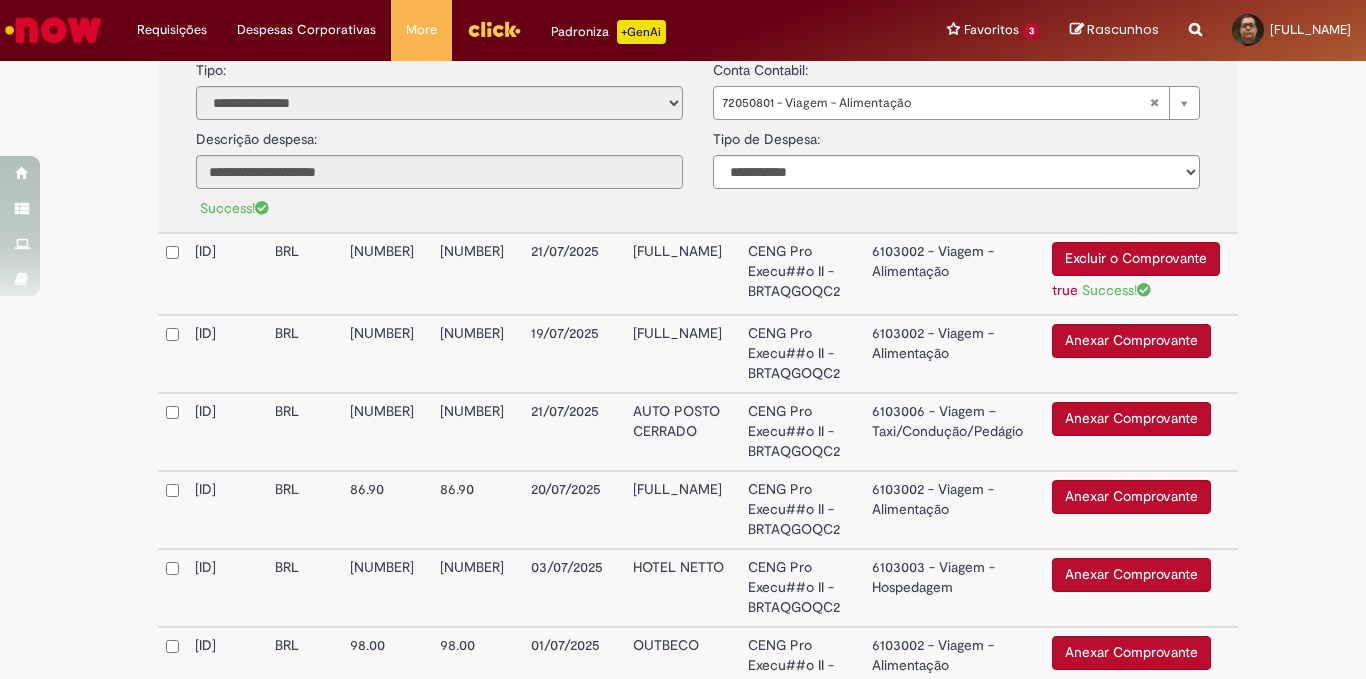click on "6103002 - Viagem - Alimentação" at bounding box center (954, 274) 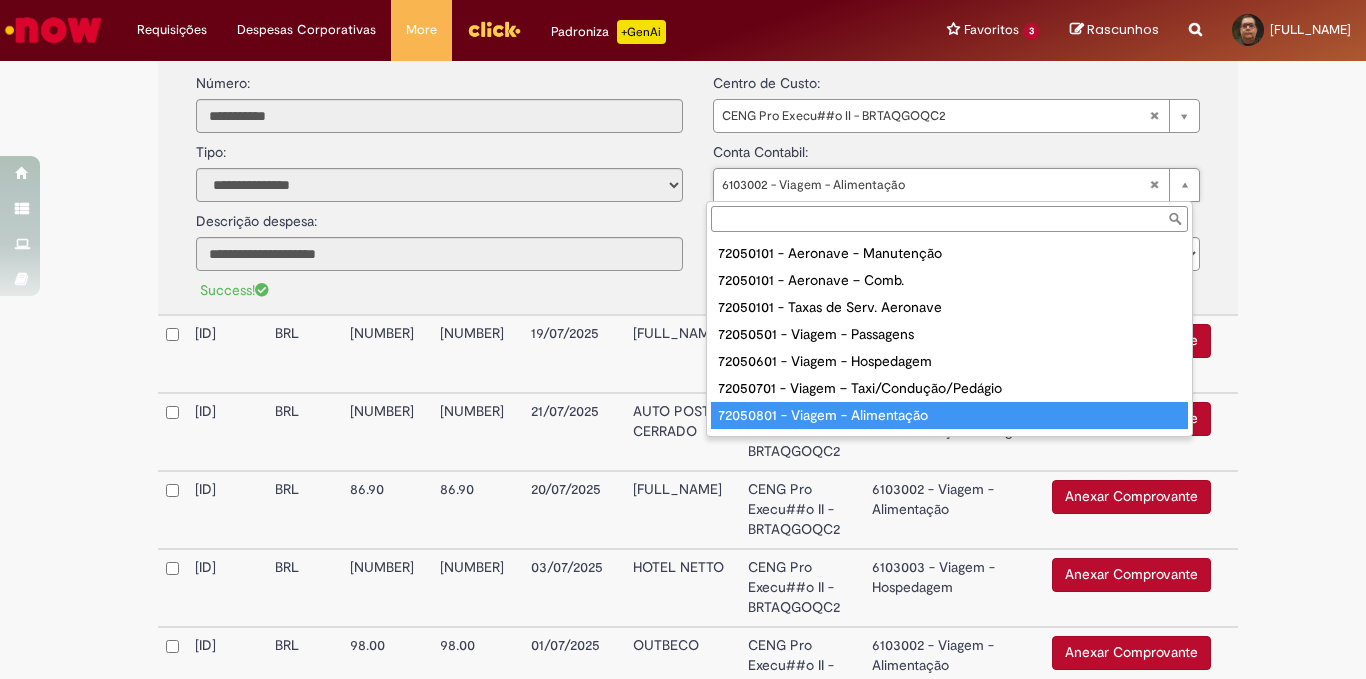 type on "**********" 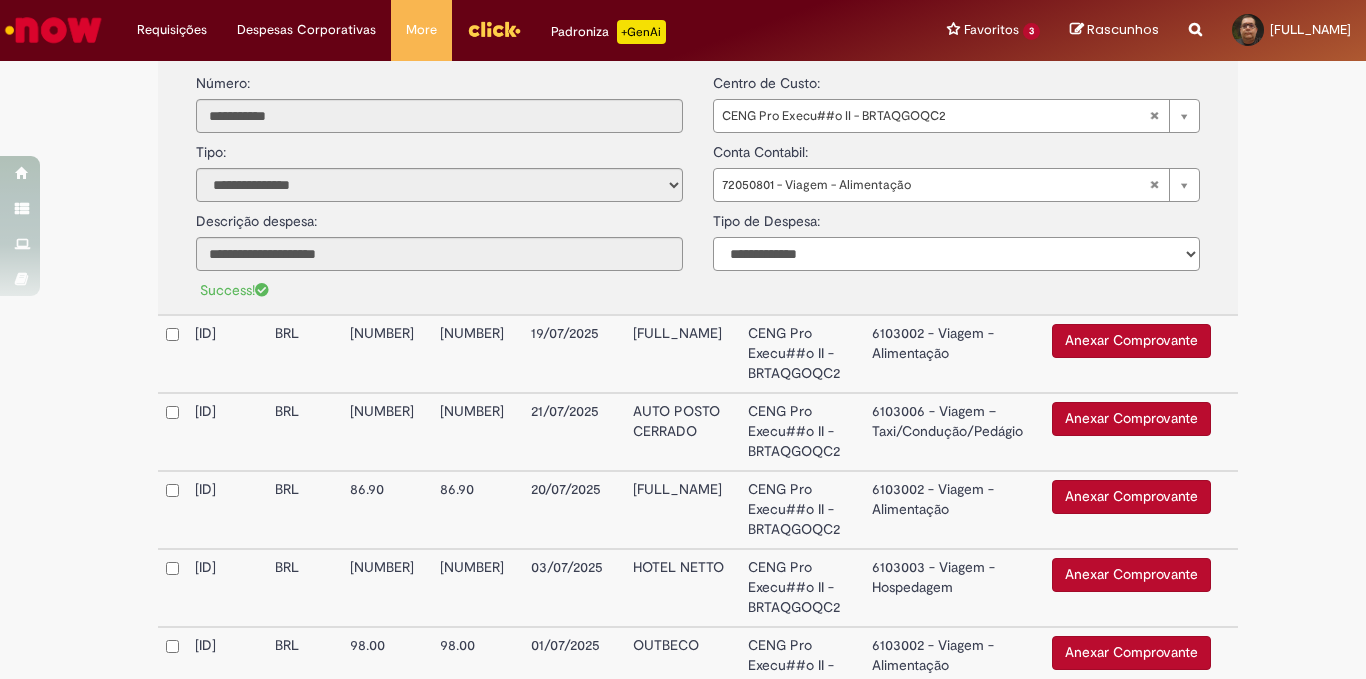 click on "**********" at bounding box center (956, 254) 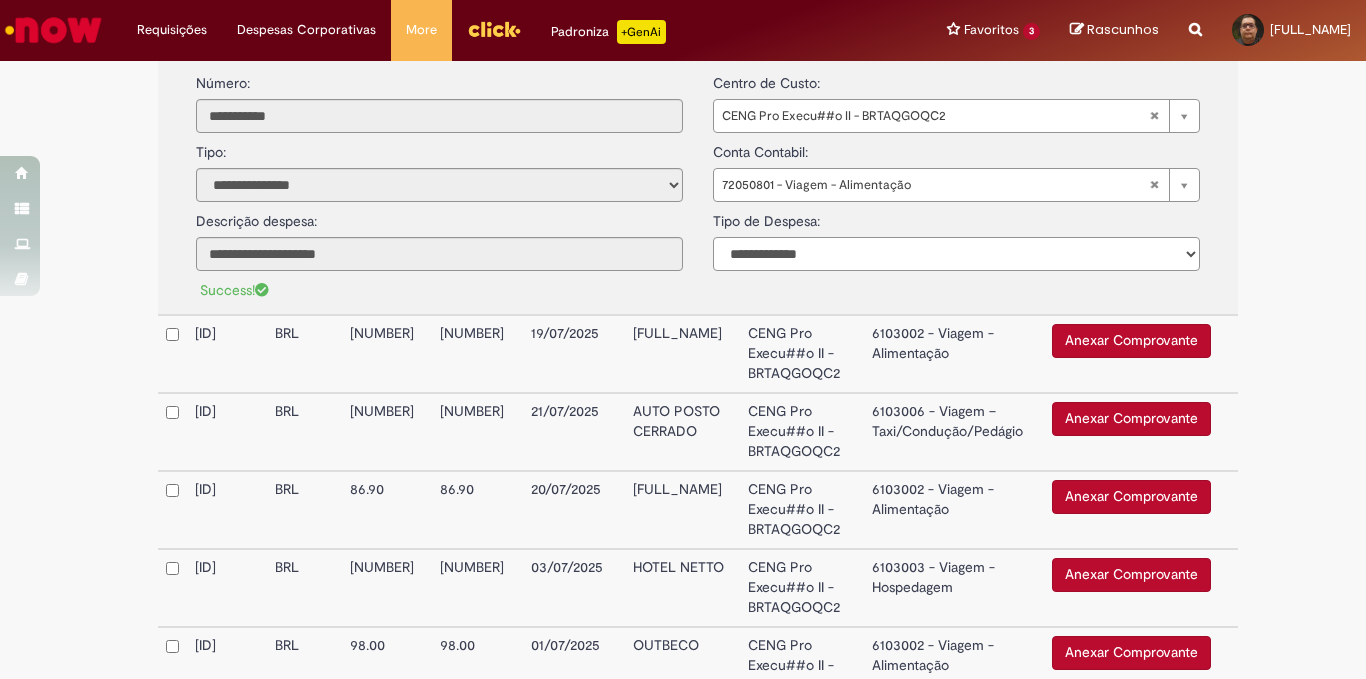select on "*" 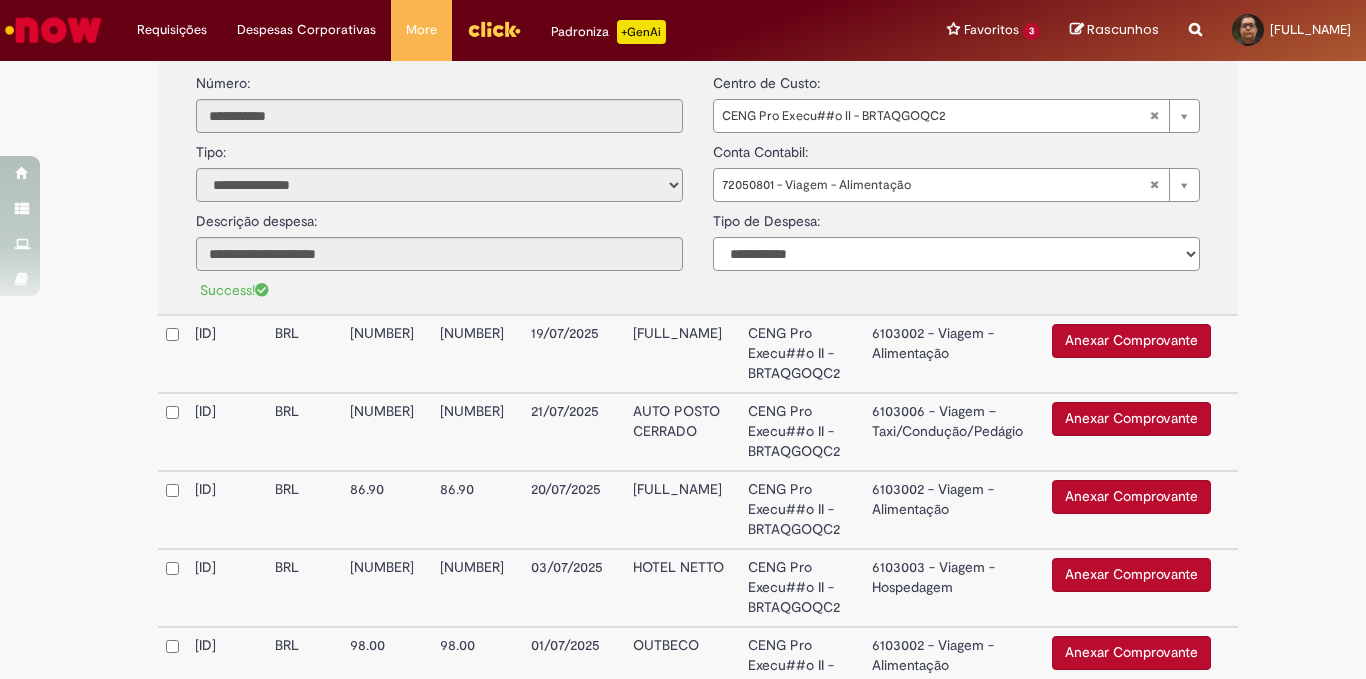 click on "**********" at bounding box center (956, 254) 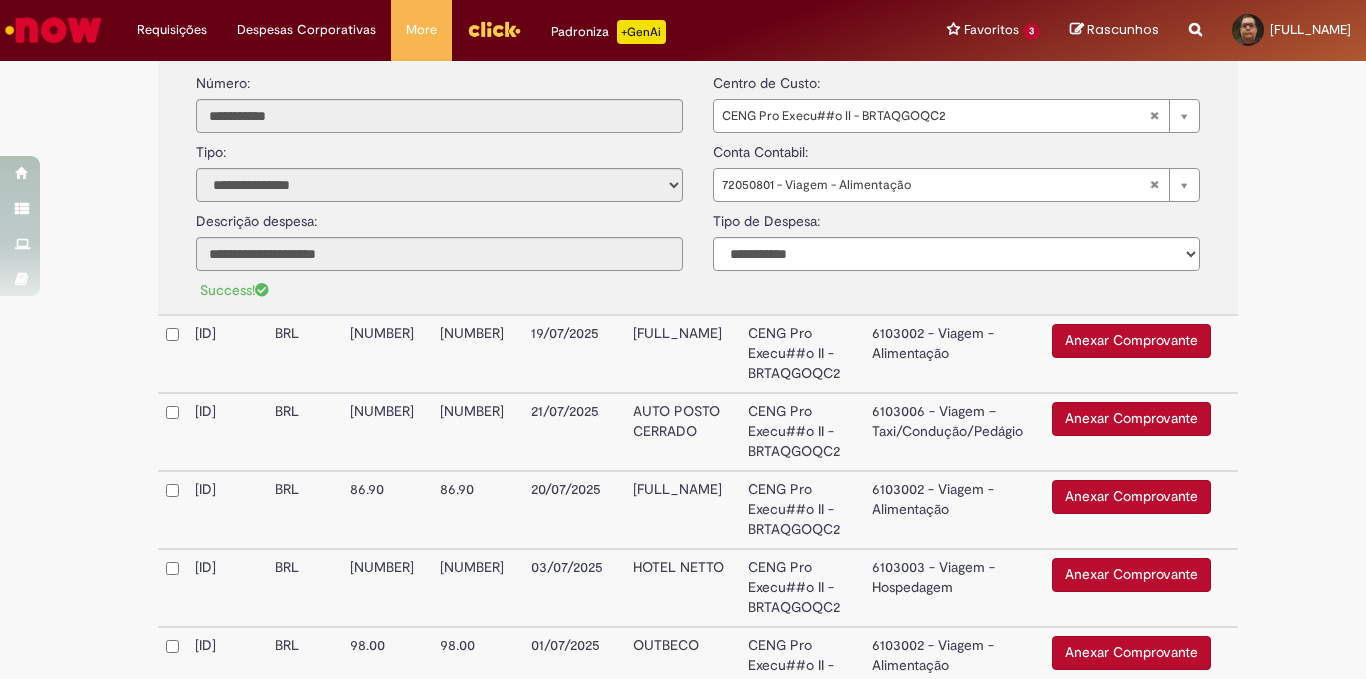click on "Anexar Comprovante" at bounding box center (1131, 341) 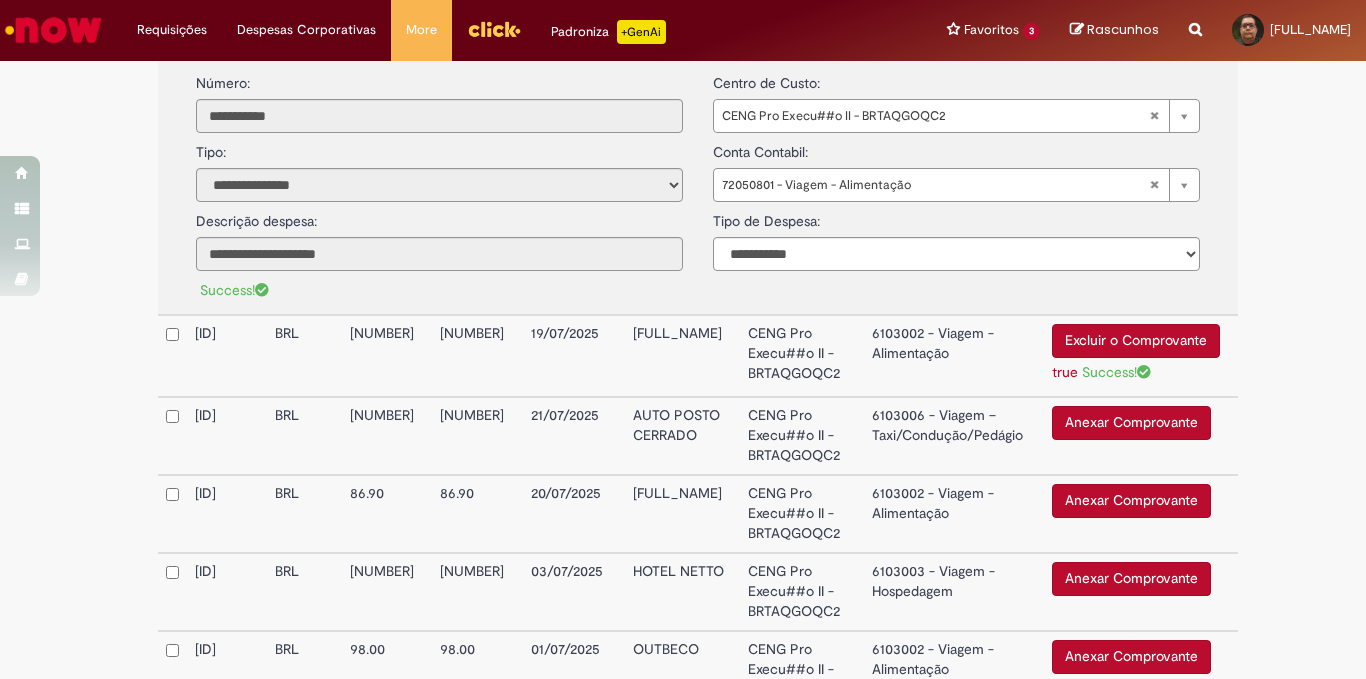 click on "6103002 - Viagem - Alimentação" at bounding box center (954, 356) 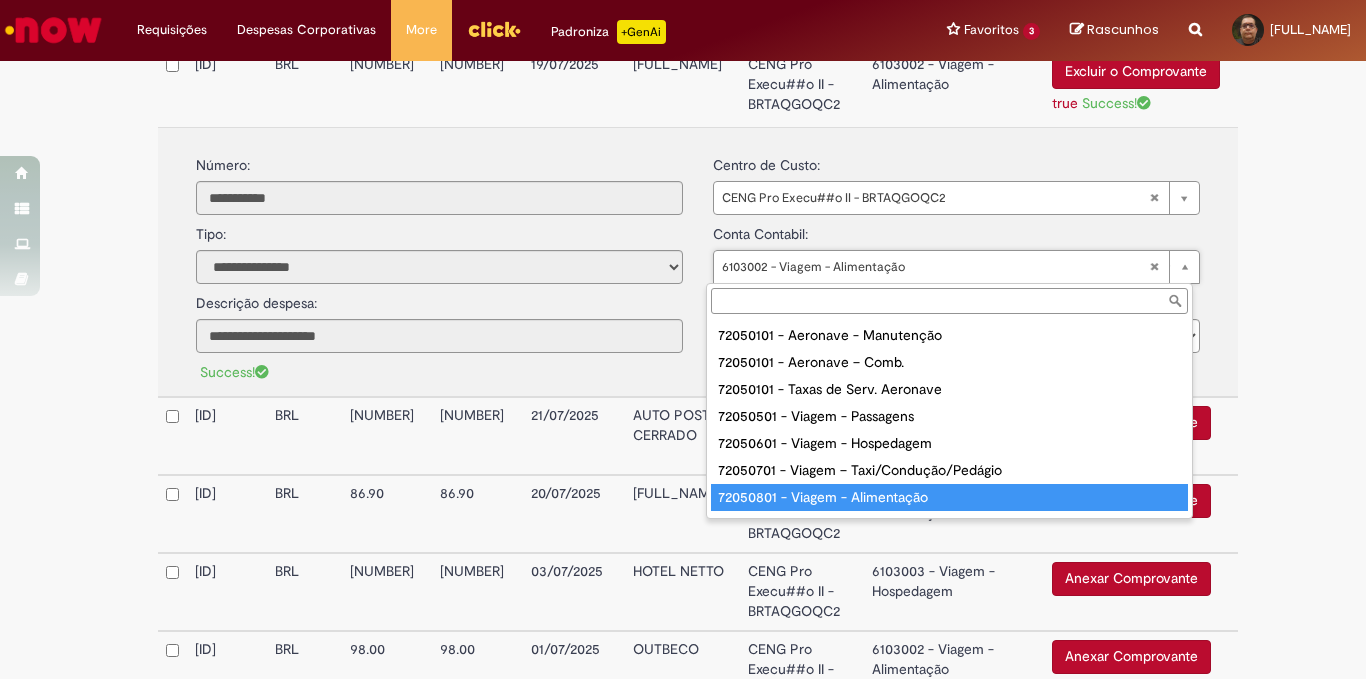 type on "**********" 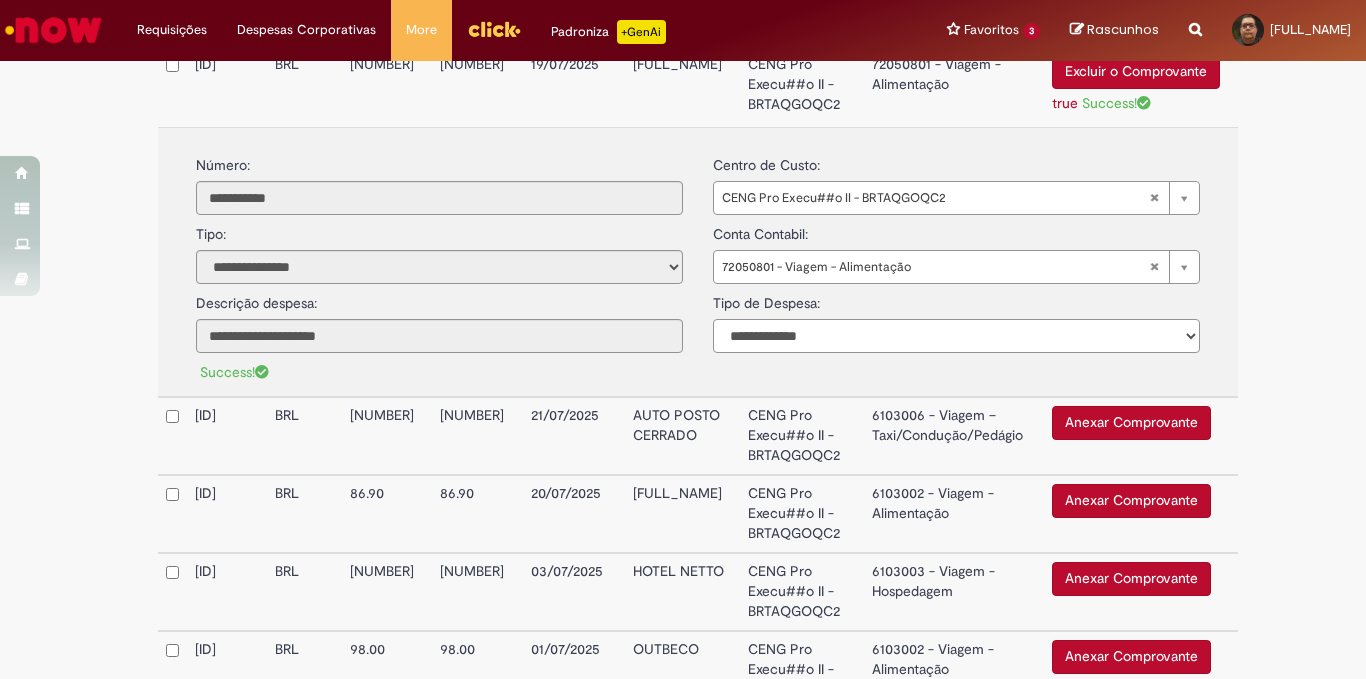 click on "**********" at bounding box center [956, 336] 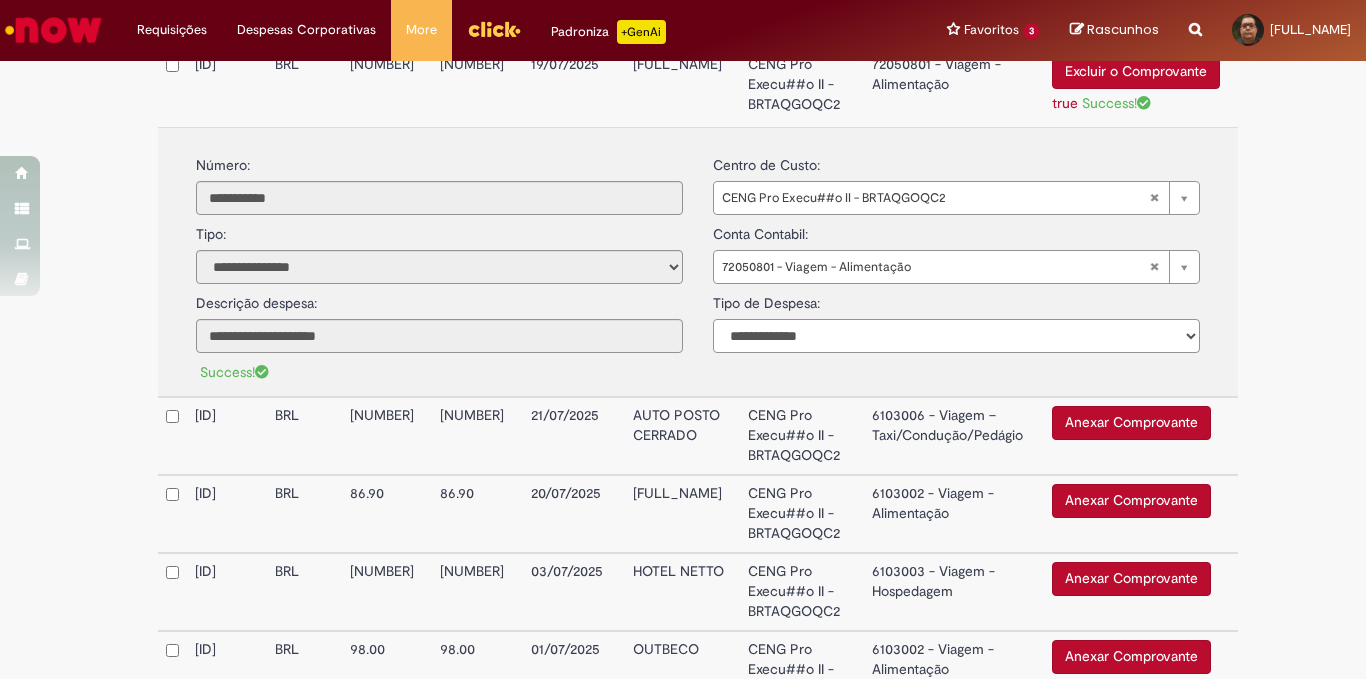 select on "*" 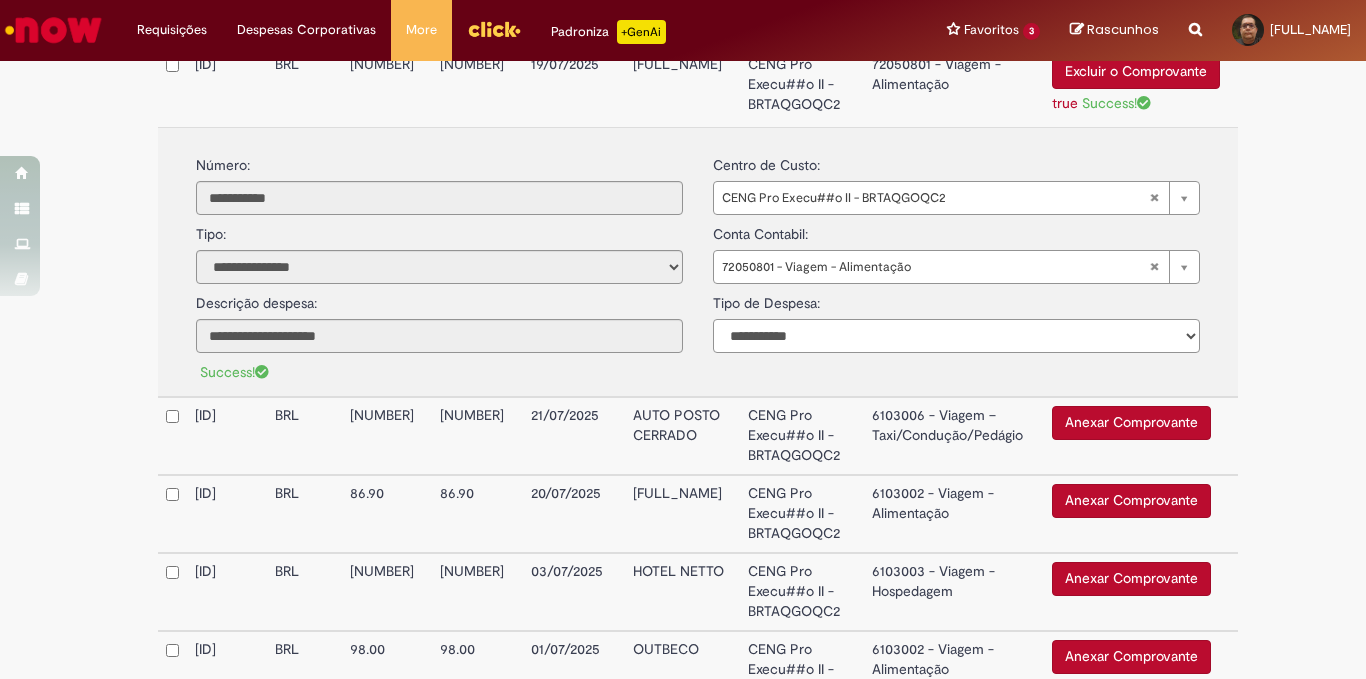 click on "**********" at bounding box center (956, 336) 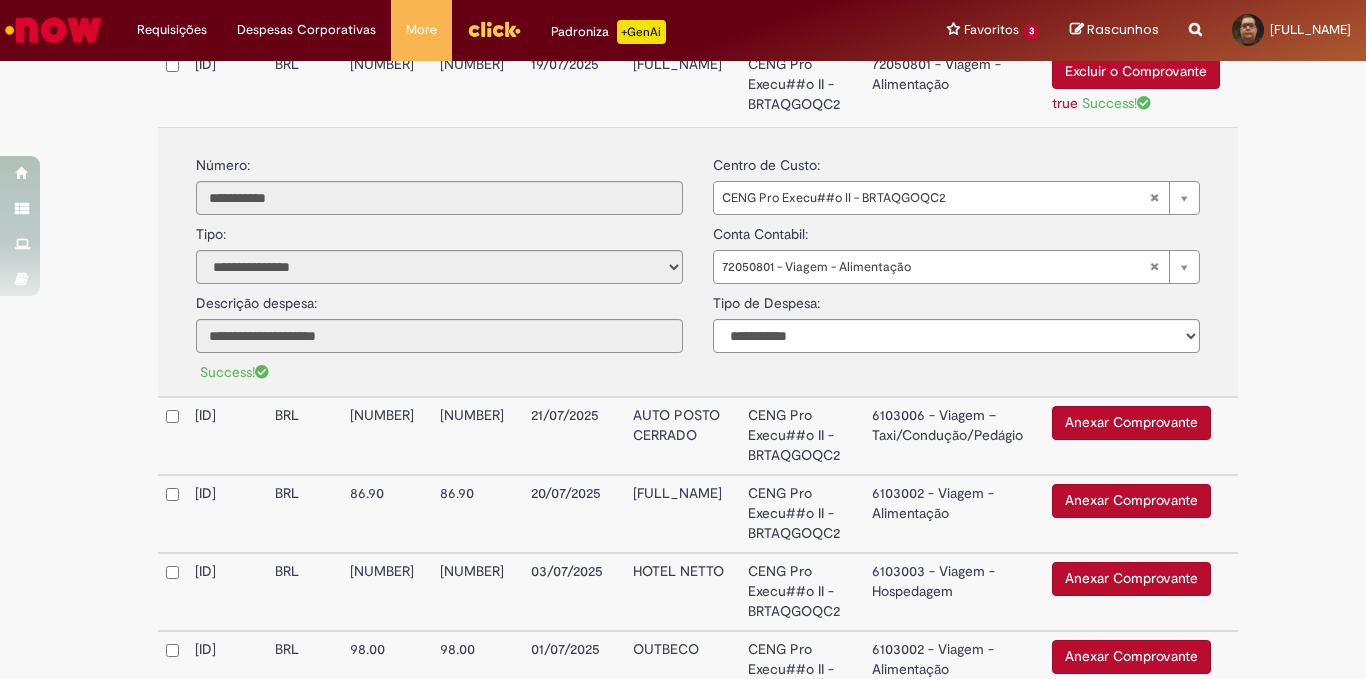 click on "Anexar Comprovante" at bounding box center [1131, 423] 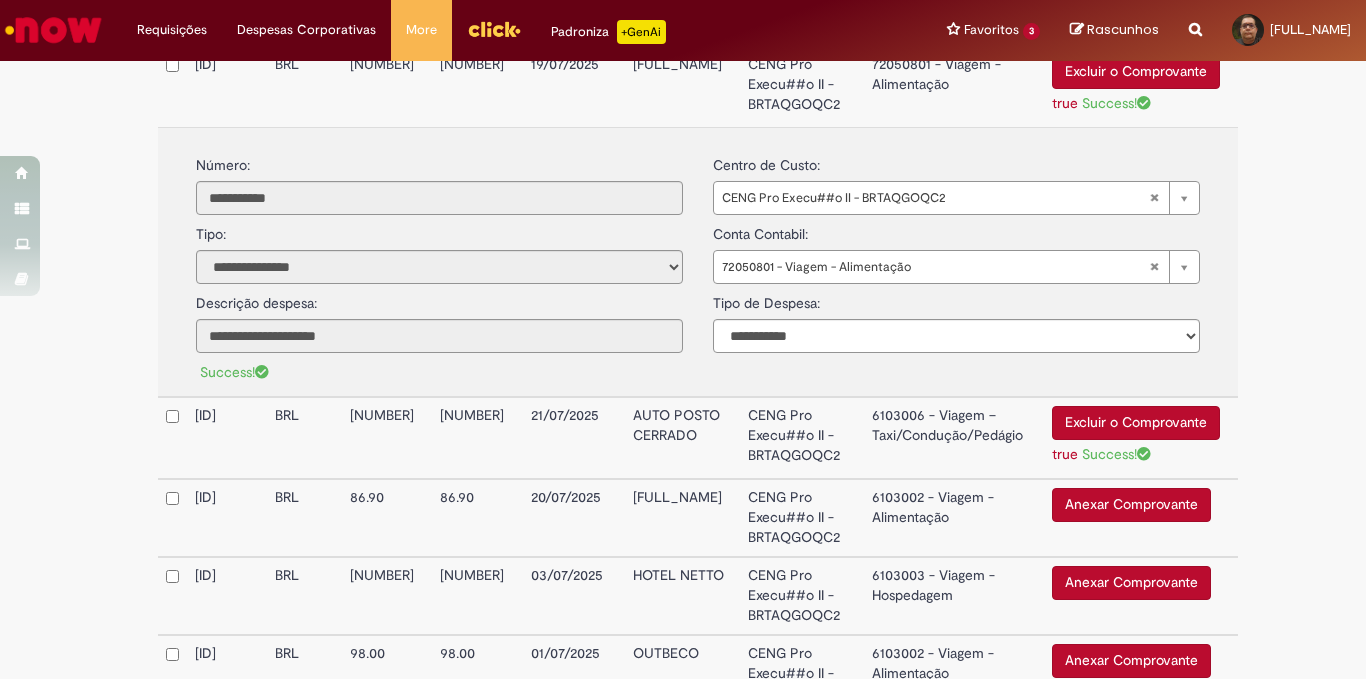 click on "6103006 - Viagem – Taxi/Condução/Pedágio" at bounding box center (954, 438) 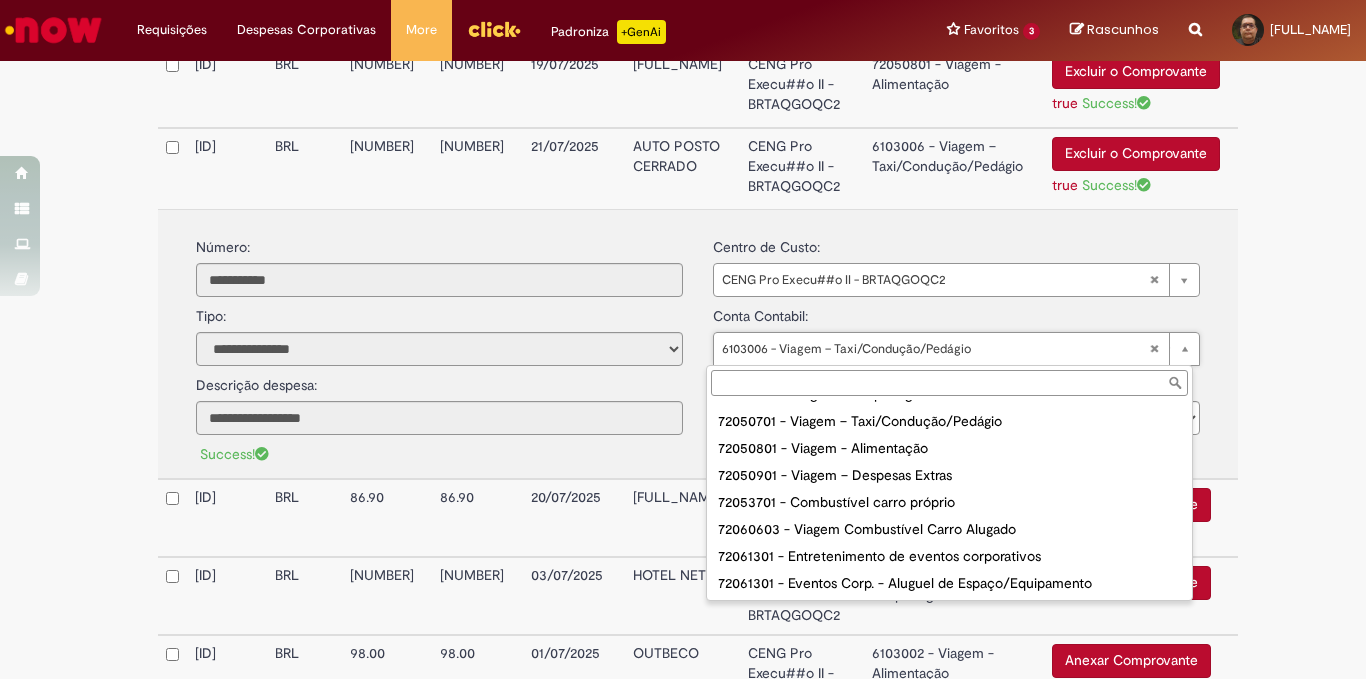 scroll, scrollTop: 133, scrollLeft: 0, axis: vertical 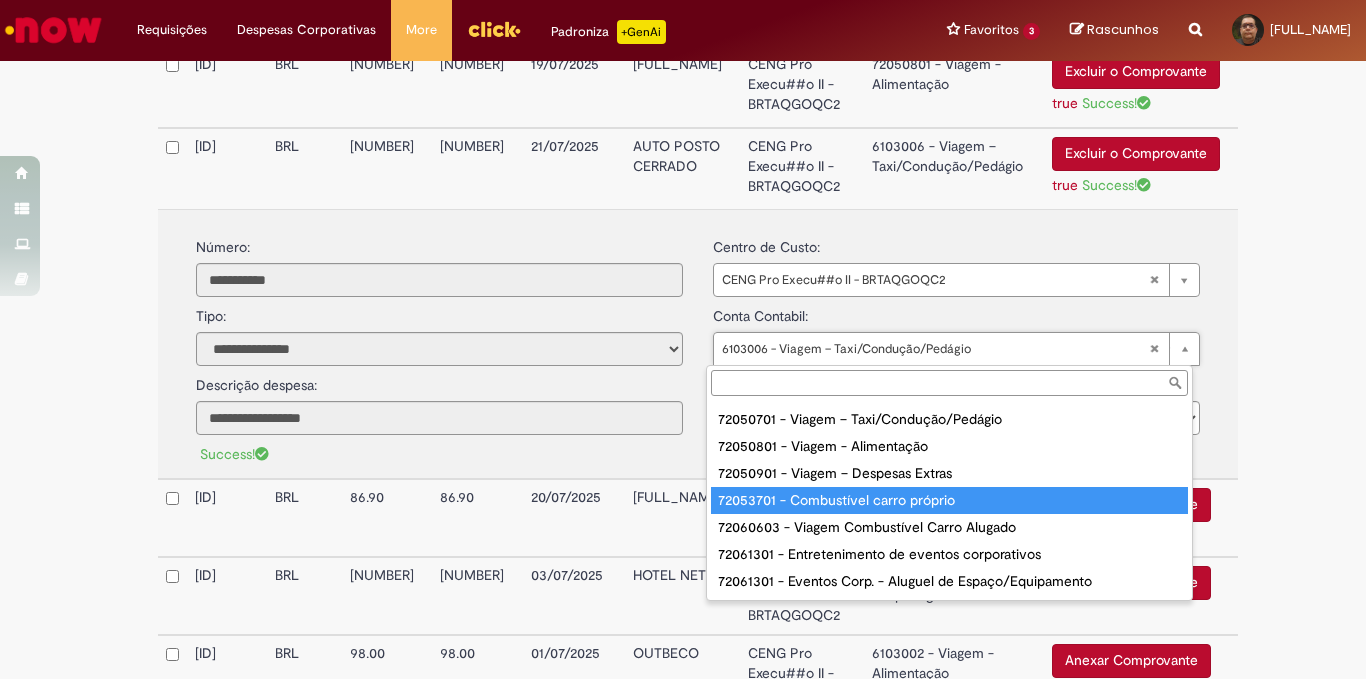 type on "**********" 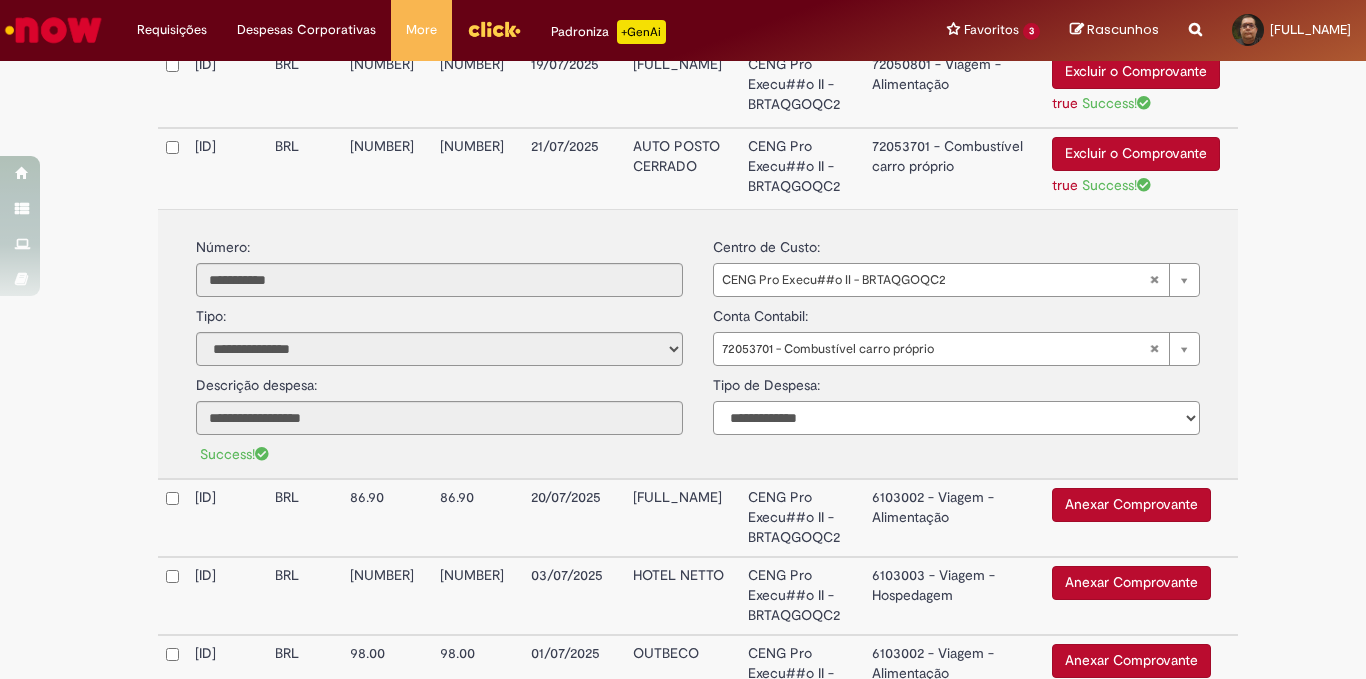 click on "**********" at bounding box center (956, 418) 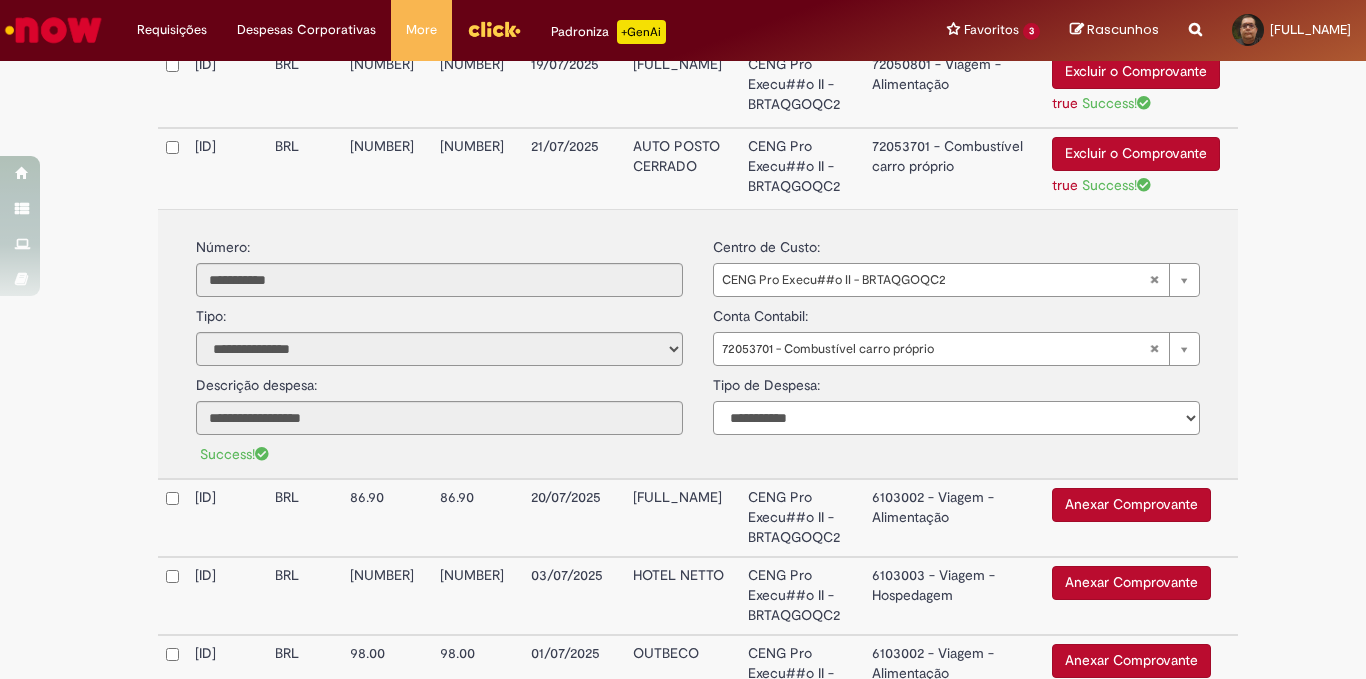 click on "**********" at bounding box center [956, 418] 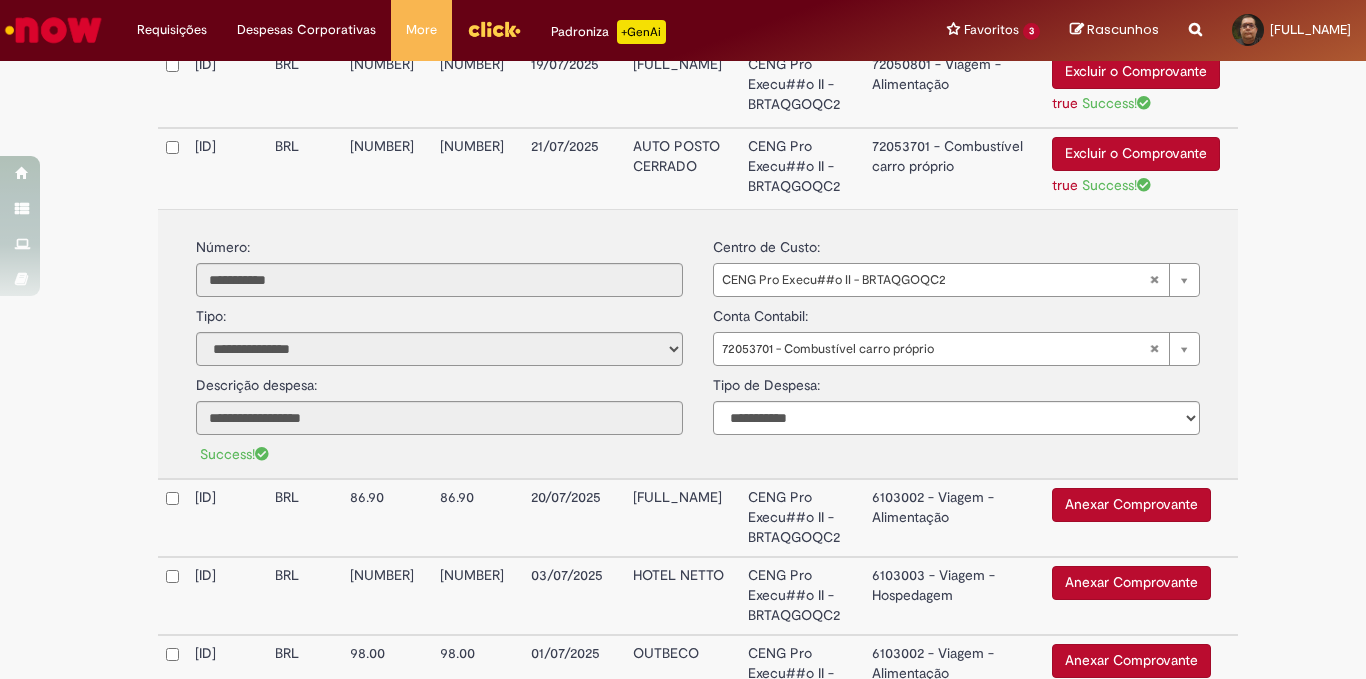 click on "Anexar Comprovante" at bounding box center [1131, 505] 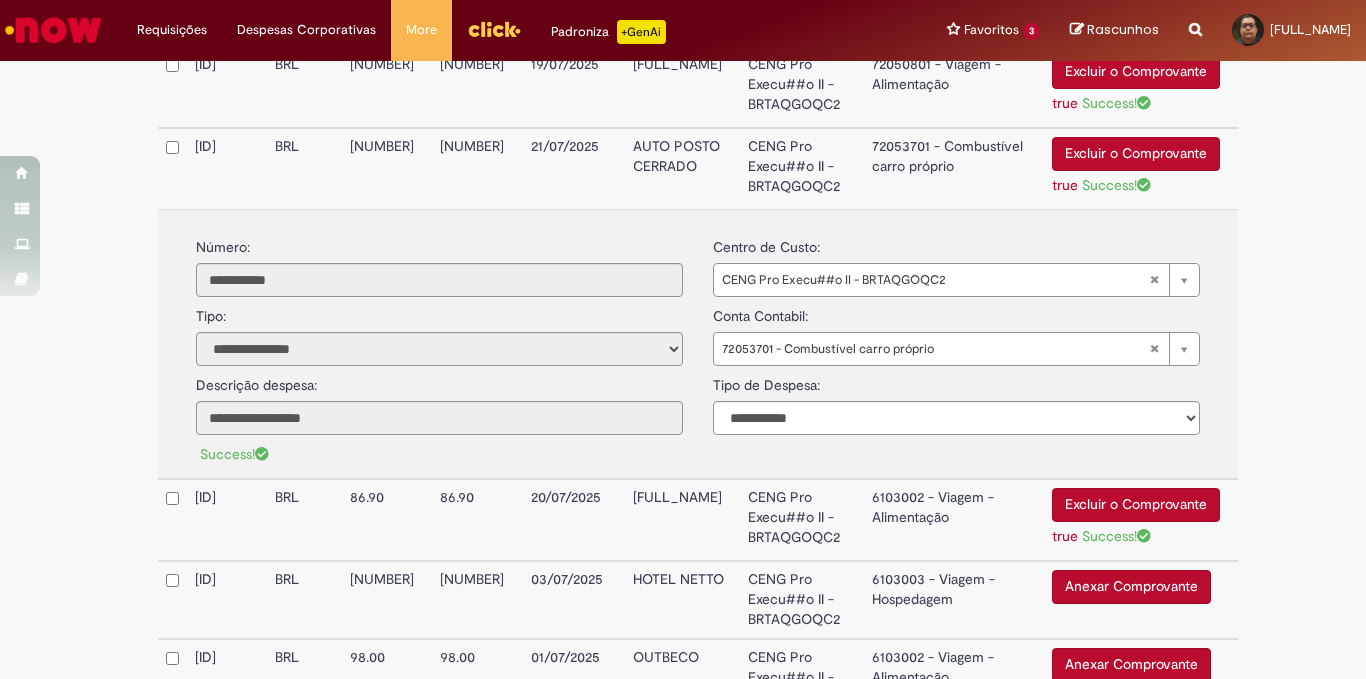 click on "6103002 - Viagem - Alimentação" at bounding box center (954, 520) 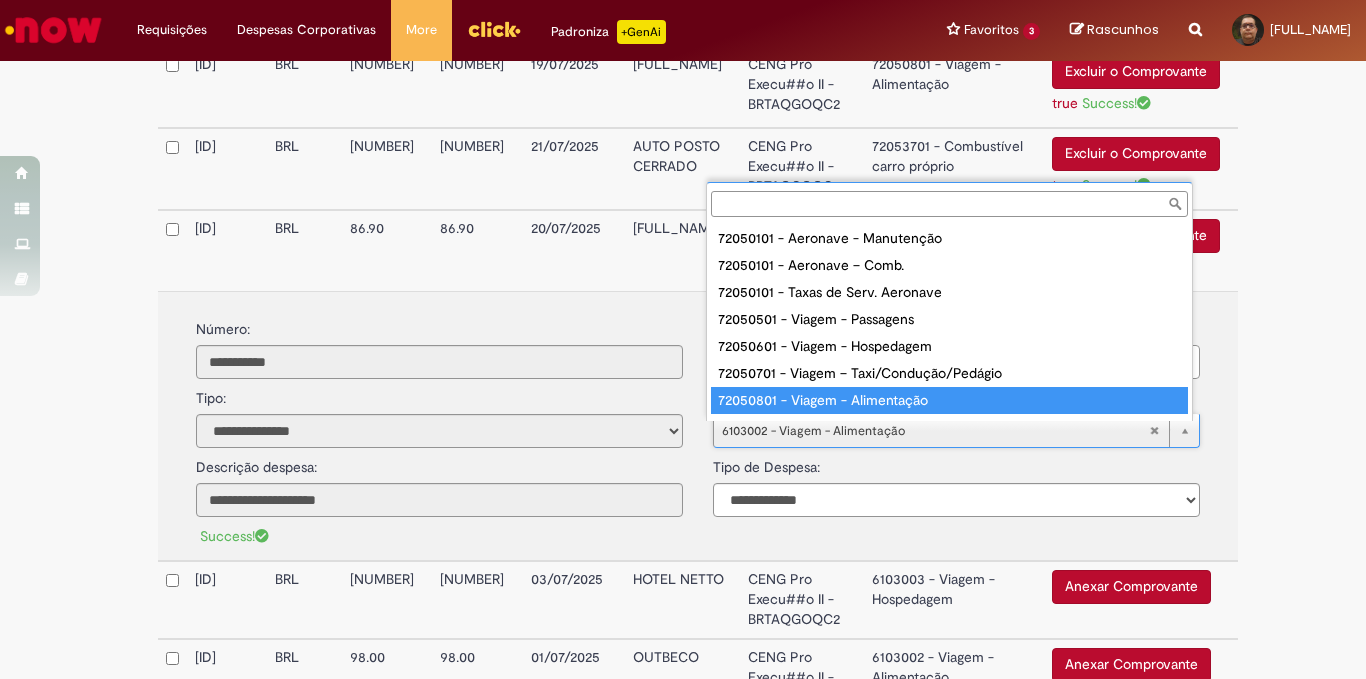 type on "**********" 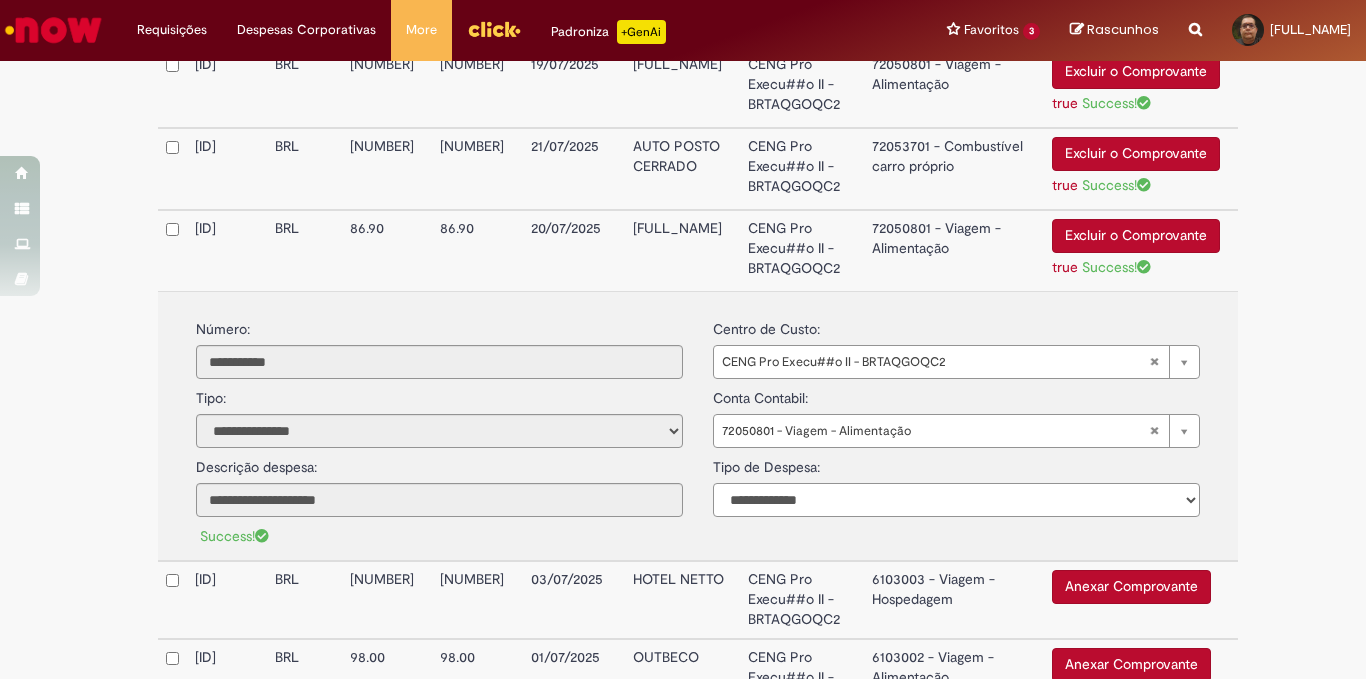 click on "**********" at bounding box center (956, 500) 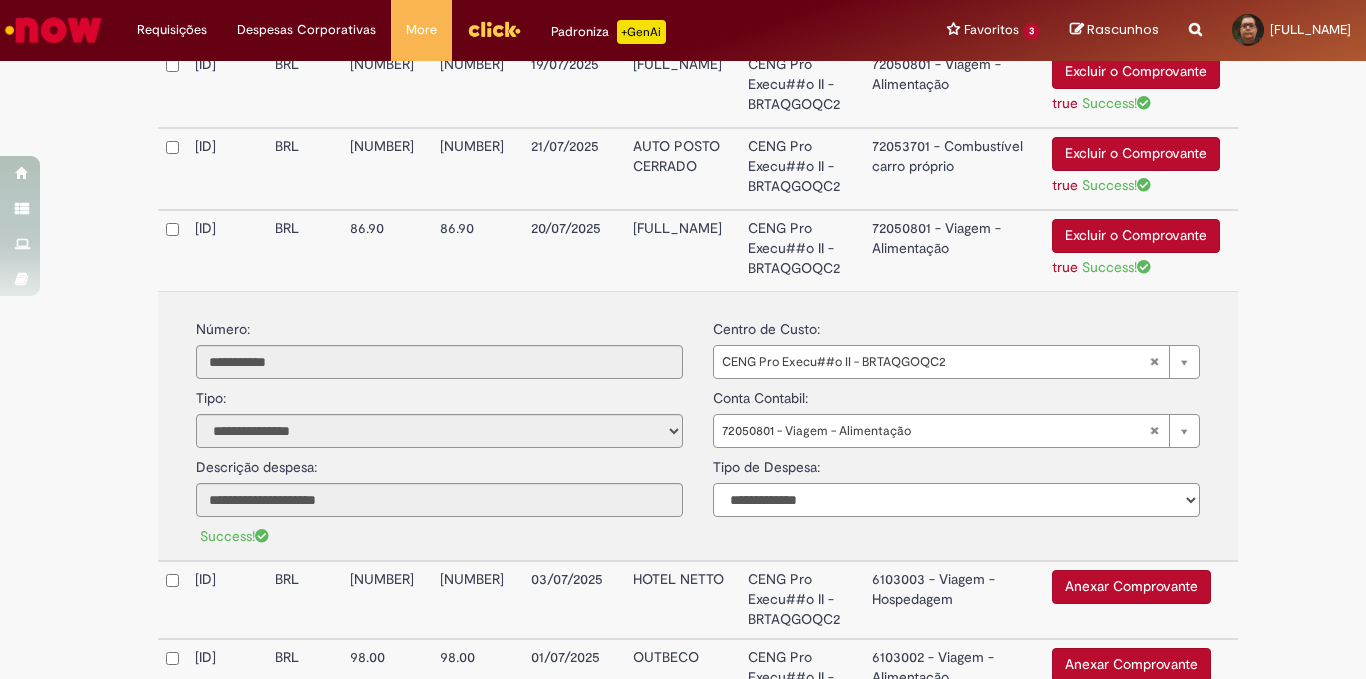 select on "*" 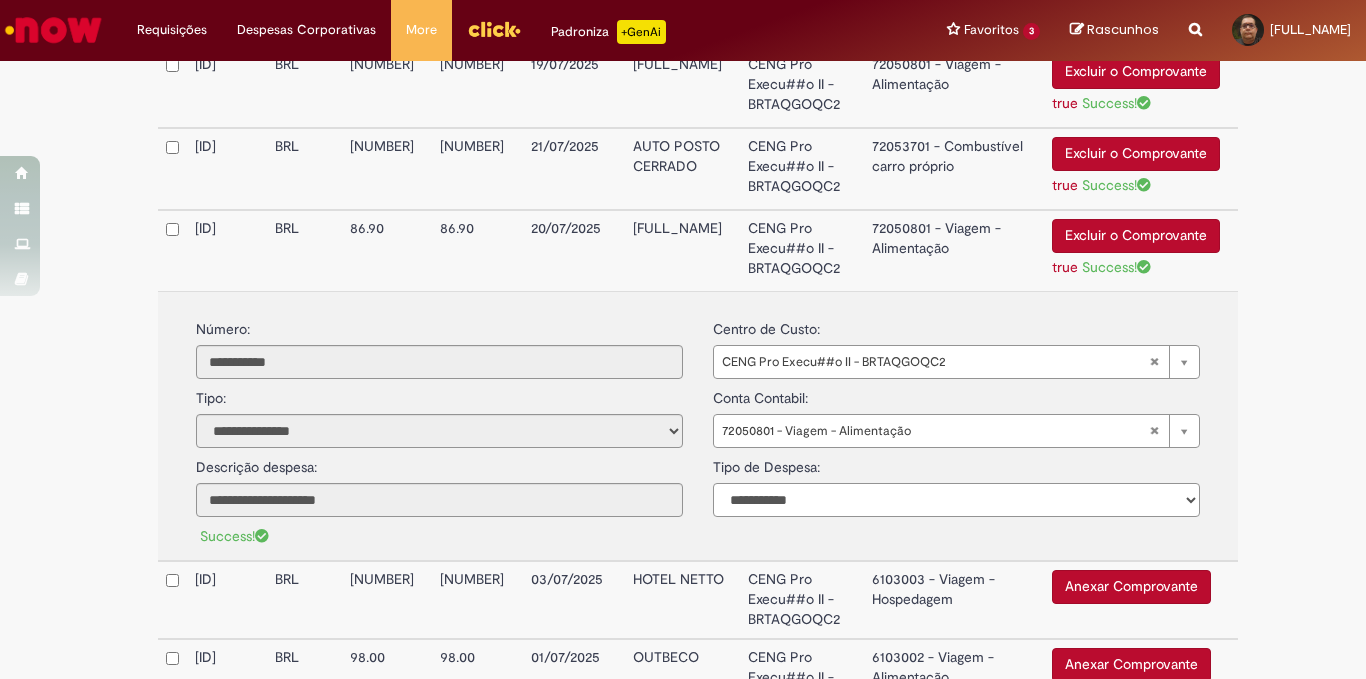 click on "**********" at bounding box center [956, 500] 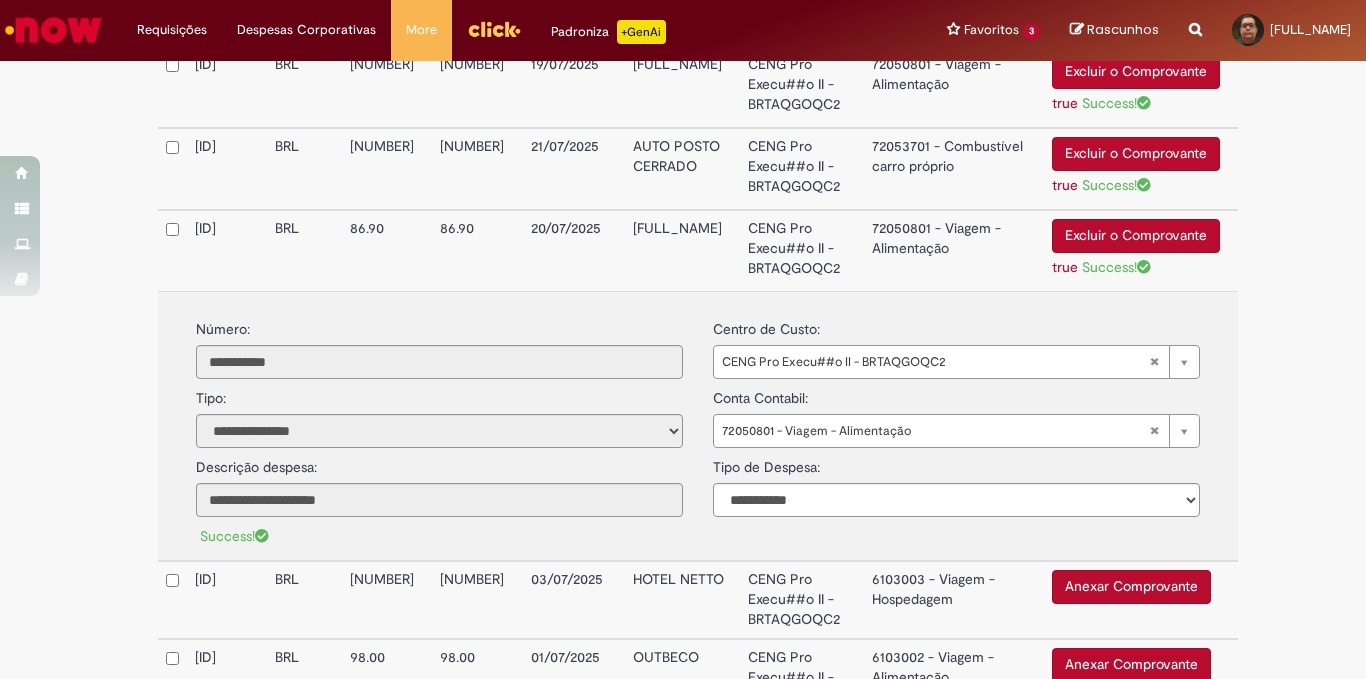 click on "Anexar Comprovante" at bounding box center (1131, 587) 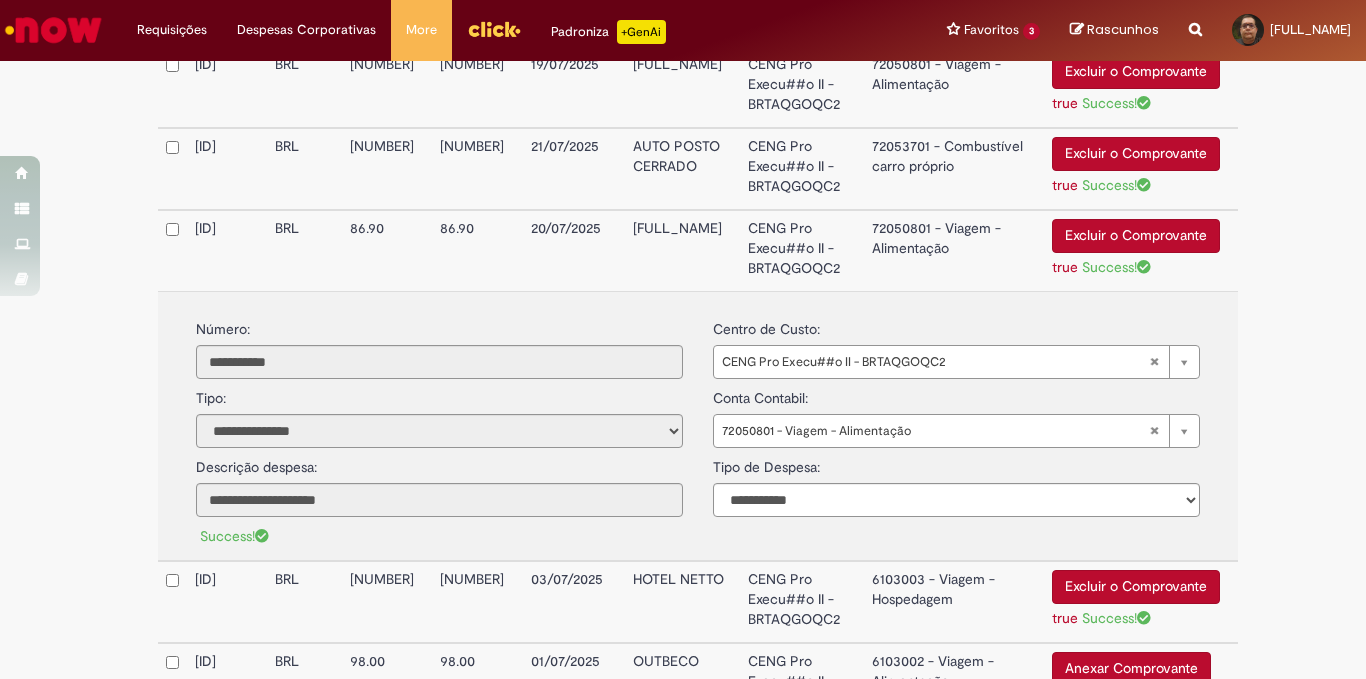 click on "6103003 - Viagem - Hospedagem" at bounding box center [954, 602] 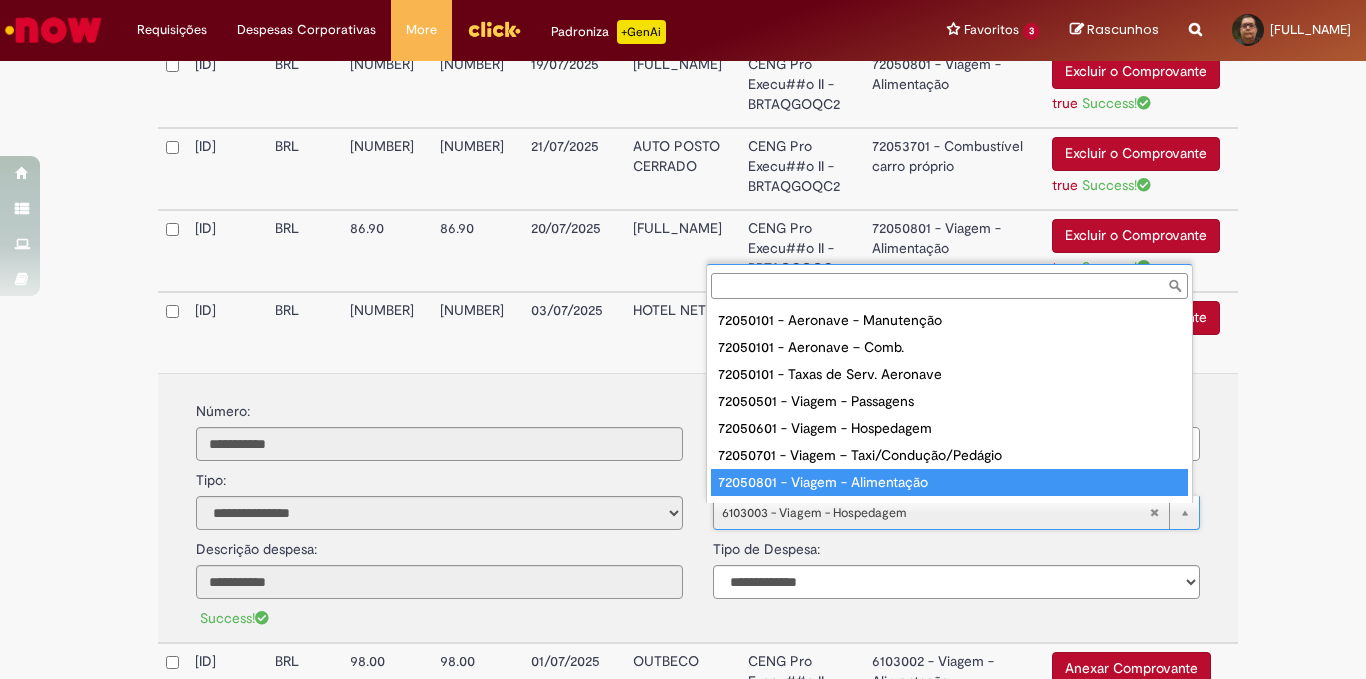 scroll, scrollTop: 16, scrollLeft: 0, axis: vertical 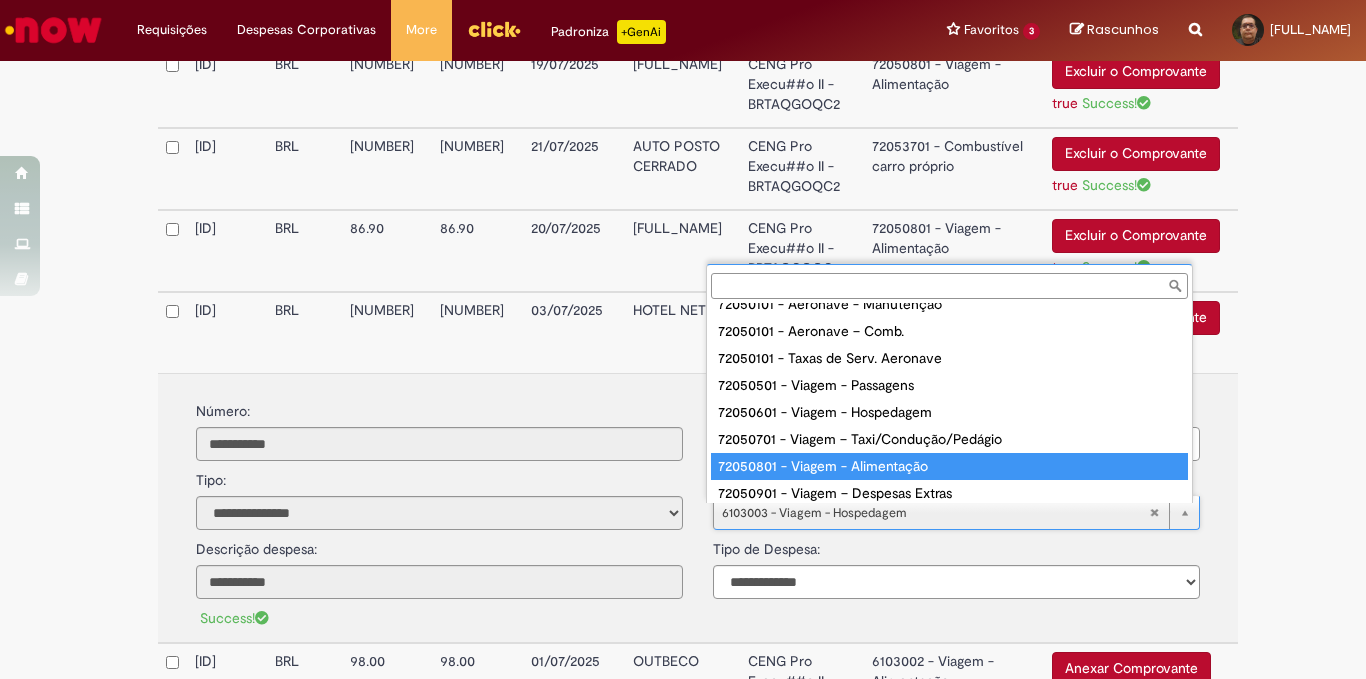 type on "**********" 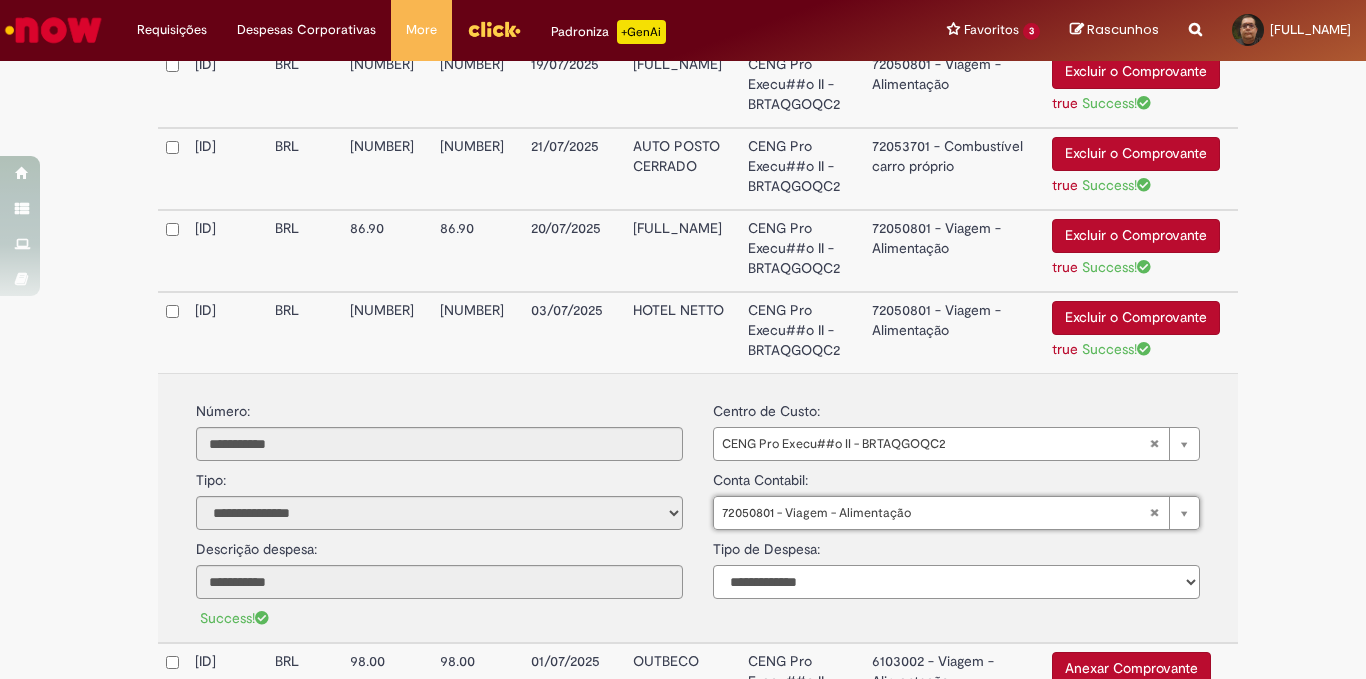 click on "**********" at bounding box center (956, 582) 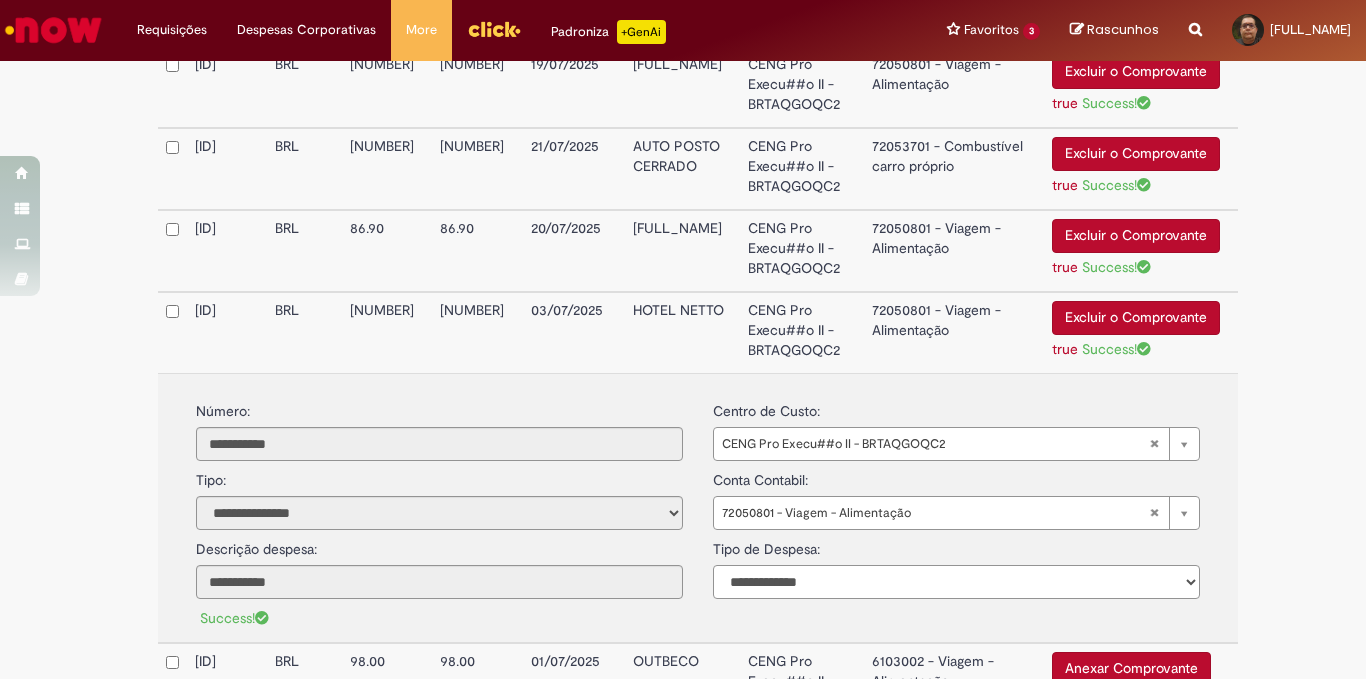 select on "*" 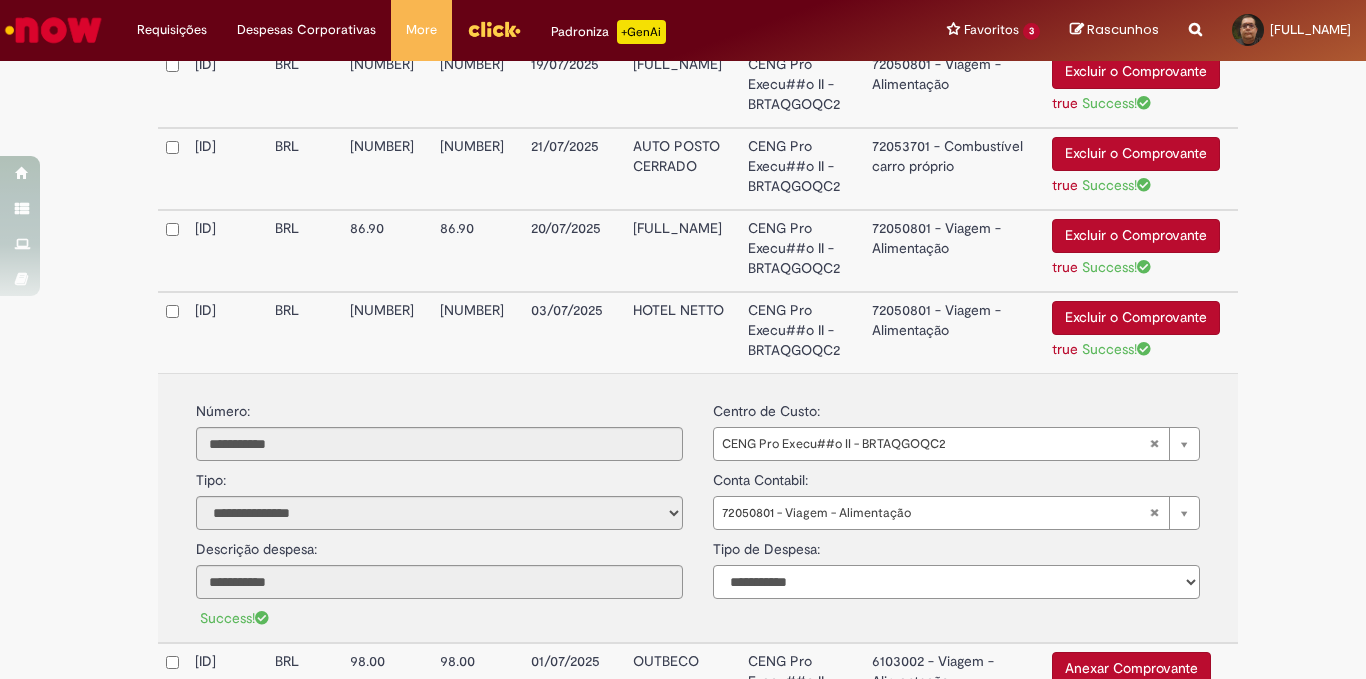 click on "**********" at bounding box center [956, 582] 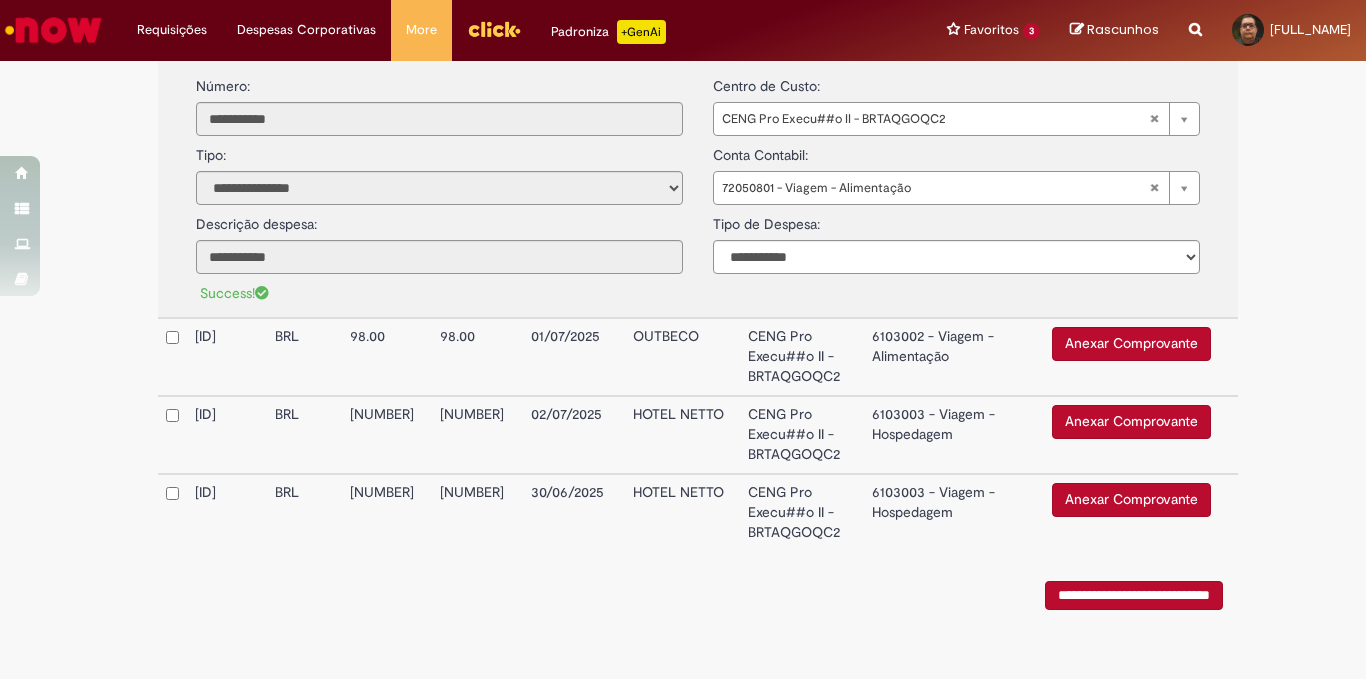 scroll, scrollTop: 2697, scrollLeft: 0, axis: vertical 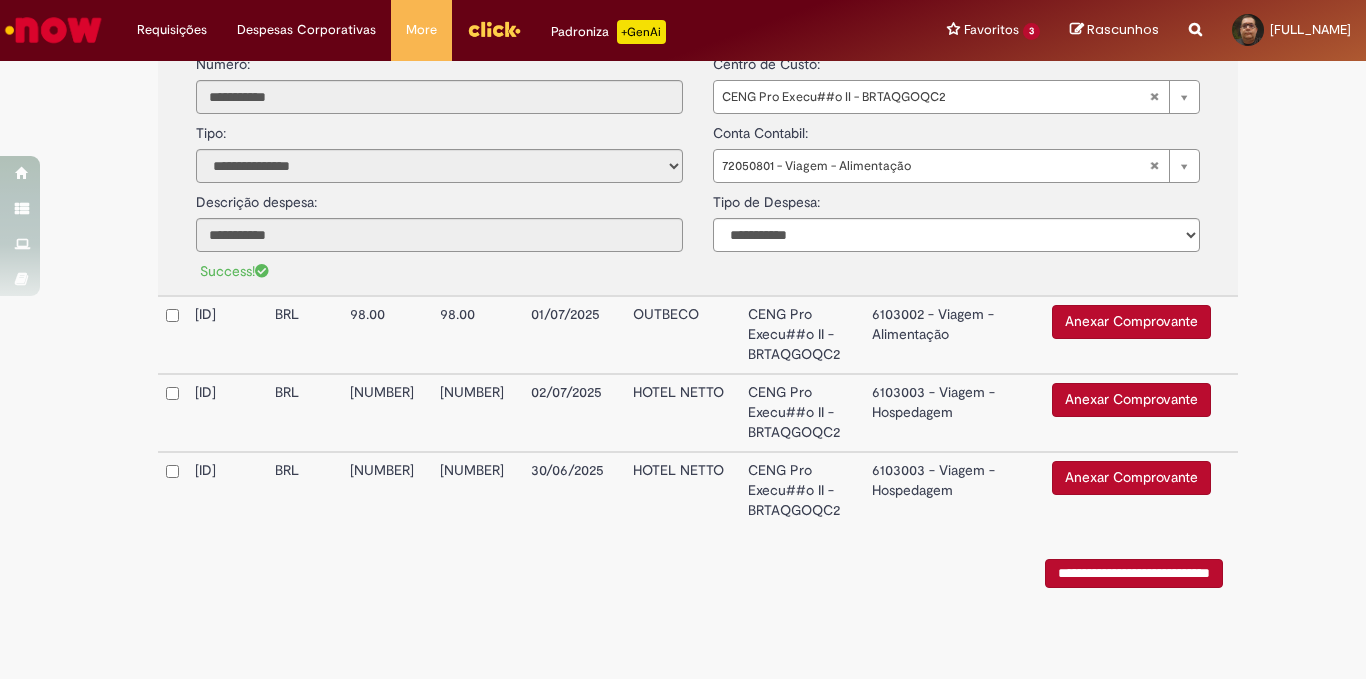 click on "Anexar Comprovante" at bounding box center [1131, 322] 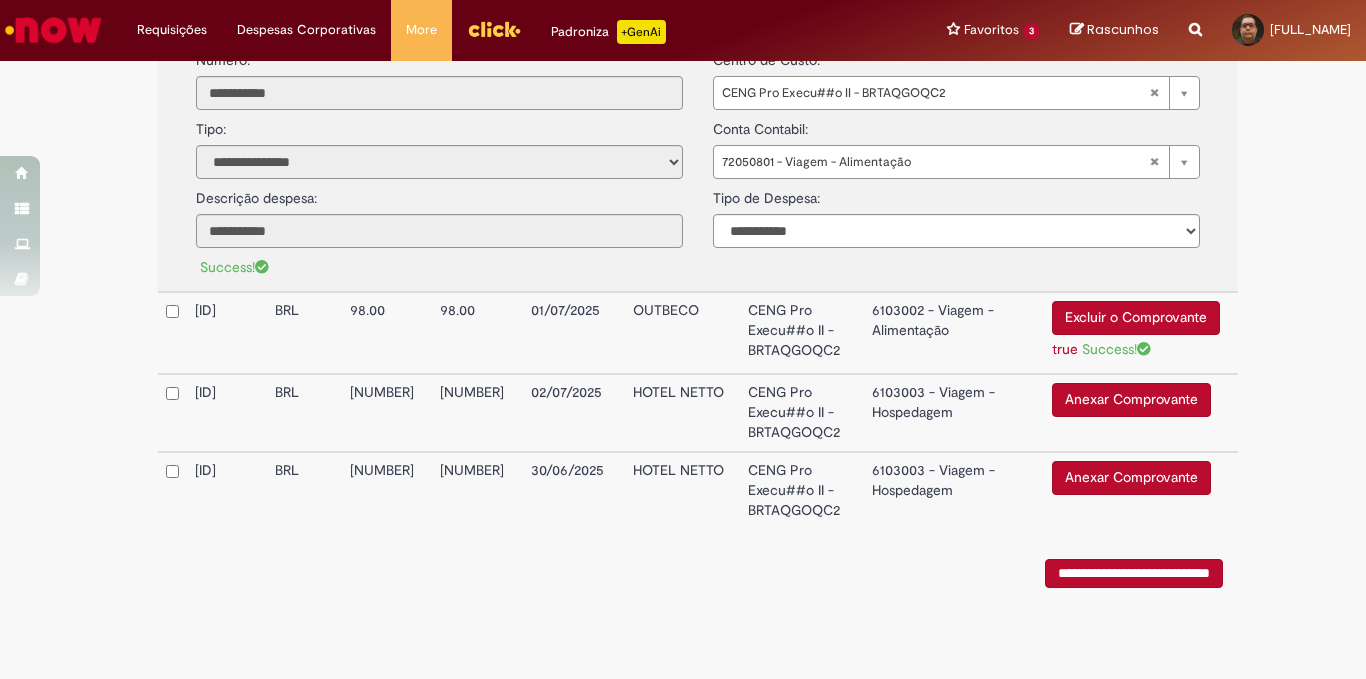 click on "6103002 - Viagem - Alimentação" at bounding box center [954, 333] 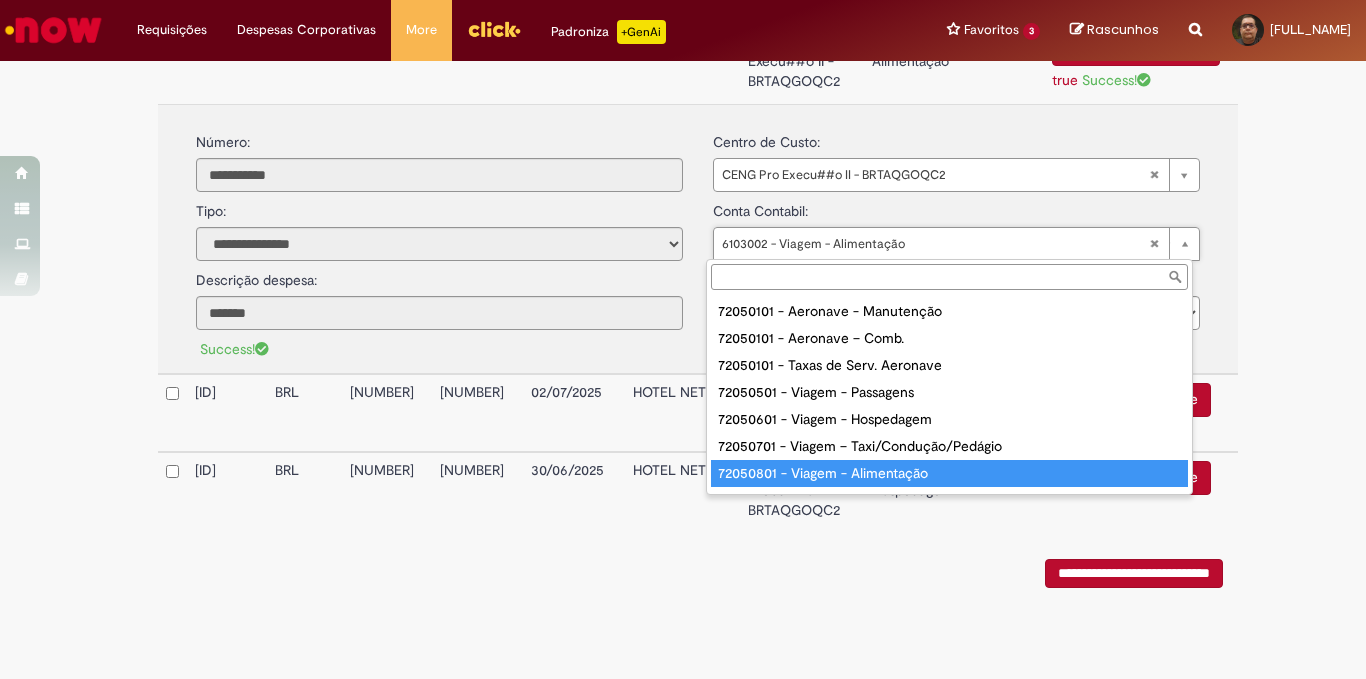 type on "**********" 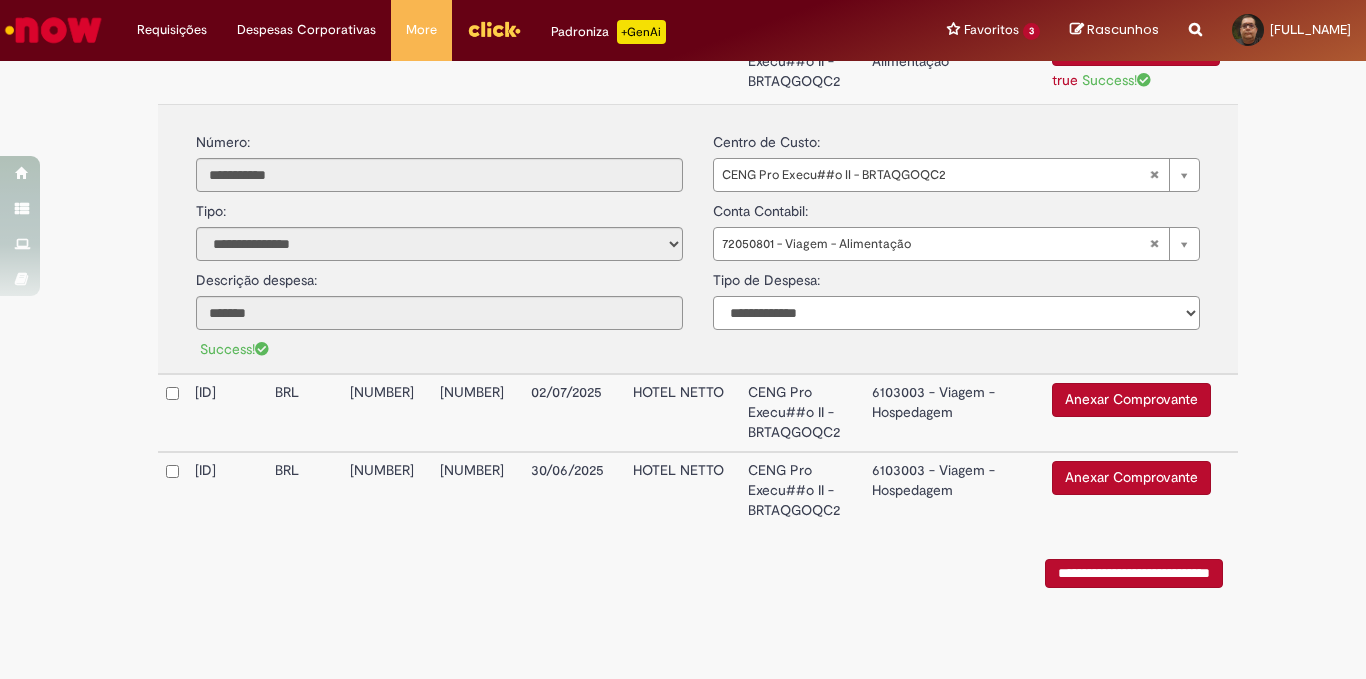 click on "**********" at bounding box center [956, 313] 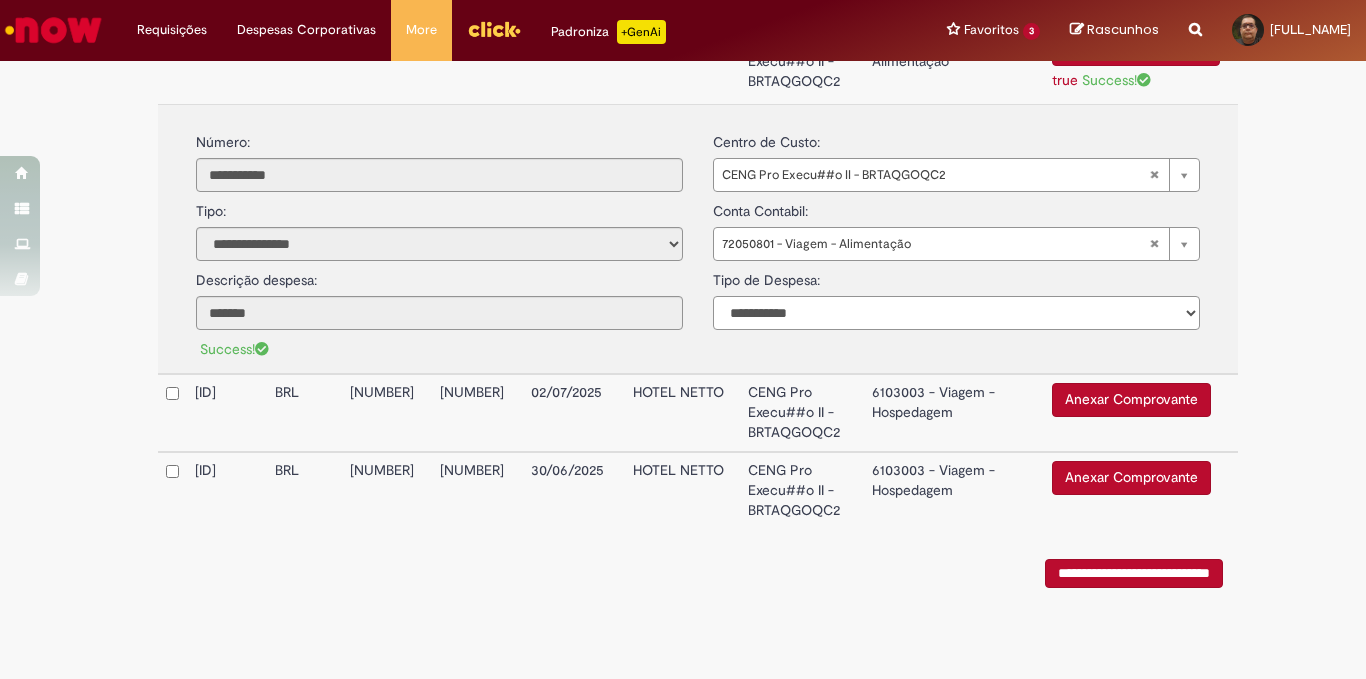 click on "**********" at bounding box center (956, 313) 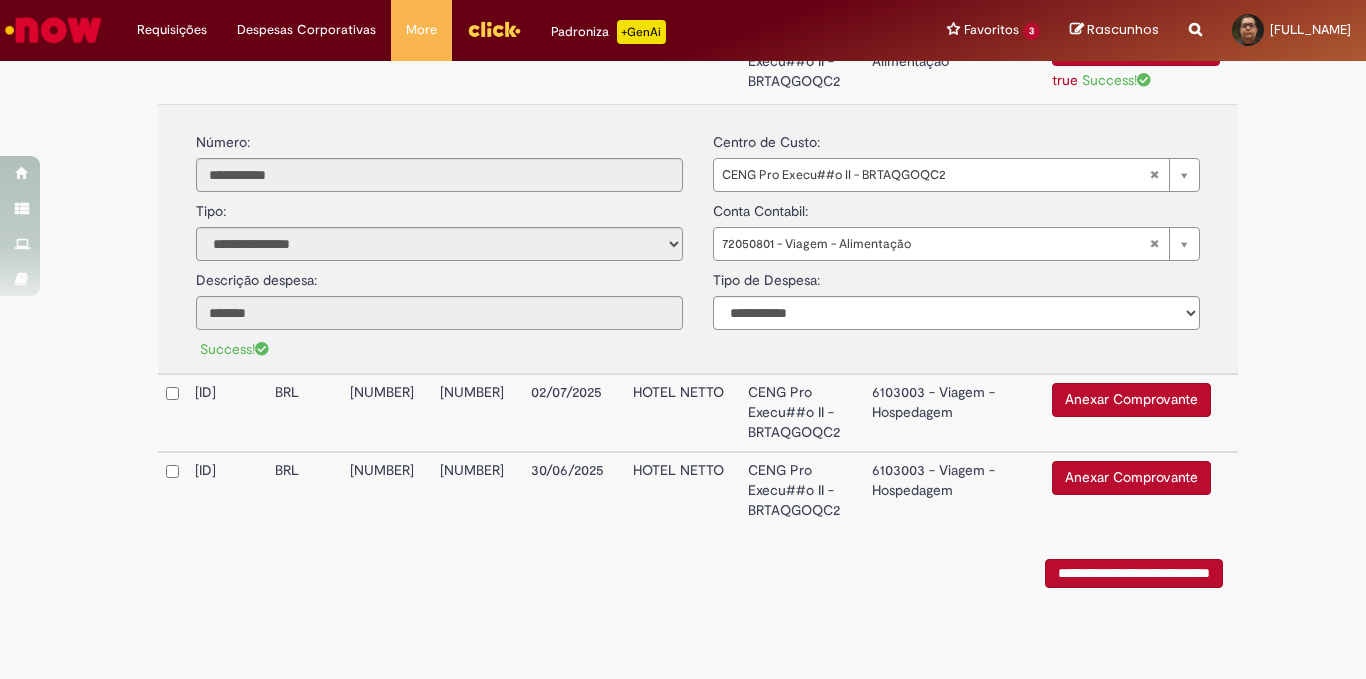 click on "Anexar Comprovante" at bounding box center (1131, 400) 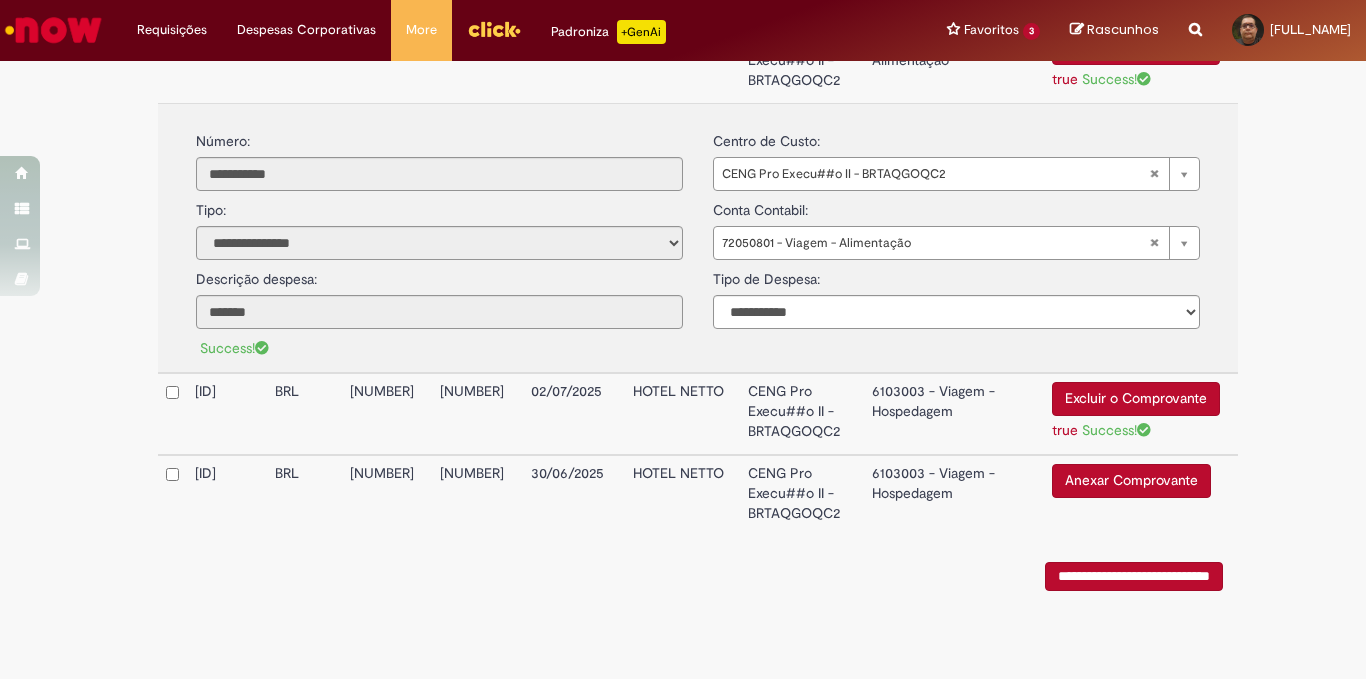 click on "6103003 - Viagem - Hospedagem" at bounding box center [954, 414] 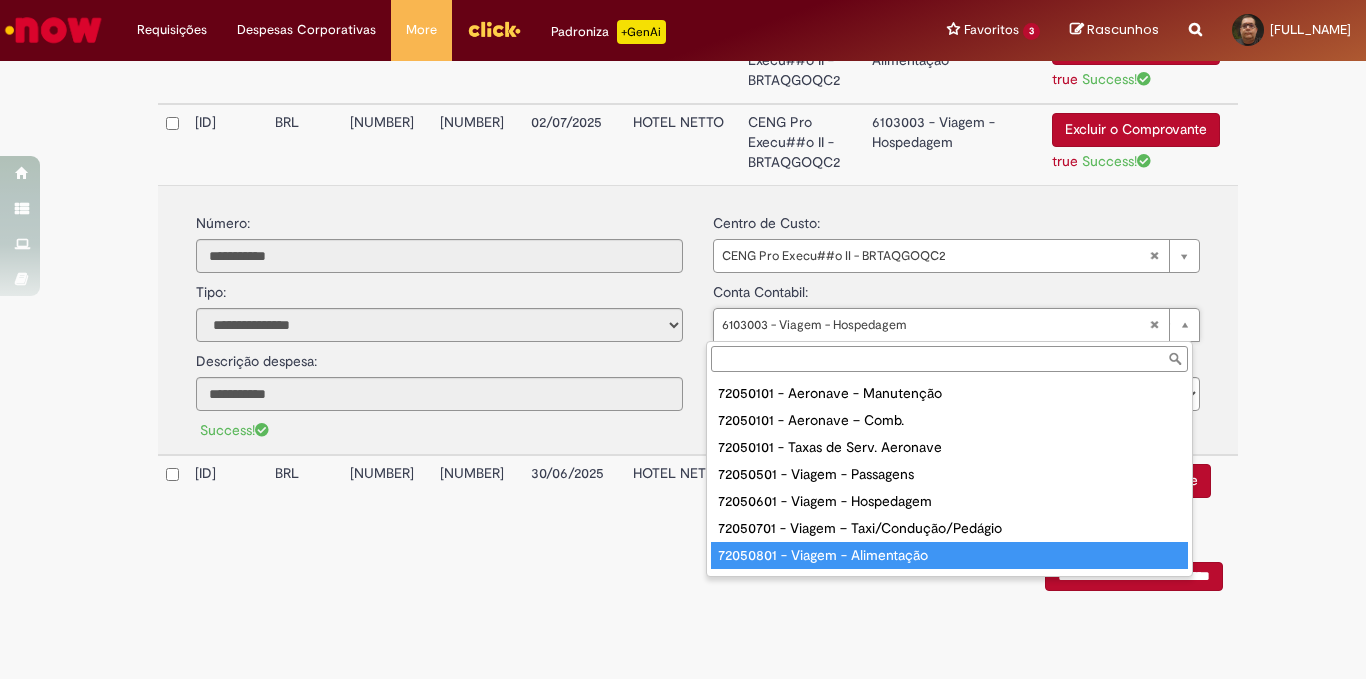 type on "**********" 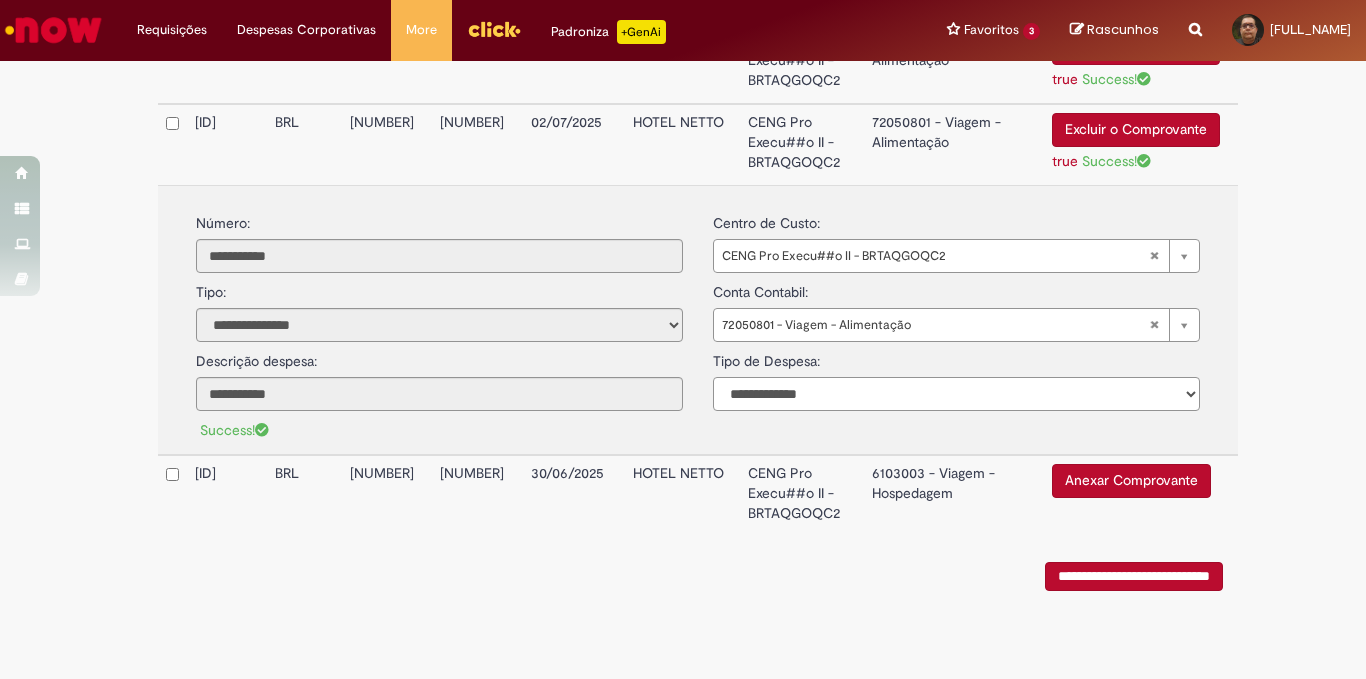 click on "**********" at bounding box center [956, 394] 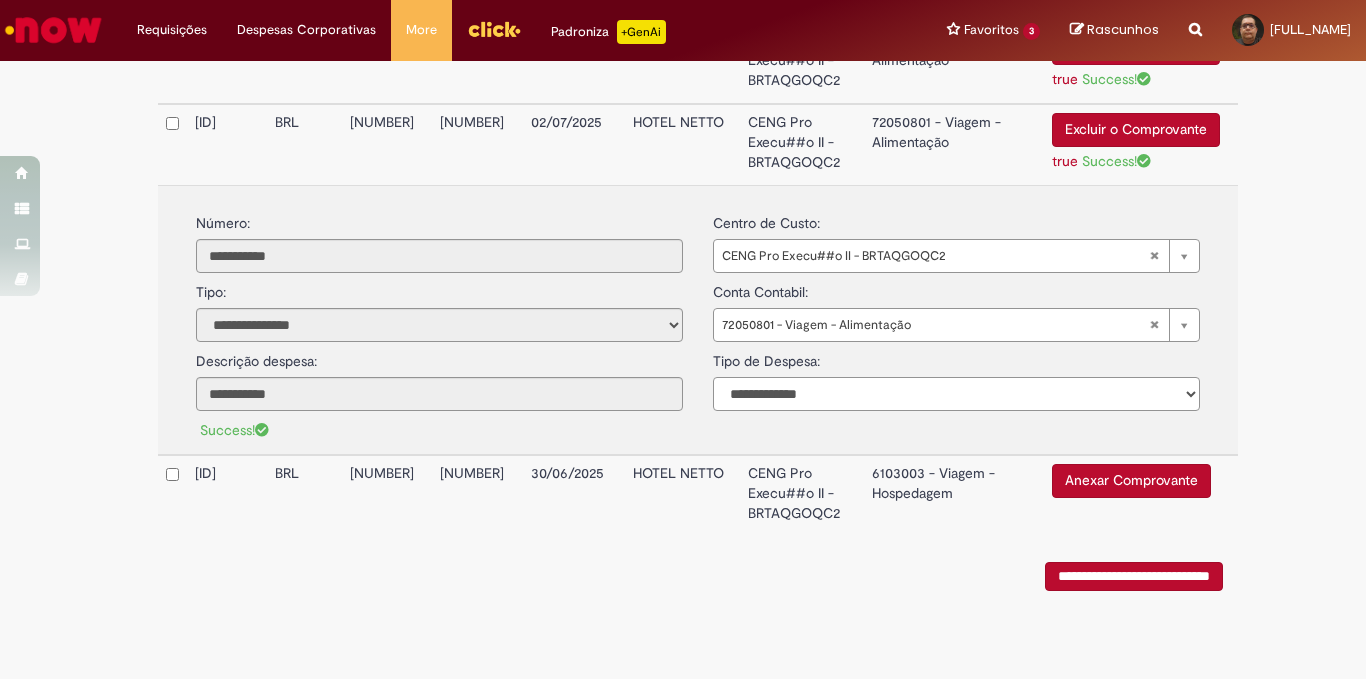 select on "*" 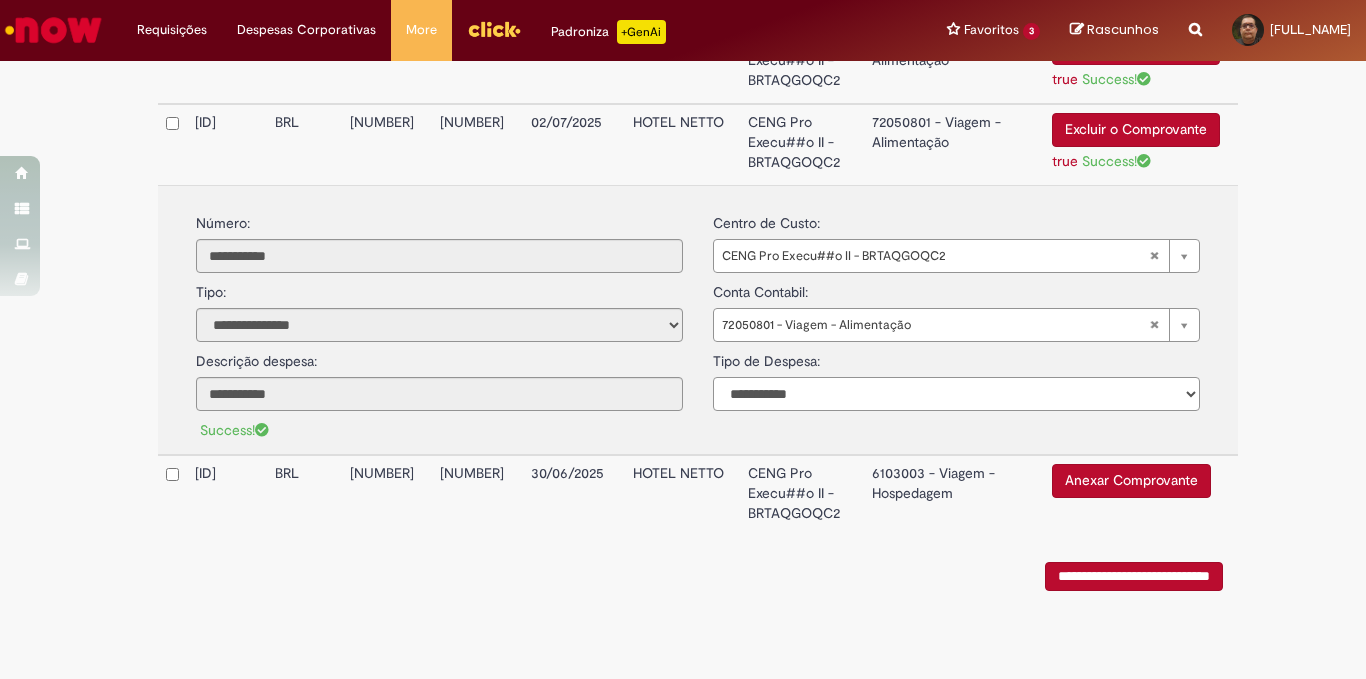 click on "**********" at bounding box center [956, 394] 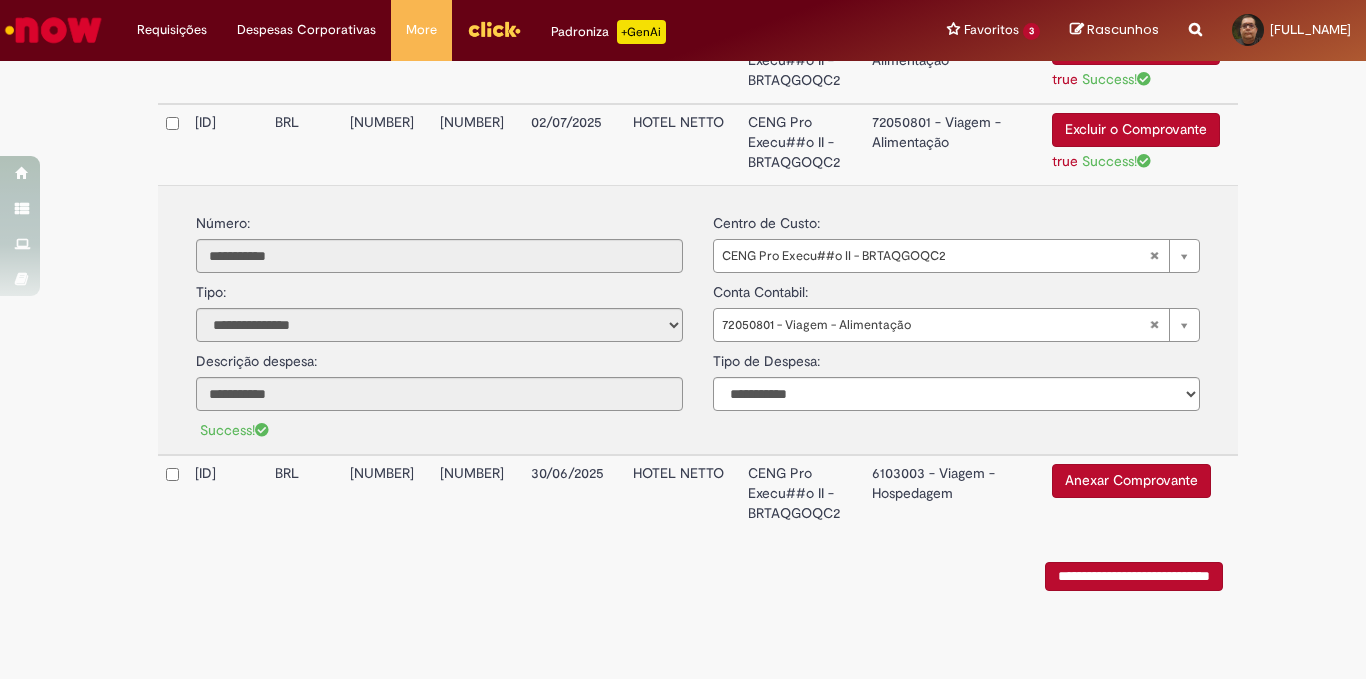 click on "Anexar Comprovante" at bounding box center [1131, 481] 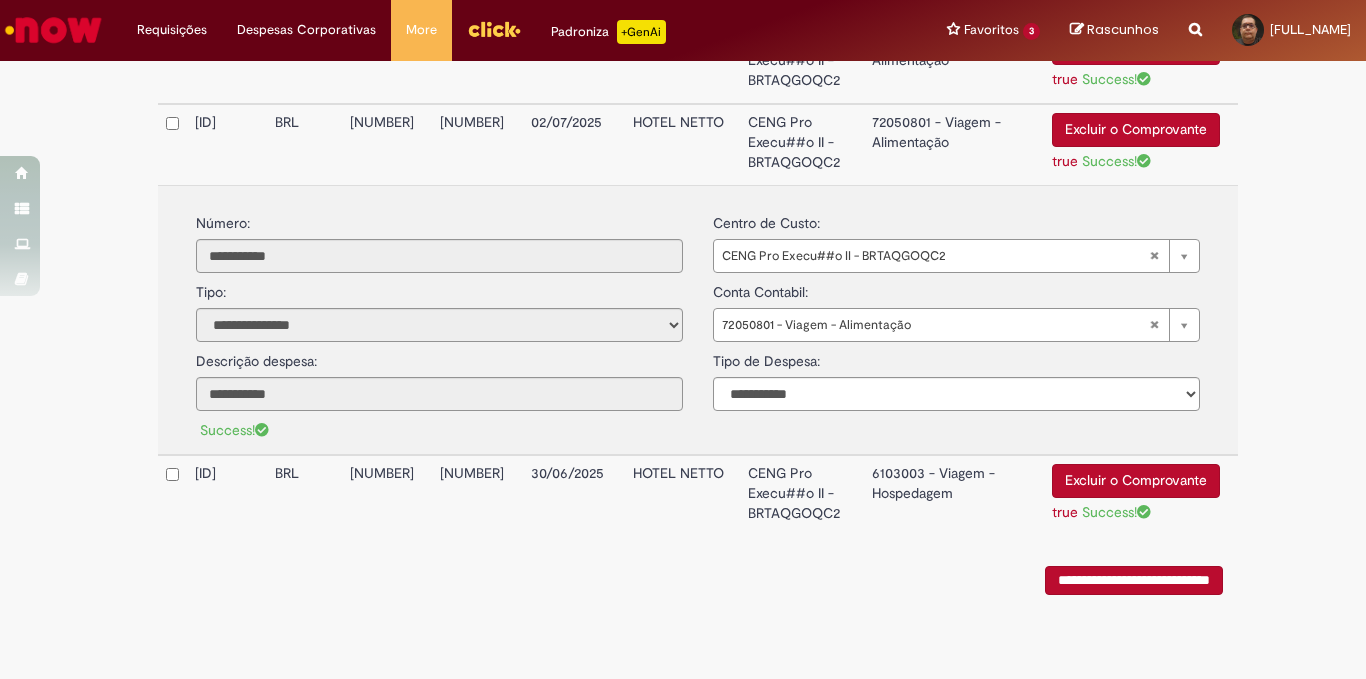 click on "6103003 - Viagem - Hospedagem" at bounding box center (954, 495) 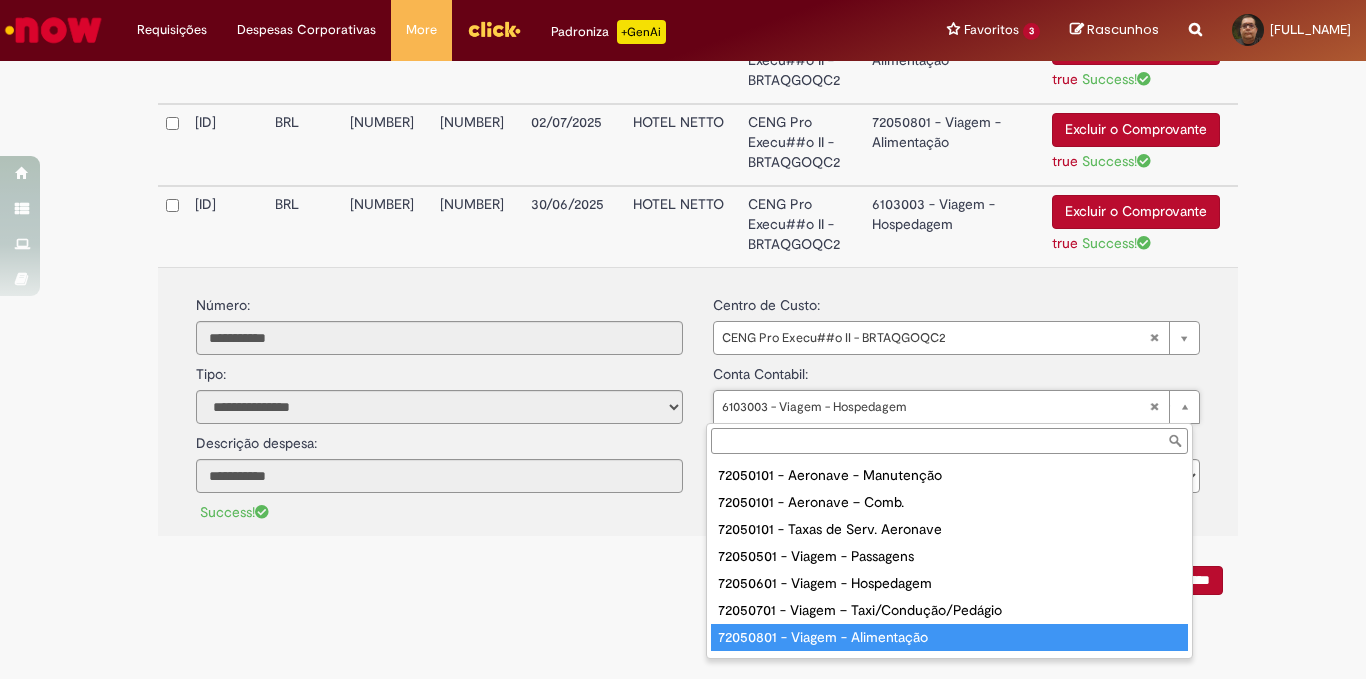 type on "**********" 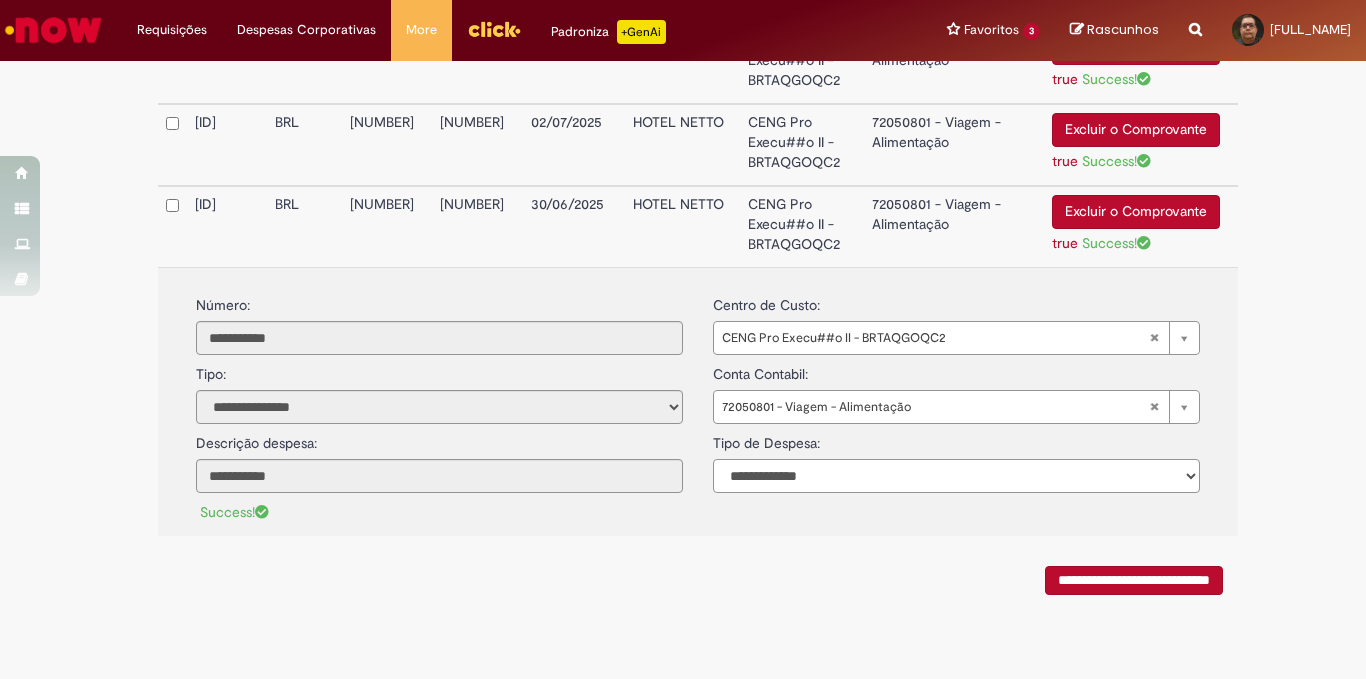 click on "**********" at bounding box center [956, 476] 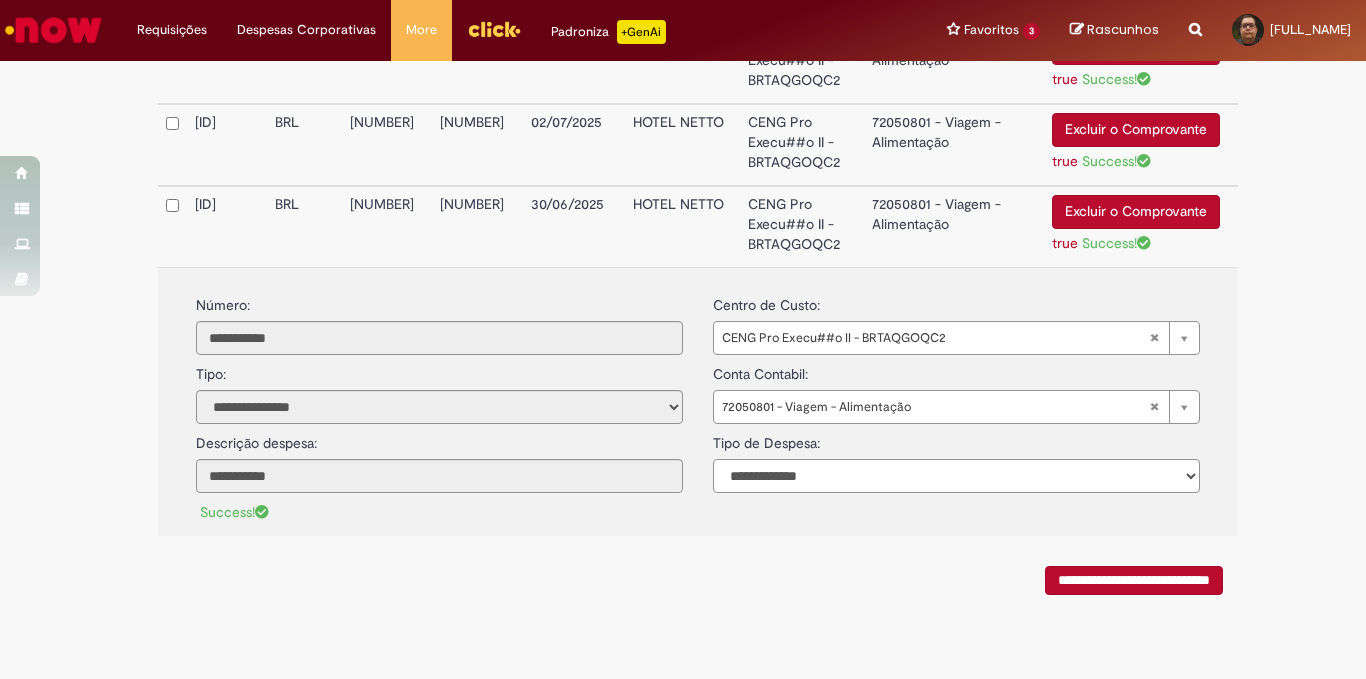 select on "*" 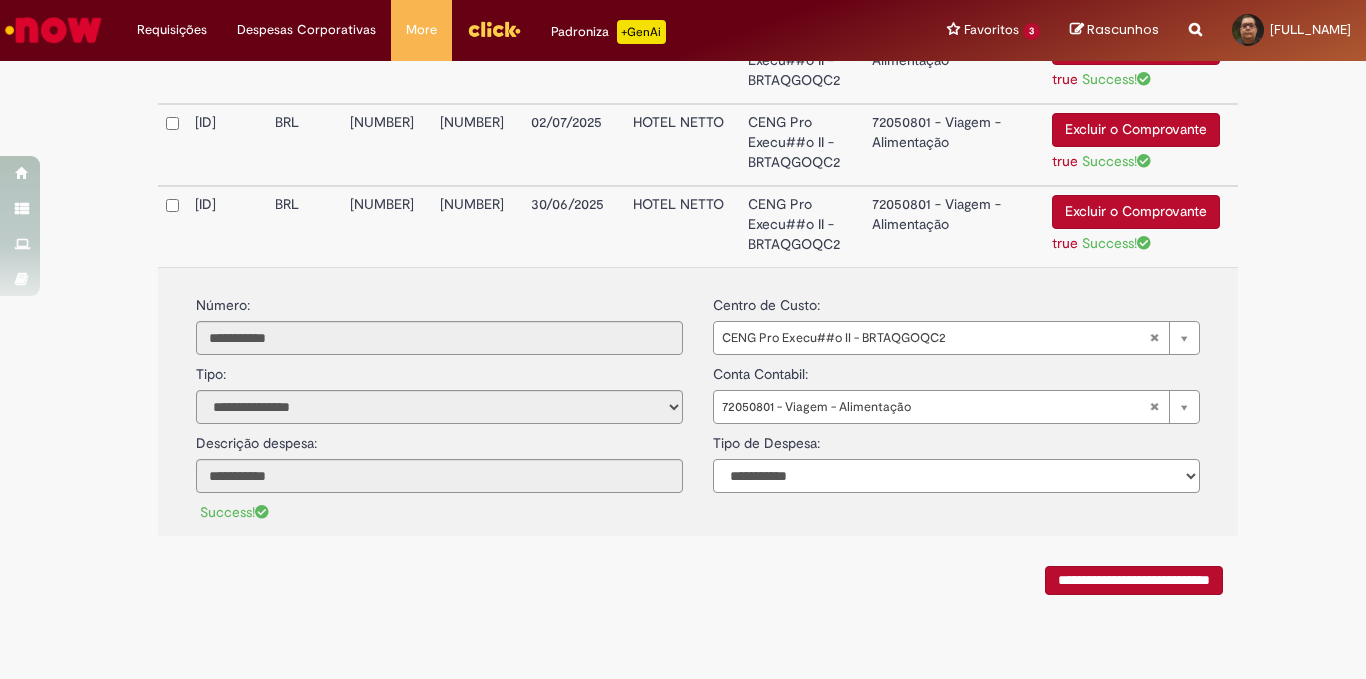 click on "**********" at bounding box center (956, 476) 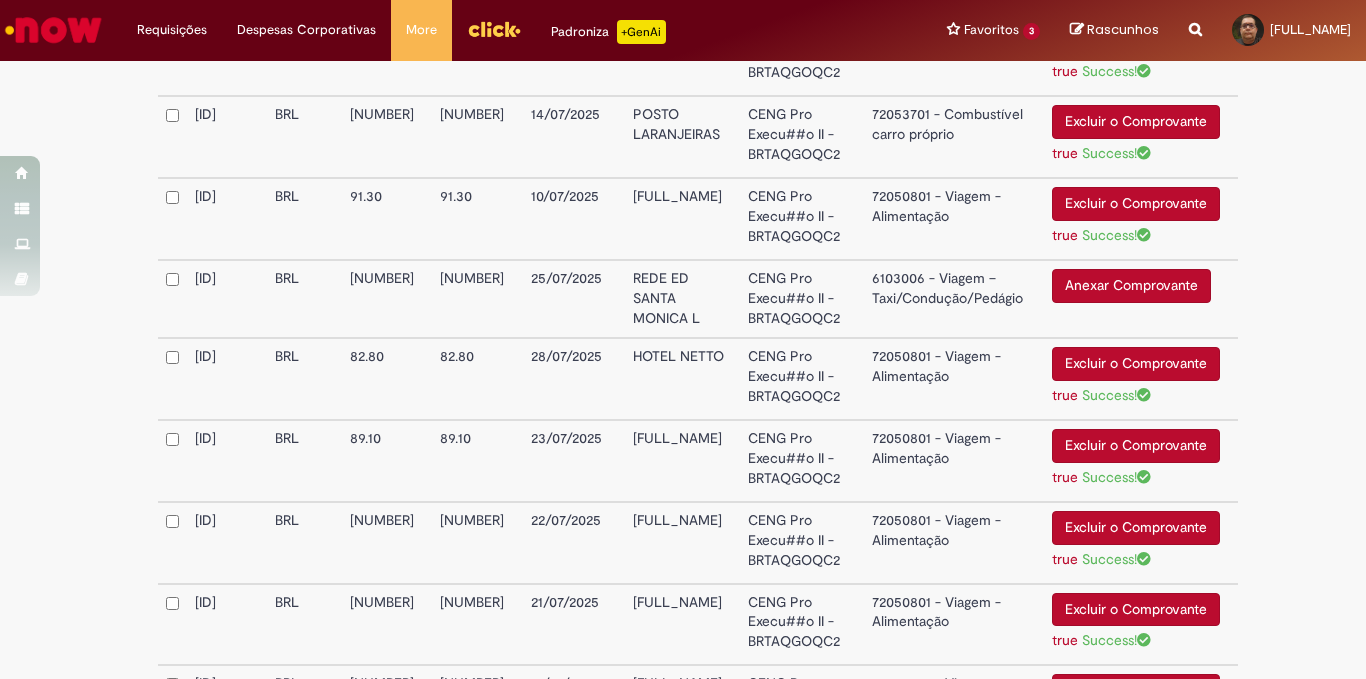 scroll, scrollTop: 1724, scrollLeft: 0, axis: vertical 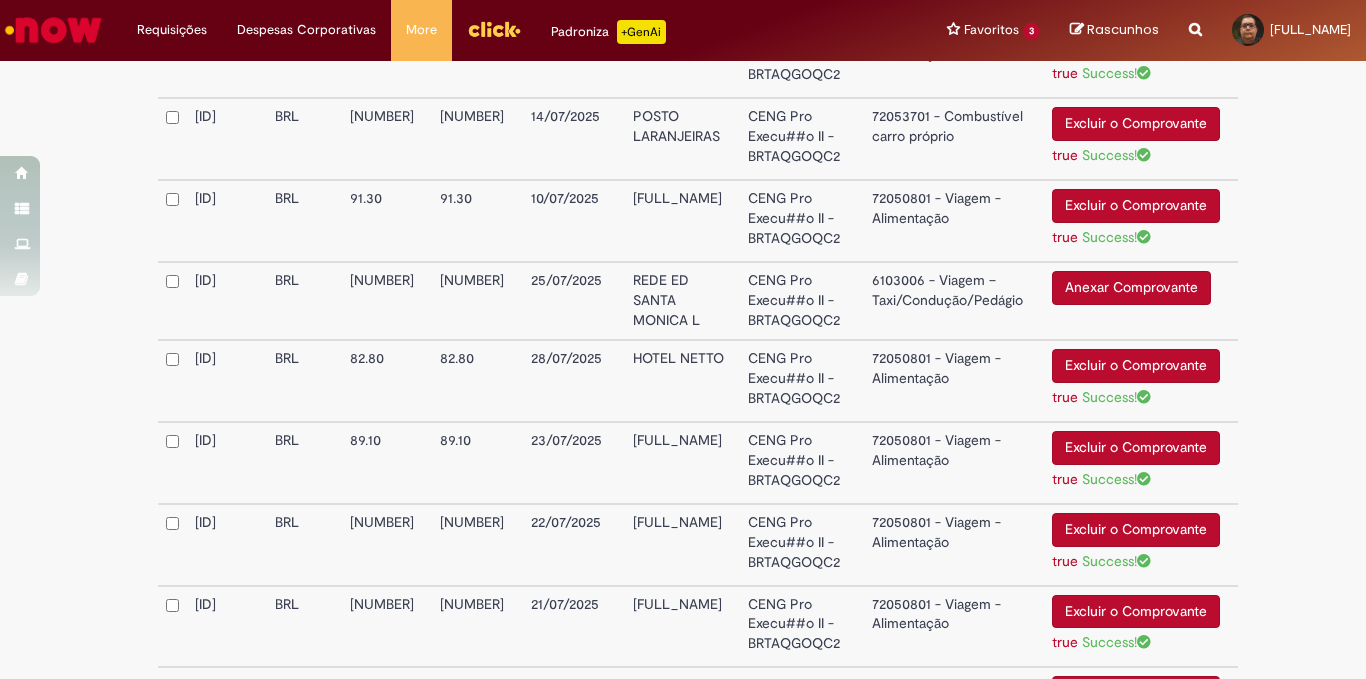 click on "Anexar Comprovante" at bounding box center [1131, 288] 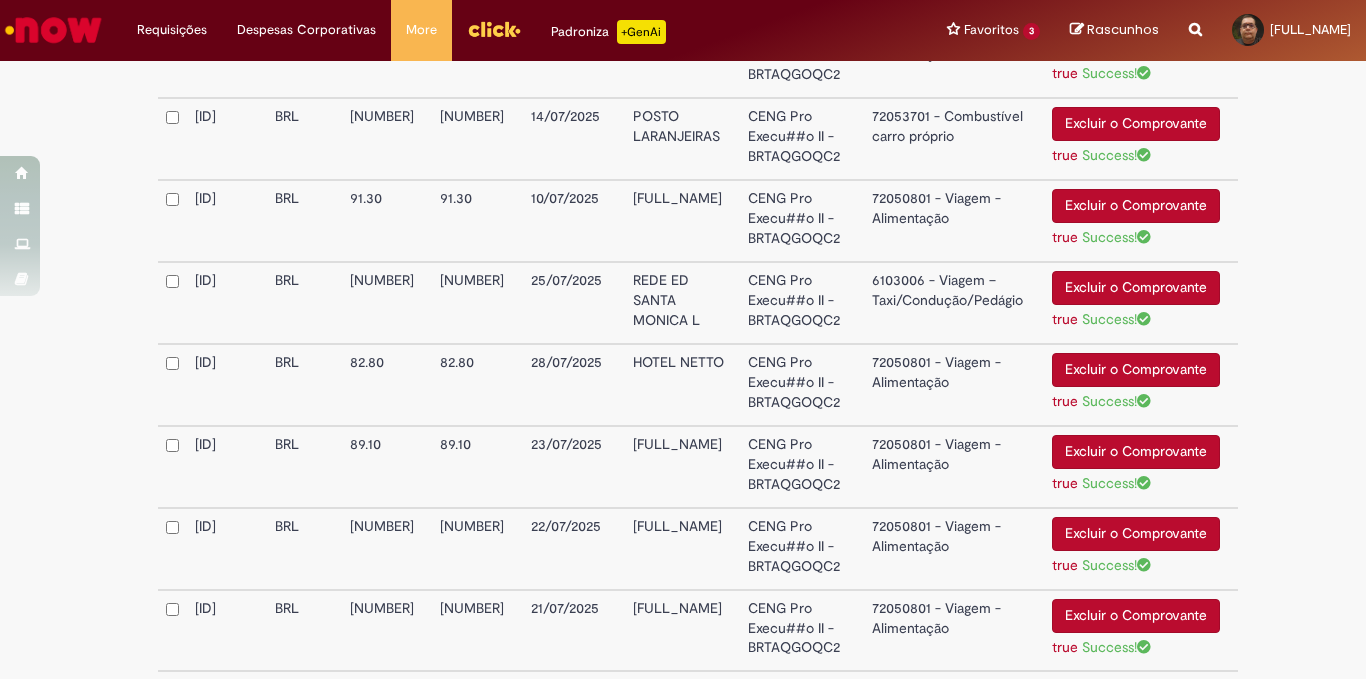click on "6103006 - Viagem – Taxi/Condução/Pedágio" at bounding box center (954, 303) 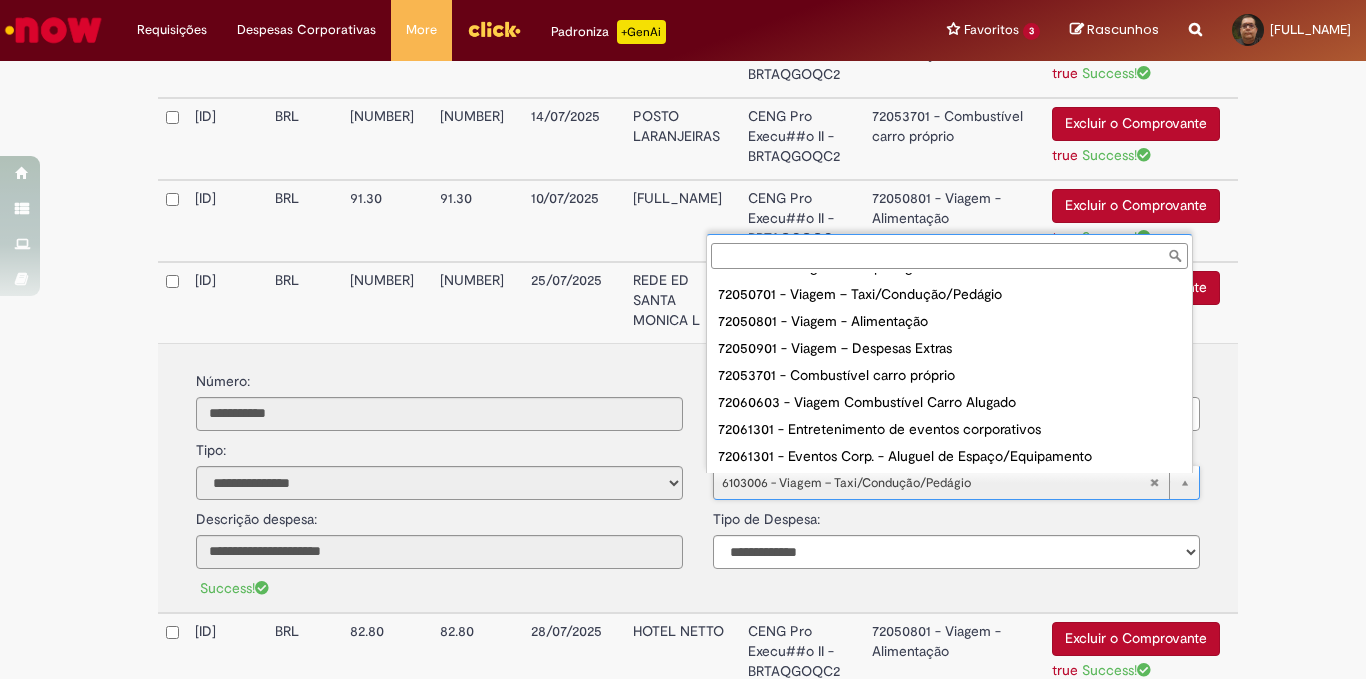 scroll, scrollTop: 136, scrollLeft: 0, axis: vertical 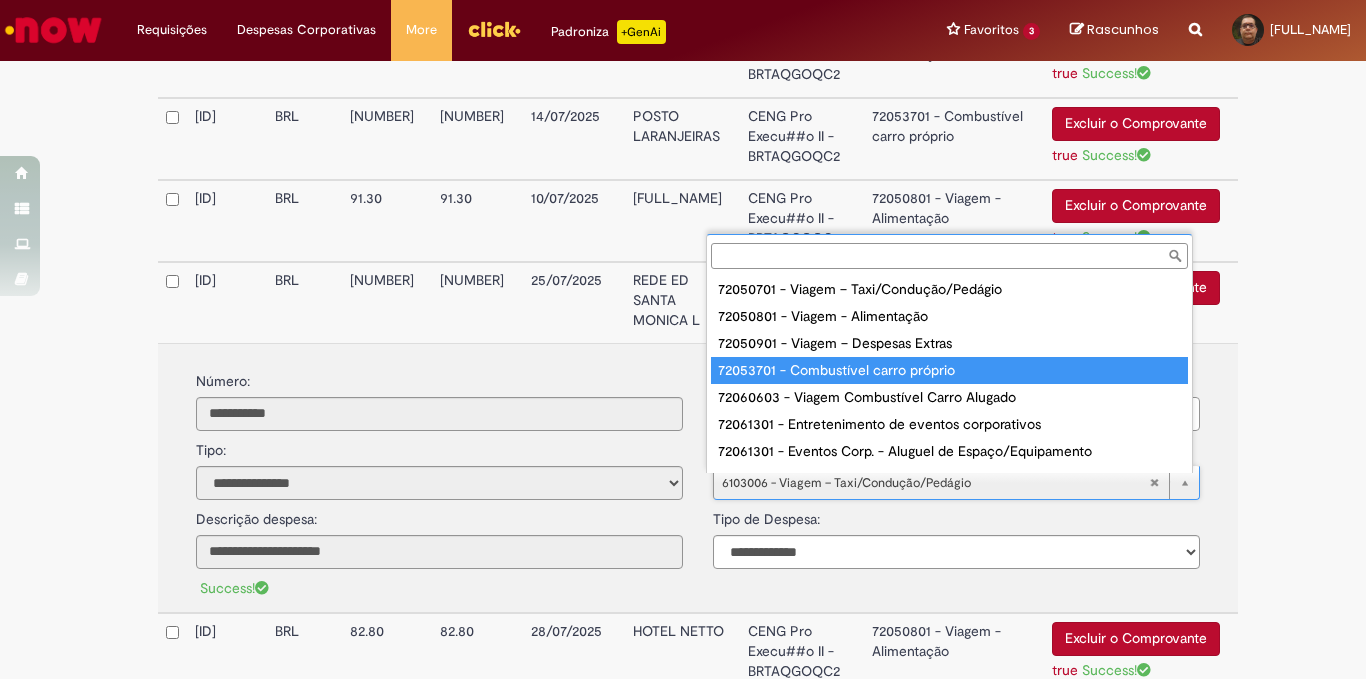 type on "**********" 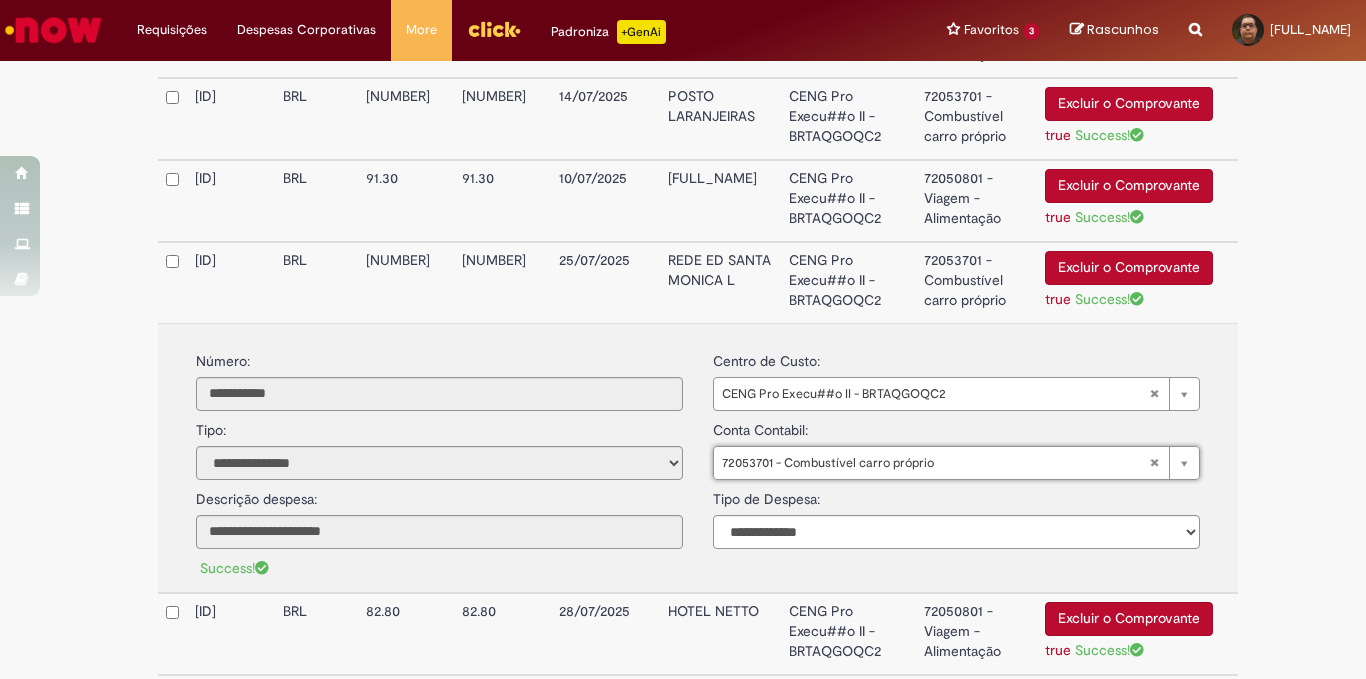 scroll, scrollTop: 1704, scrollLeft: 0, axis: vertical 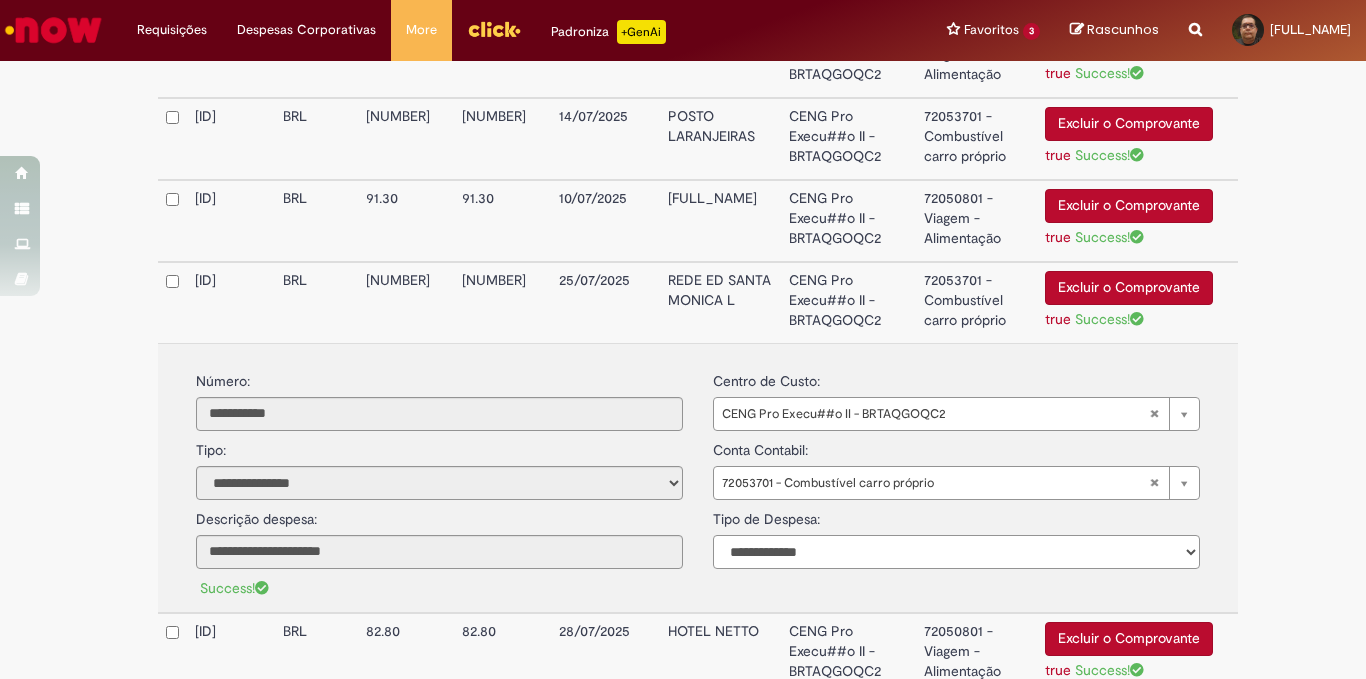 click on "**********" at bounding box center [956, 552] 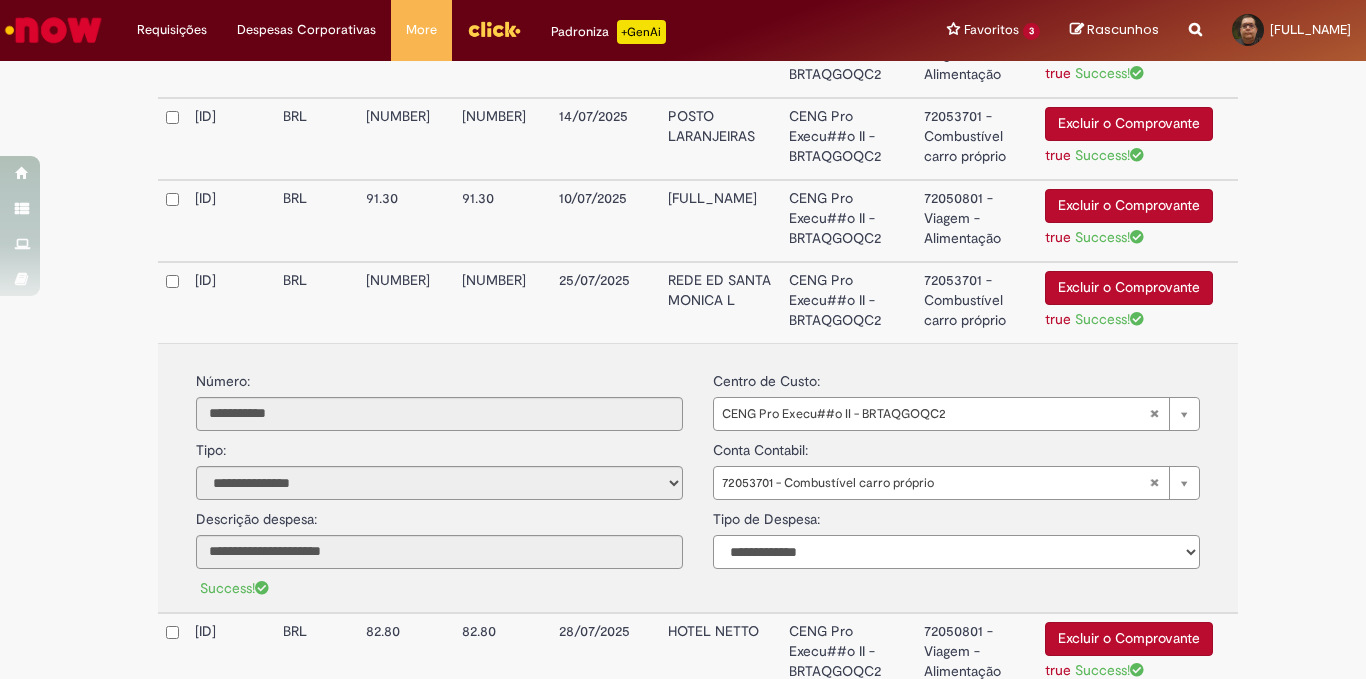 select on "*" 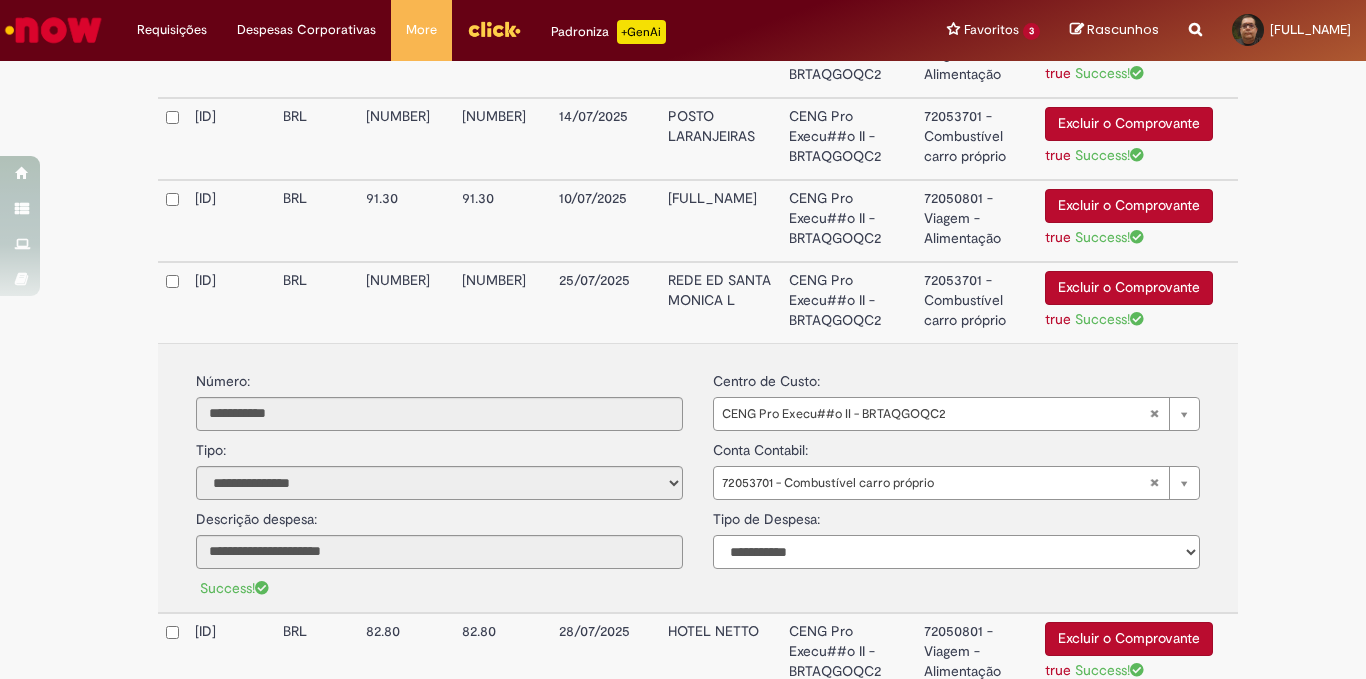 click on "**********" at bounding box center [956, 552] 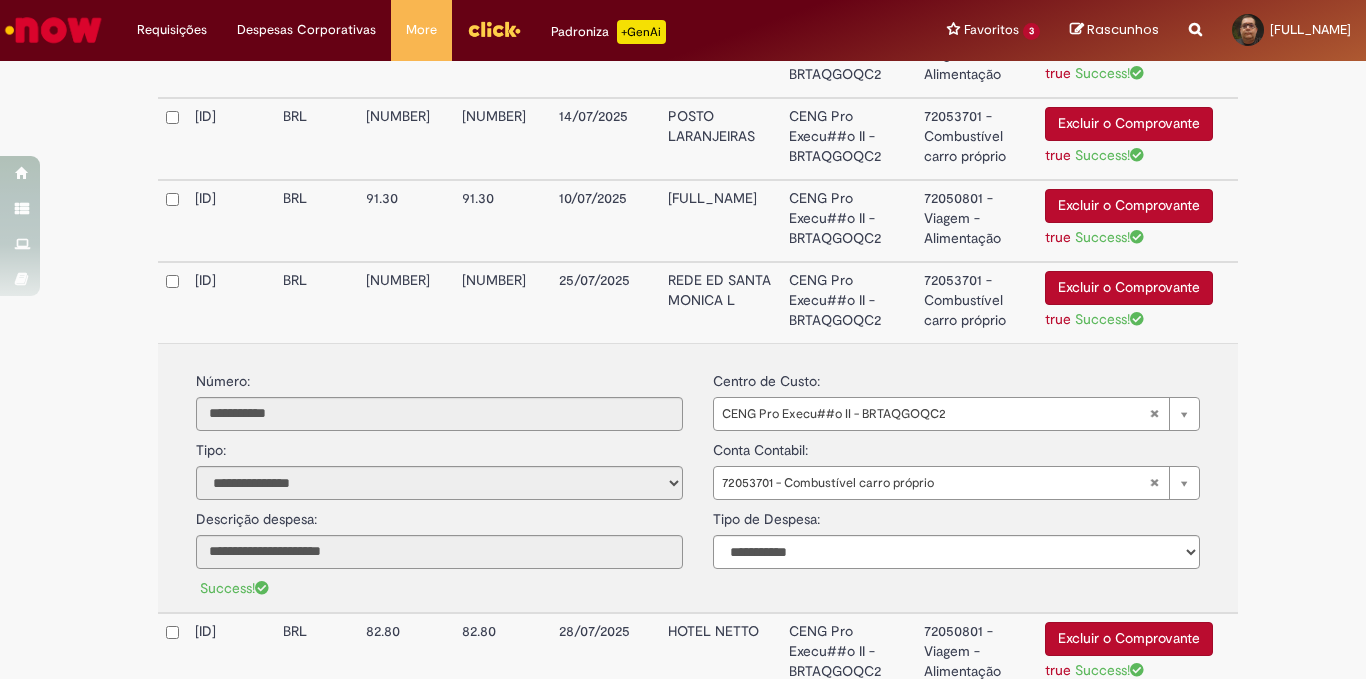 click on "**********" at bounding box center (698, 162) 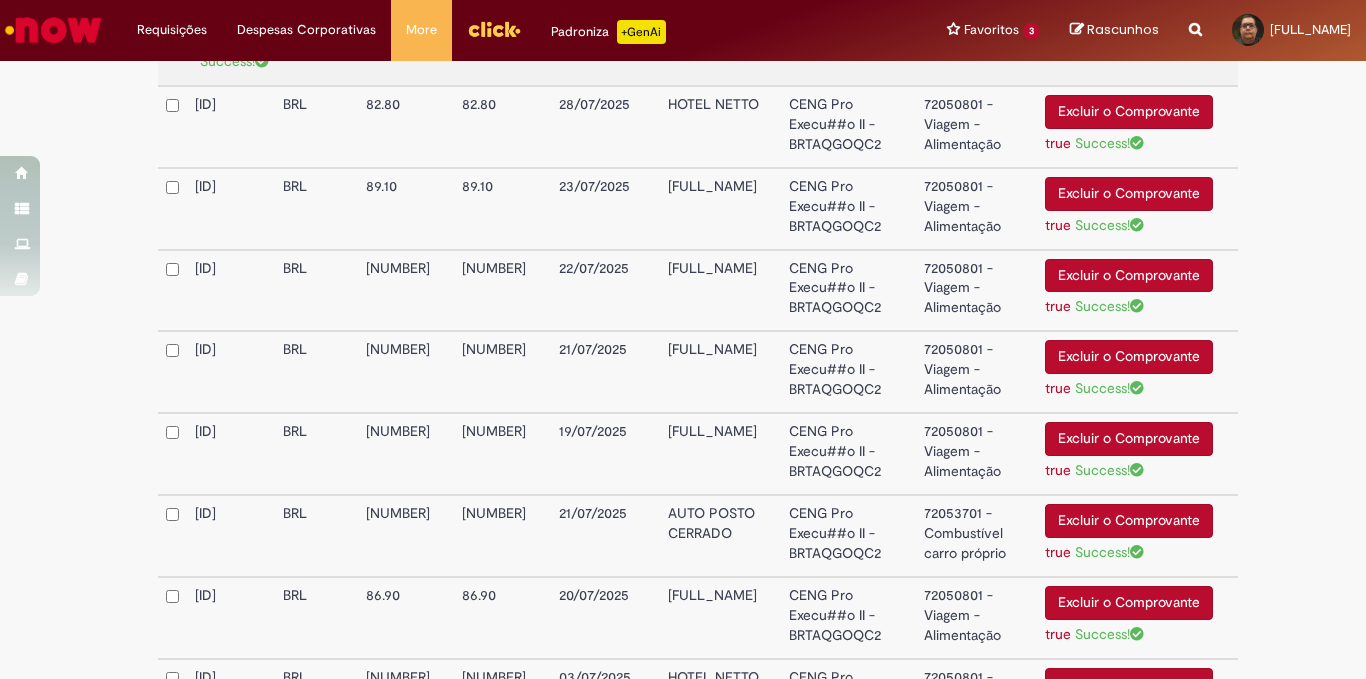 scroll, scrollTop: 2237, scrollLeft: 0, axis: vertical 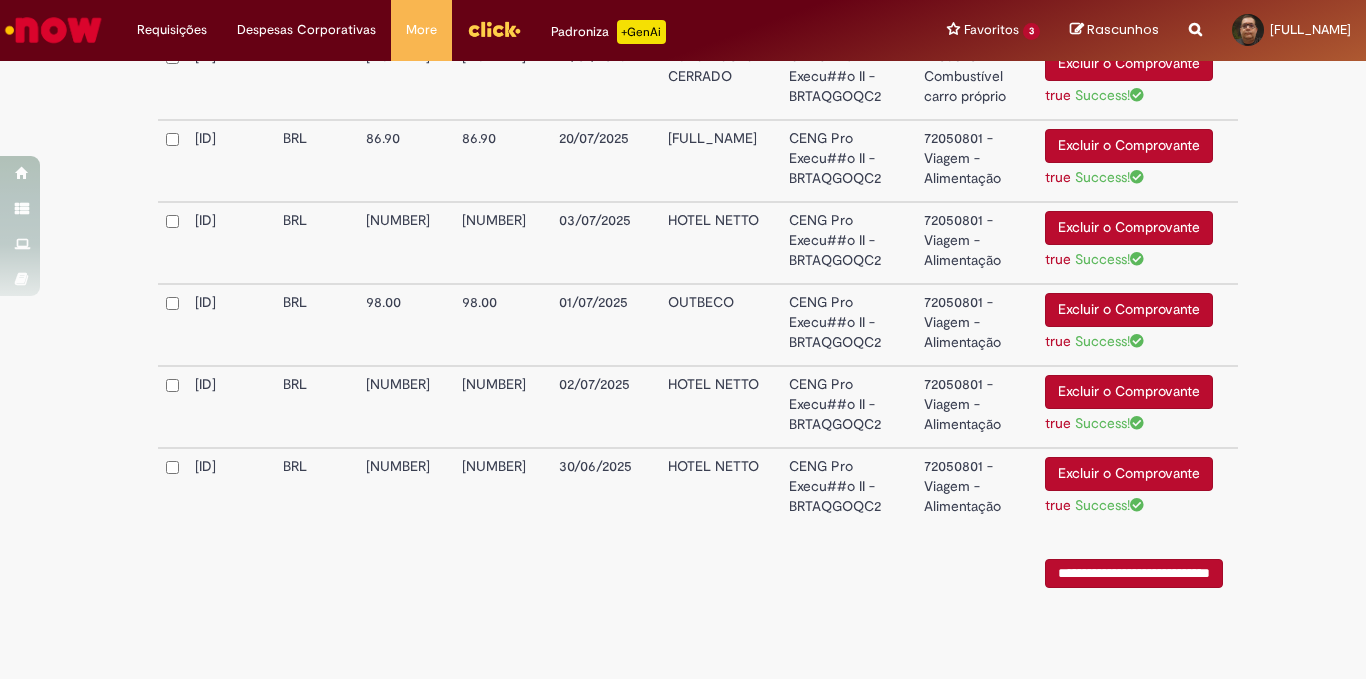 click on "**********" at bounding box center (1134, 573) 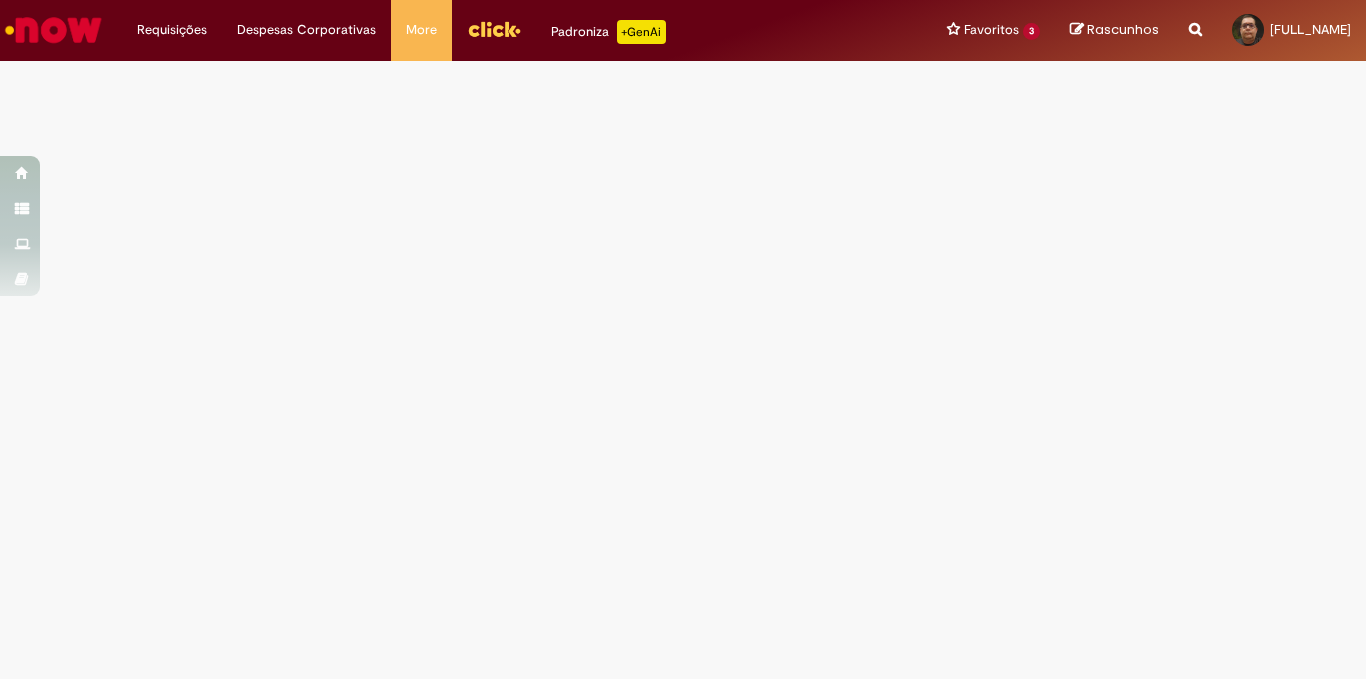 scroll, scrollTop: 0, scrollLeft: 0, axis: both 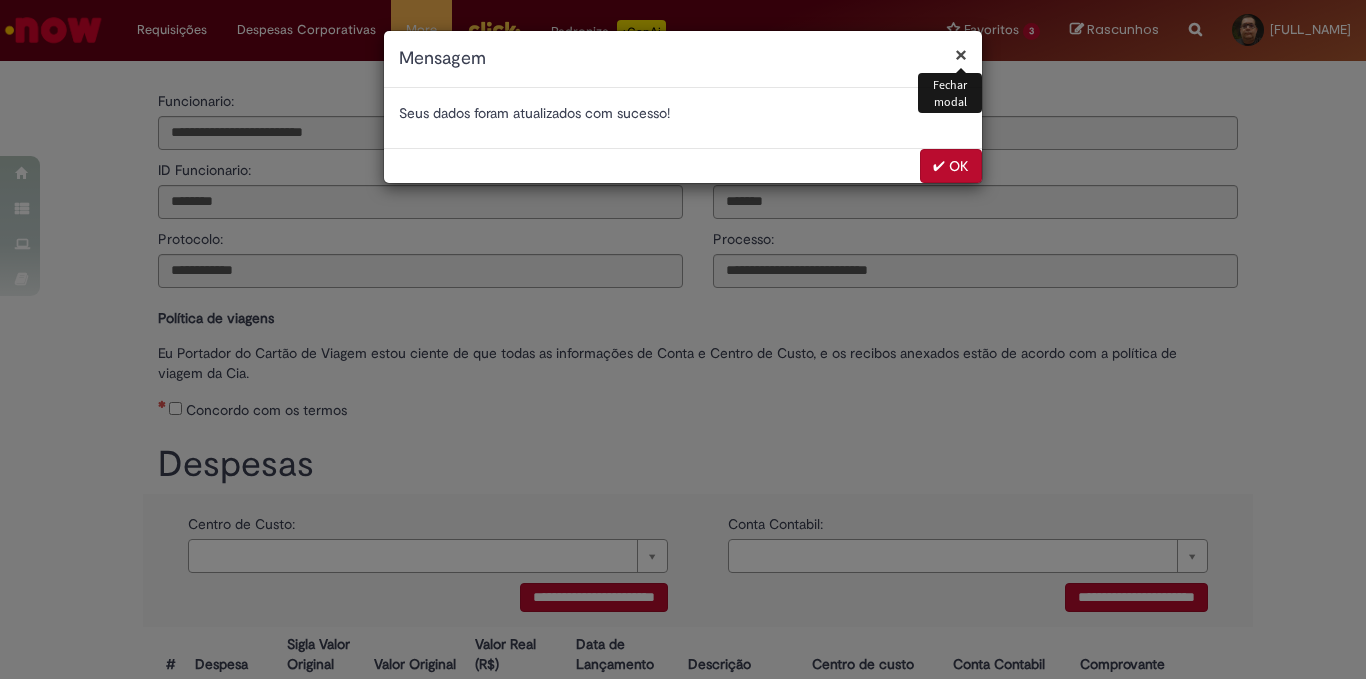 select on "*" 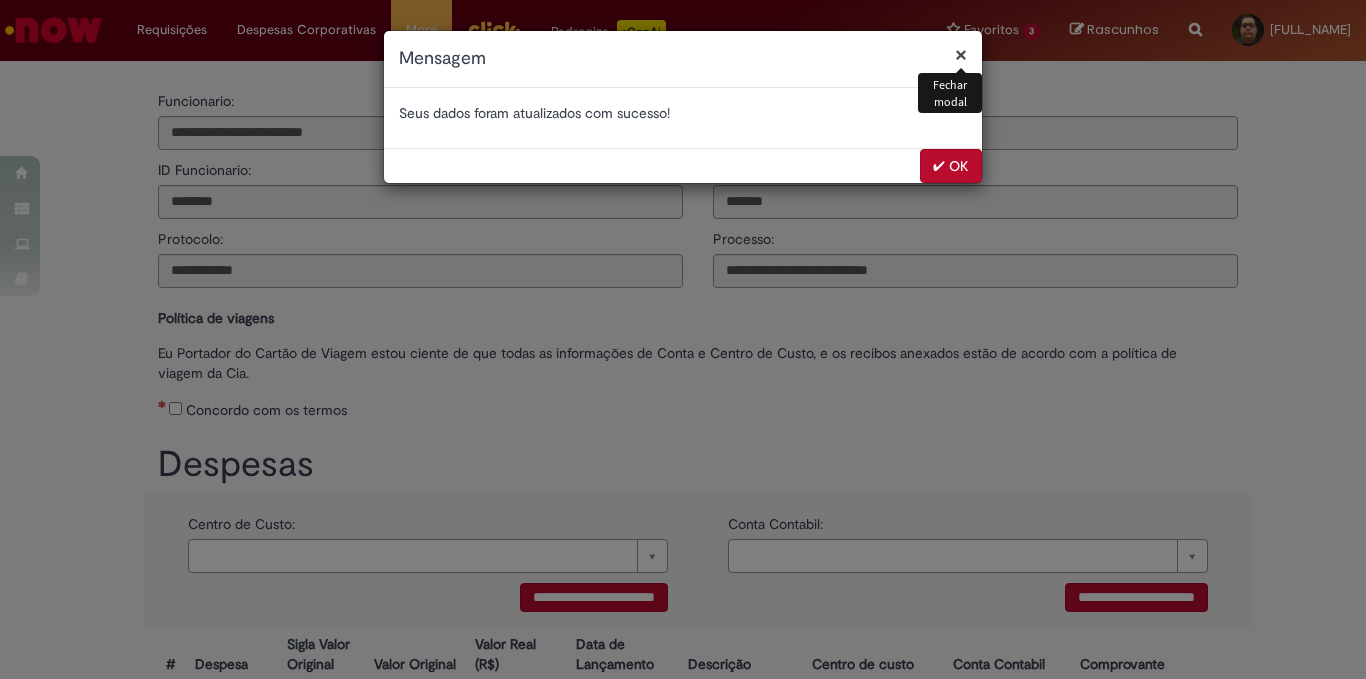 click on "✔ OK" at bounding box center [951, 166] 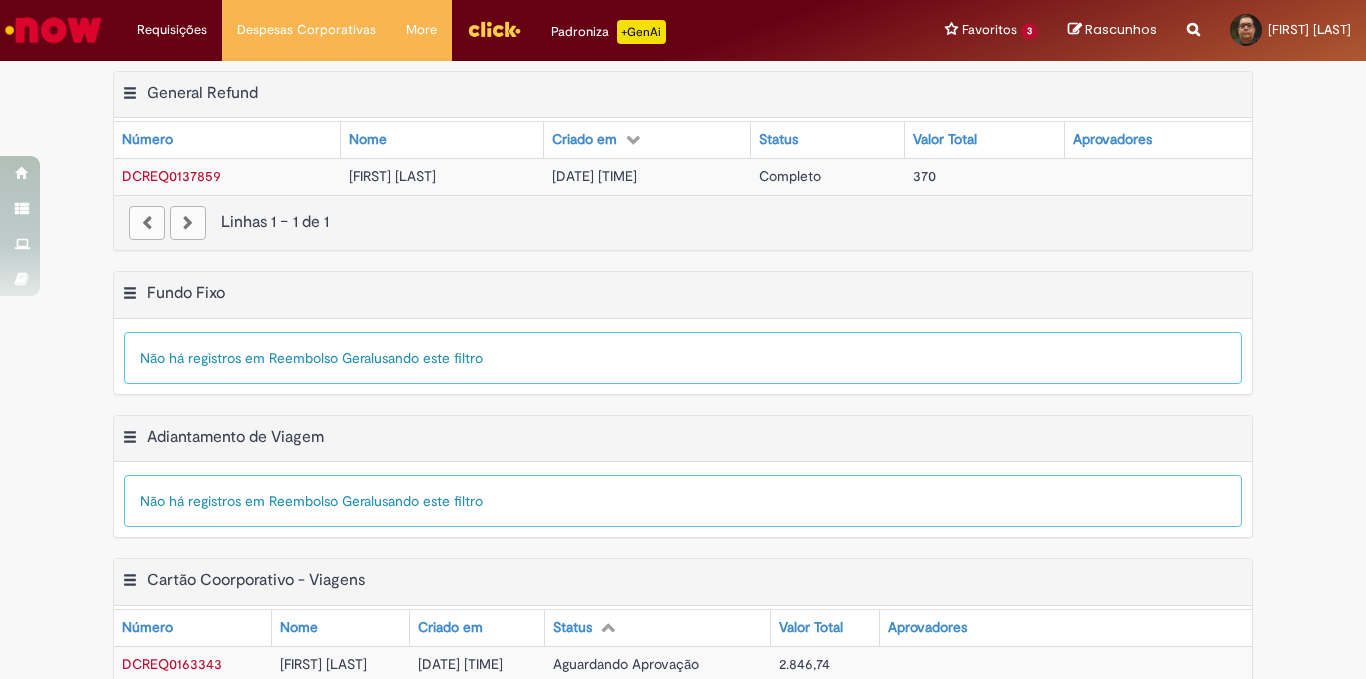 scroll, scrollTop: 0, scrollLeft: 0, axis: both 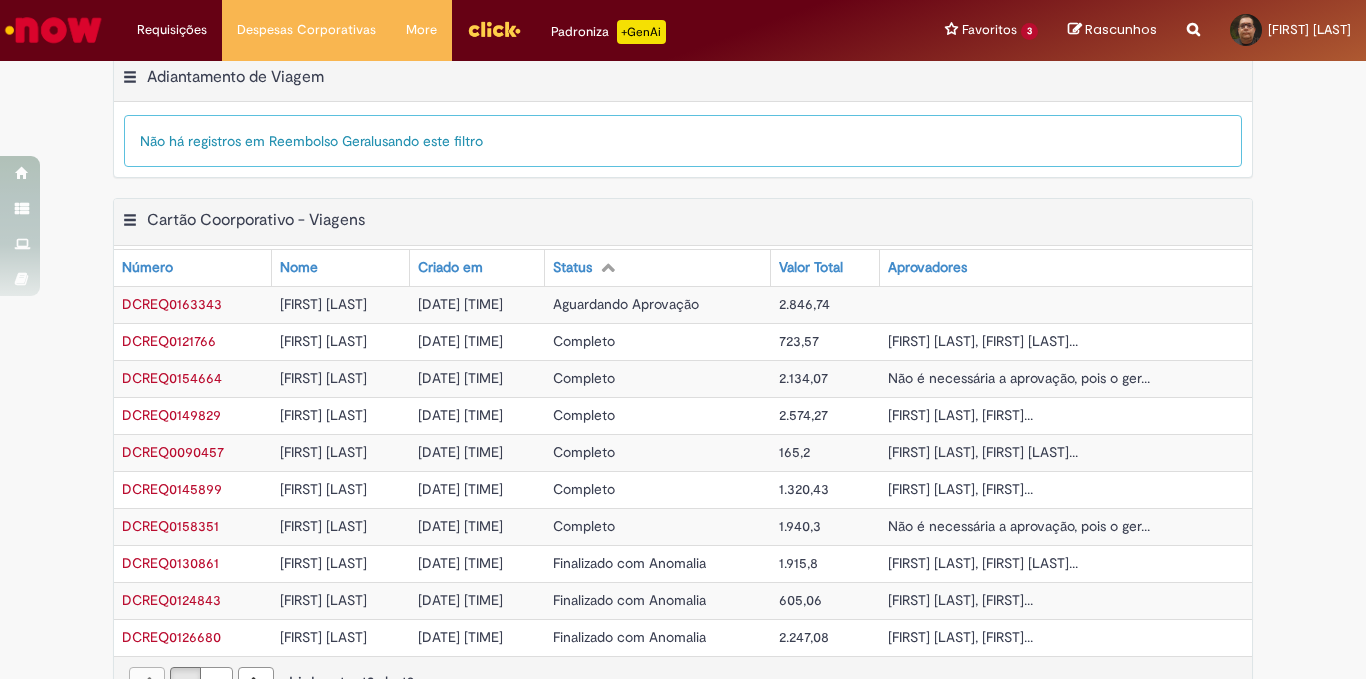 click on "Exportar como PDF   Exportar como Excel   Exportar como CSV
Cartão Coorporativo - Viagens Tabela - Página 1
Mostrar filtro       Tudo     >   Funcionário é [FIRST] [LAST]     >   Processo = Cartão Corporativo - Viagens
Cartão Coorporativo - Viagens
Número
Nome
Criado em
Status
Valor Total
Aprovadores
DCREQ0163343 [FIRST] [LAST] [DATE] [TIME] Aguardando Aprovação 2.846,74
DCREQ0121766 [FIRST] [LAST] [DATE] [TIME] Completo 723,57 [FIRST] [LAST], [FIRST] [LAST]...
DCREQ0154664 [DATE] [TIME] Completo 2.134,07 Não é necessária a aprovação, pois o ger...
DCREQ0149829 [DATE] [TIME]" at bounding box center (683, 454) 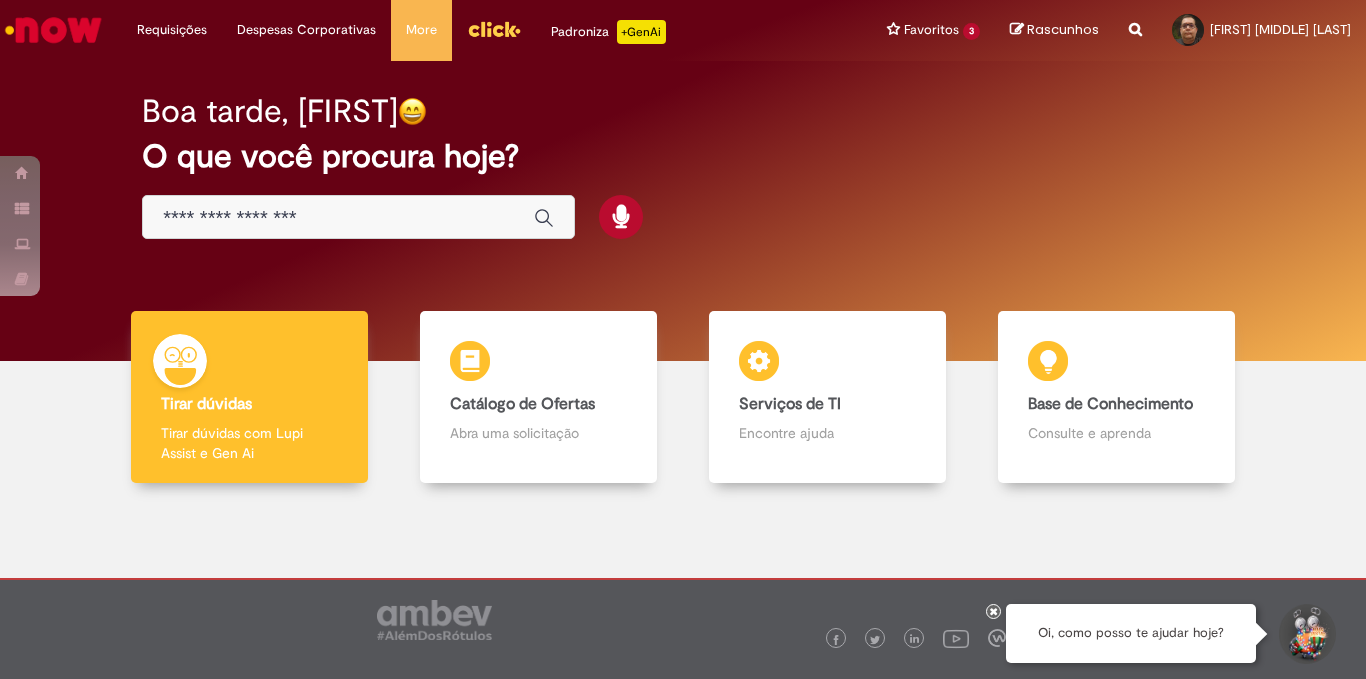 scroll, scrollTop: 0, scrollLeft: 0, axis: both 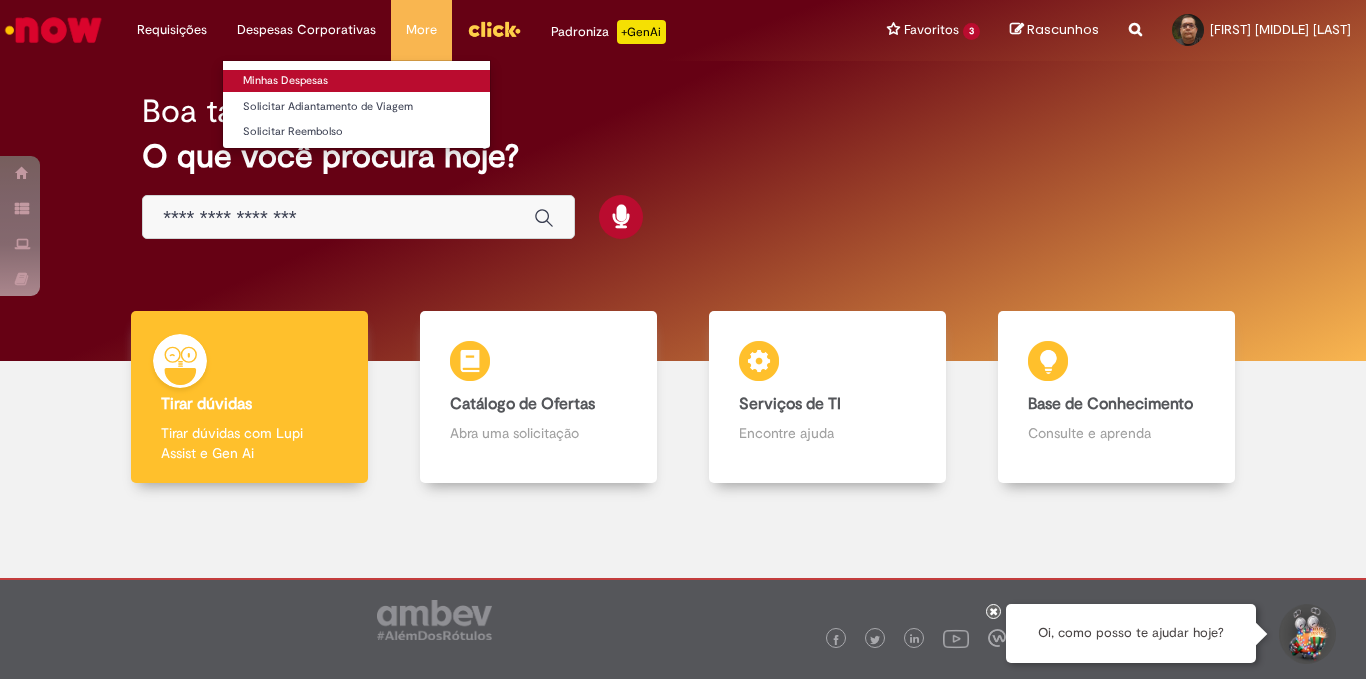 click on "Minhas Despesas" at bounding box center (356, 81) 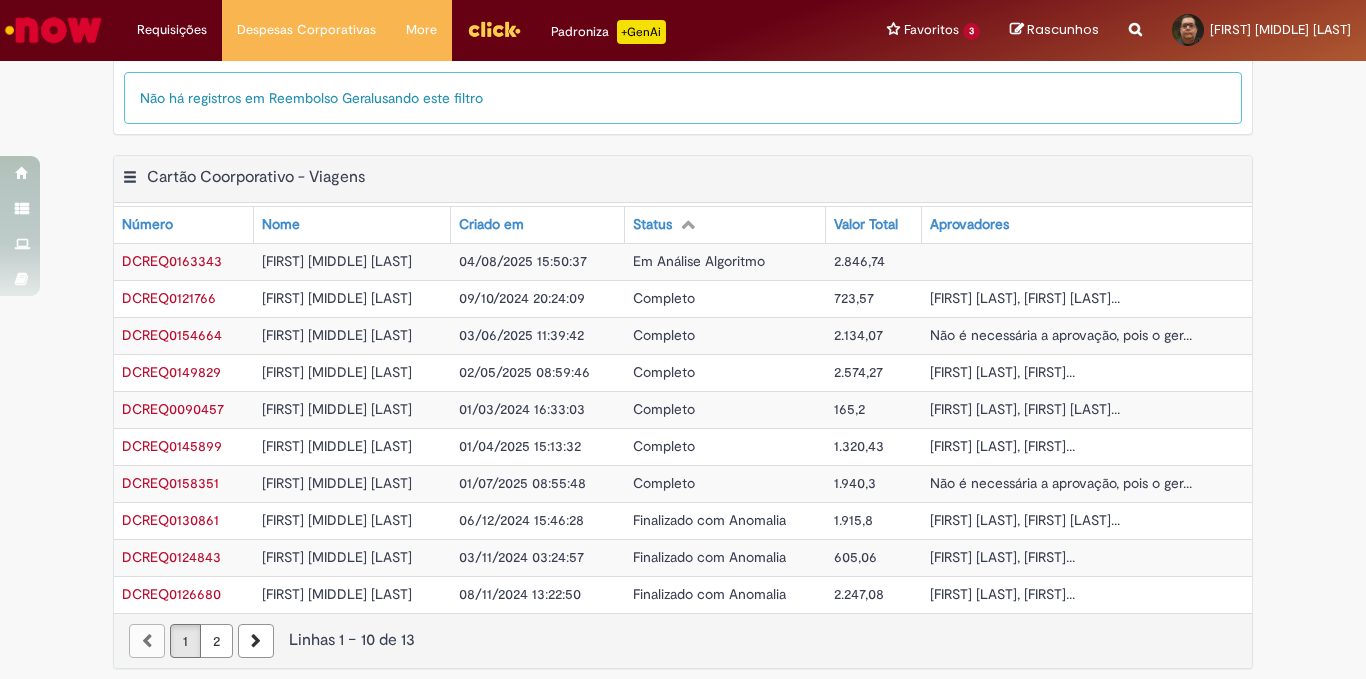 scroll, scrollTop: 413, scrollLeft: 0, axis: vertical 